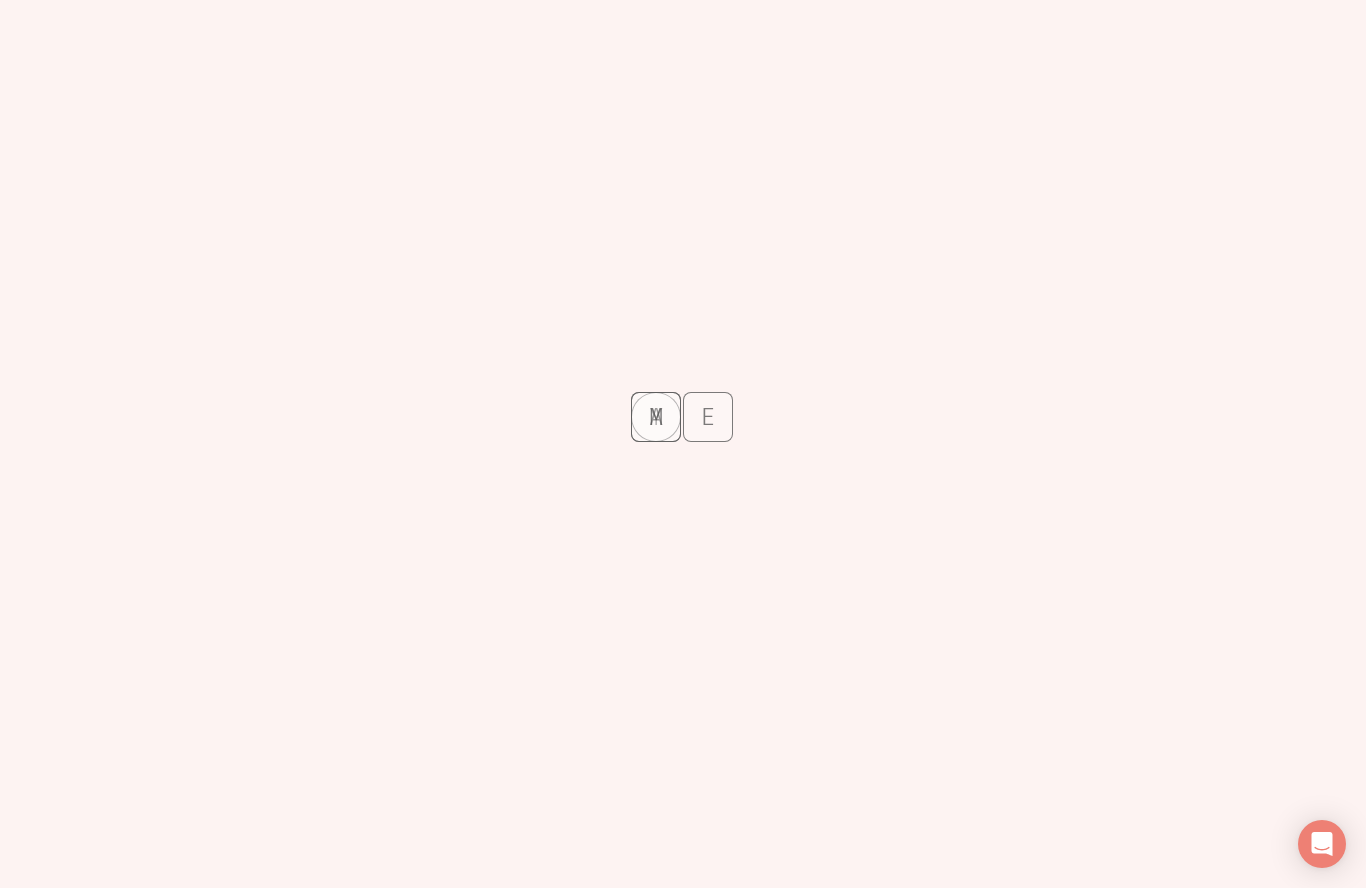 scroll, scrollTop: 0, scrollLeft: 0, axis: both 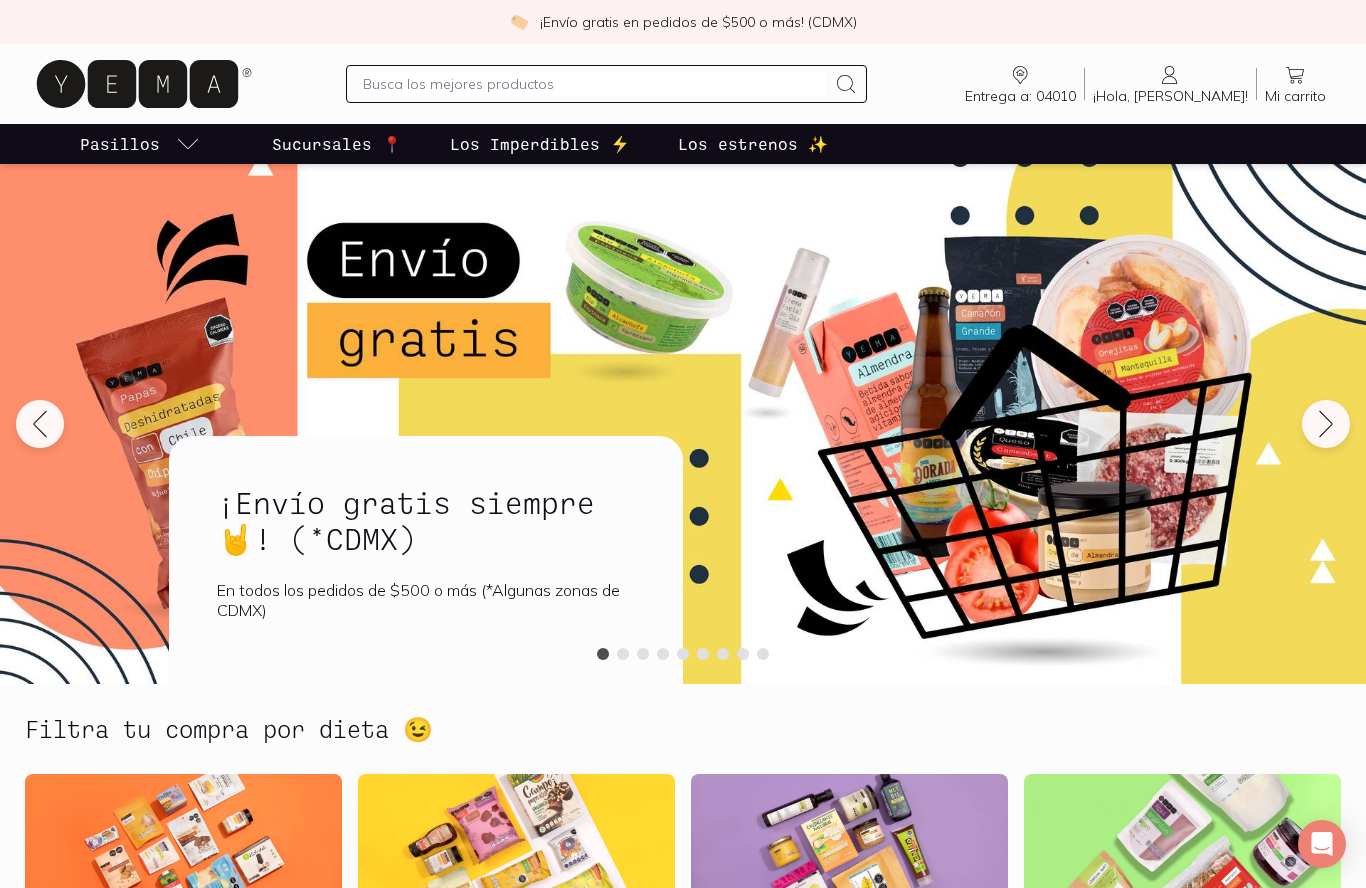 click 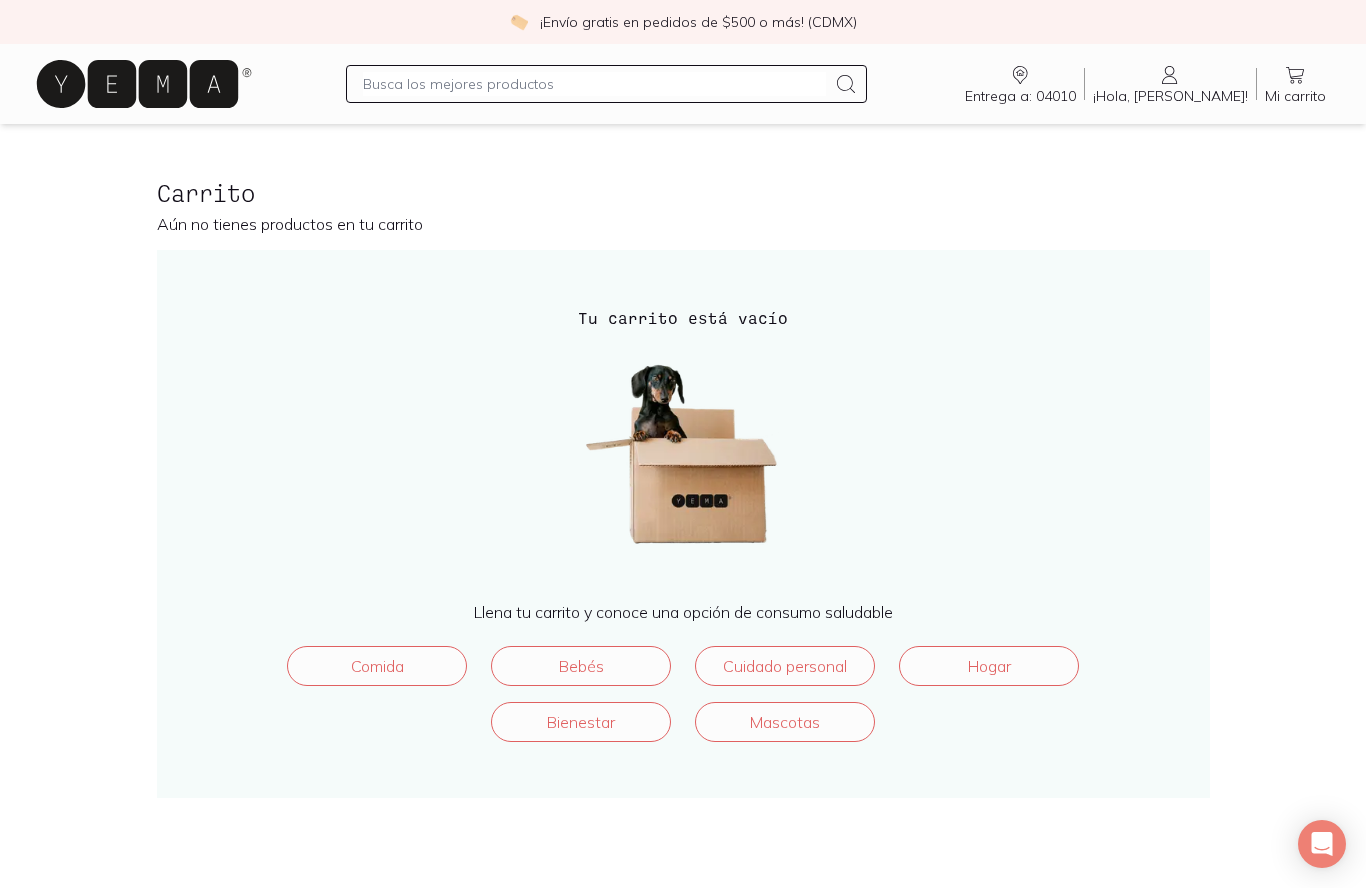click 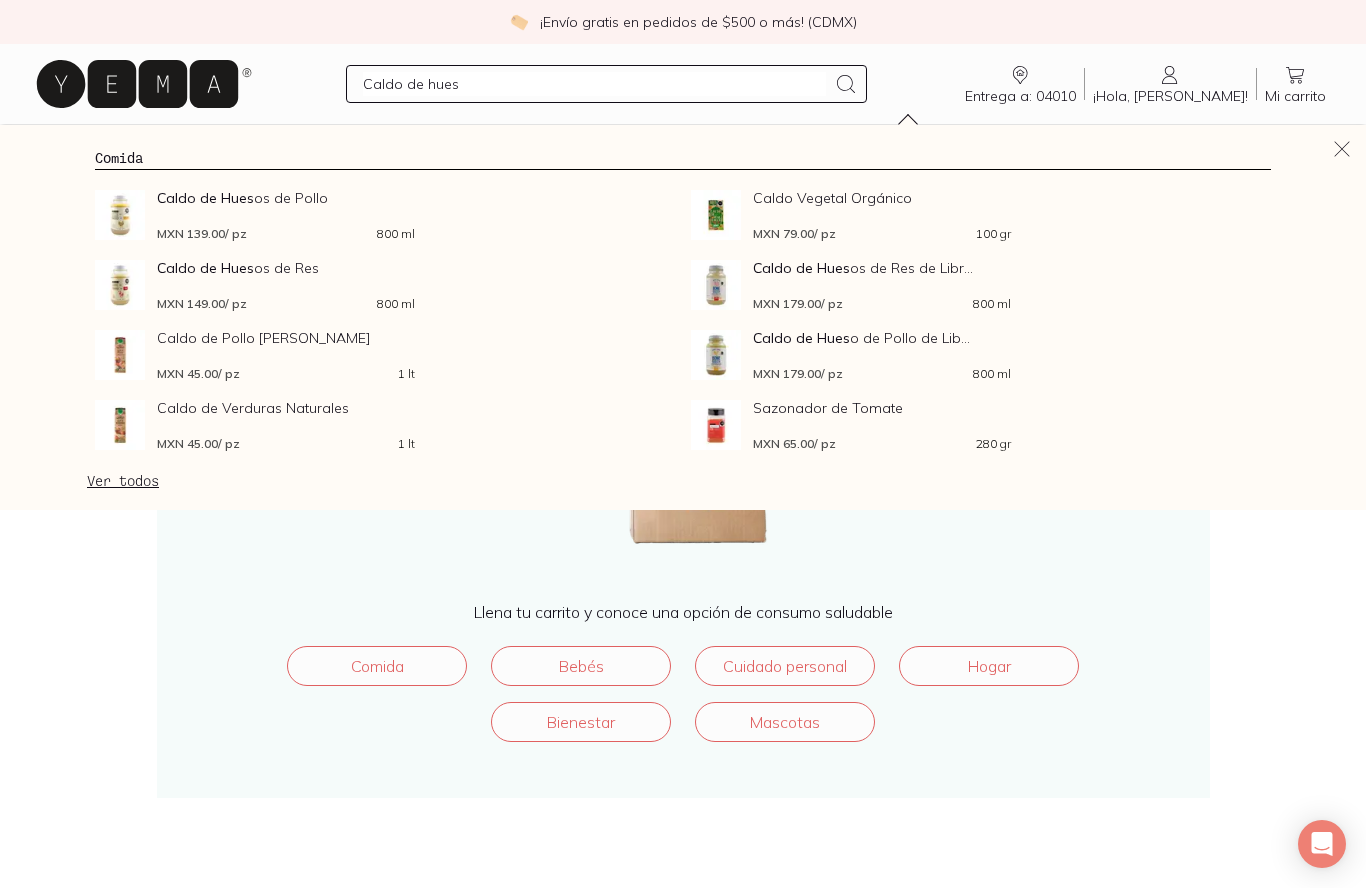 type on "Caldo de hueso" 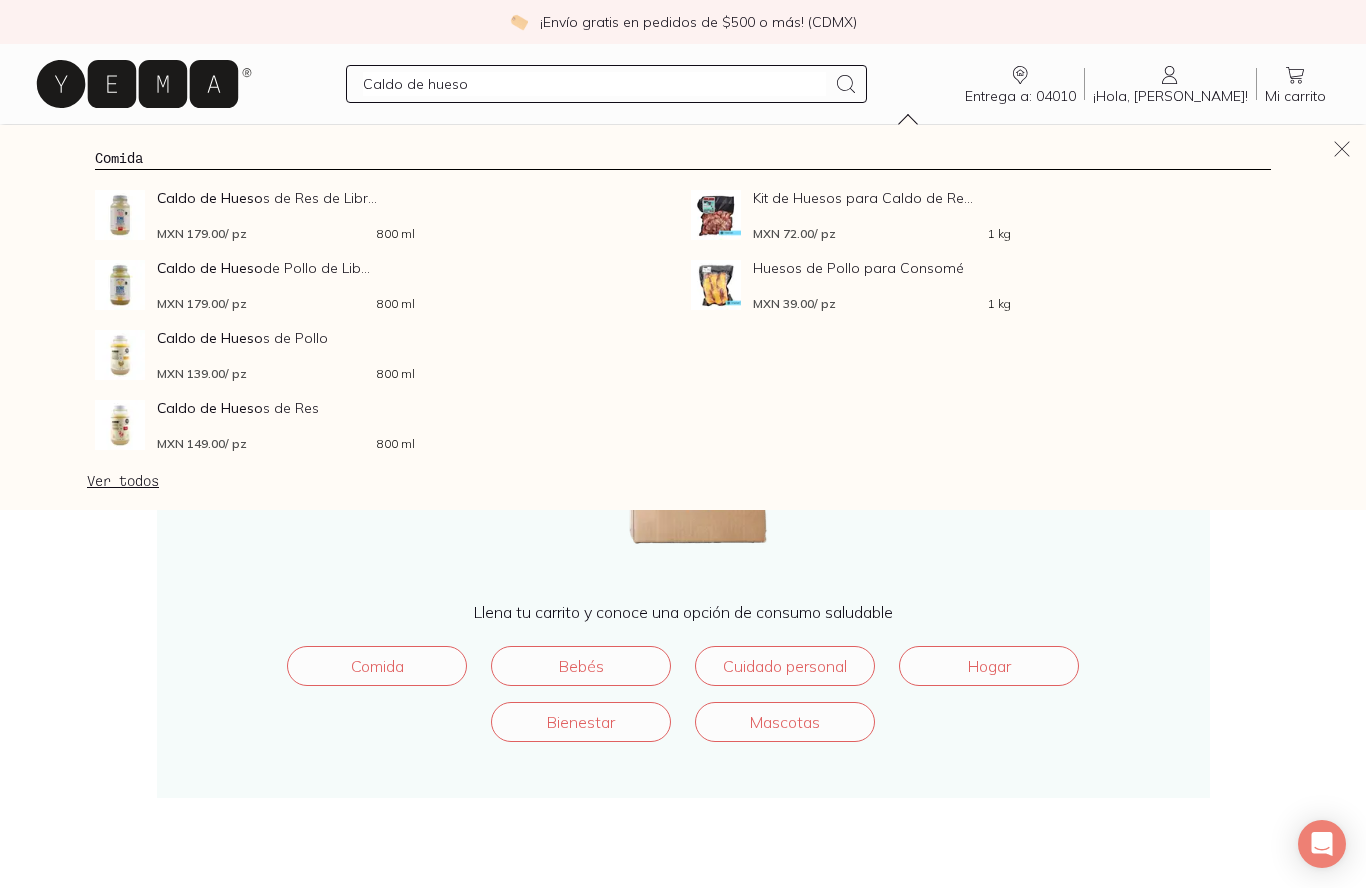click at bounding box center (120, 215) 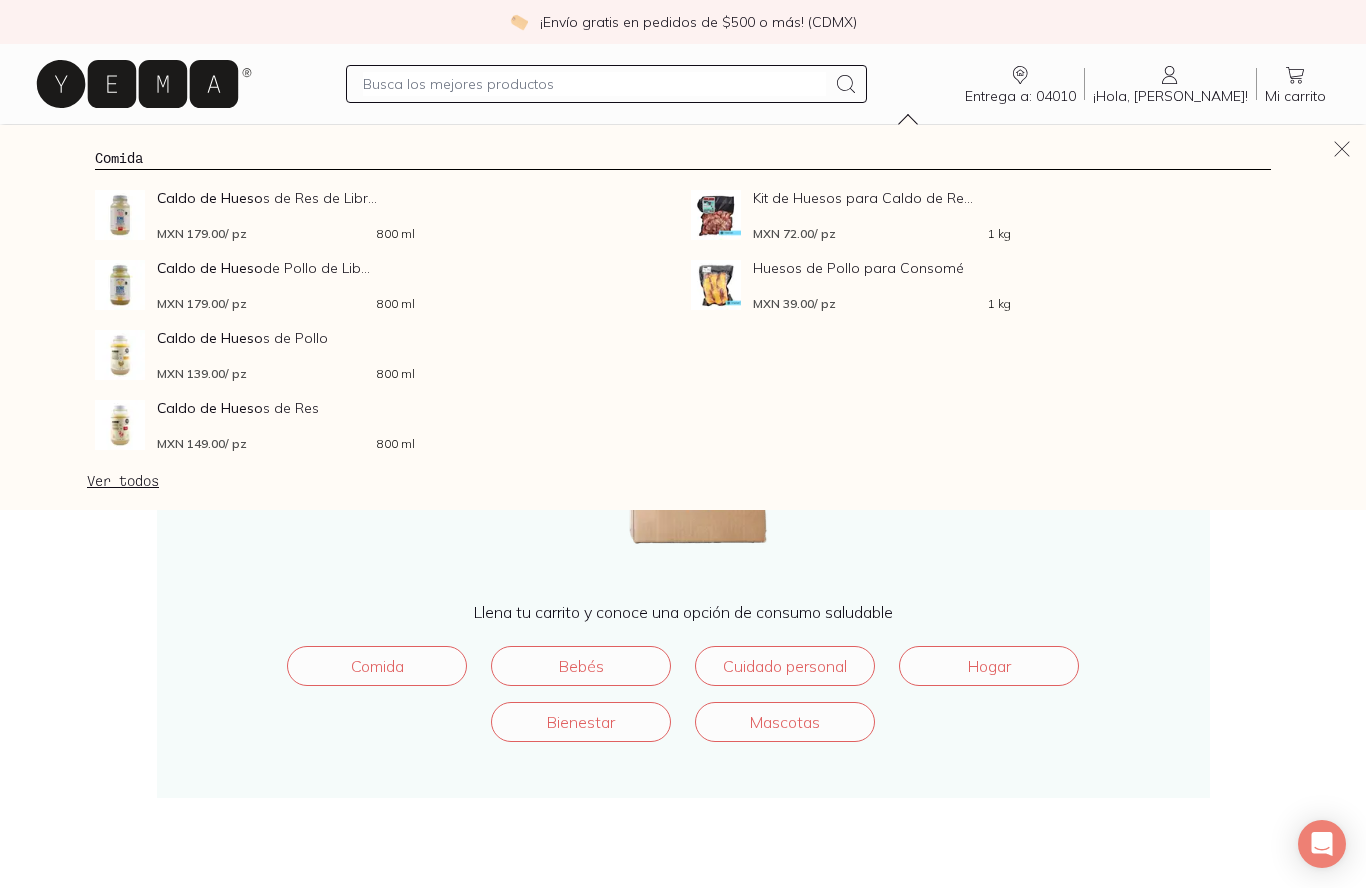 scroll, scrollTop: 0, scrollLeft: 0, axis: both 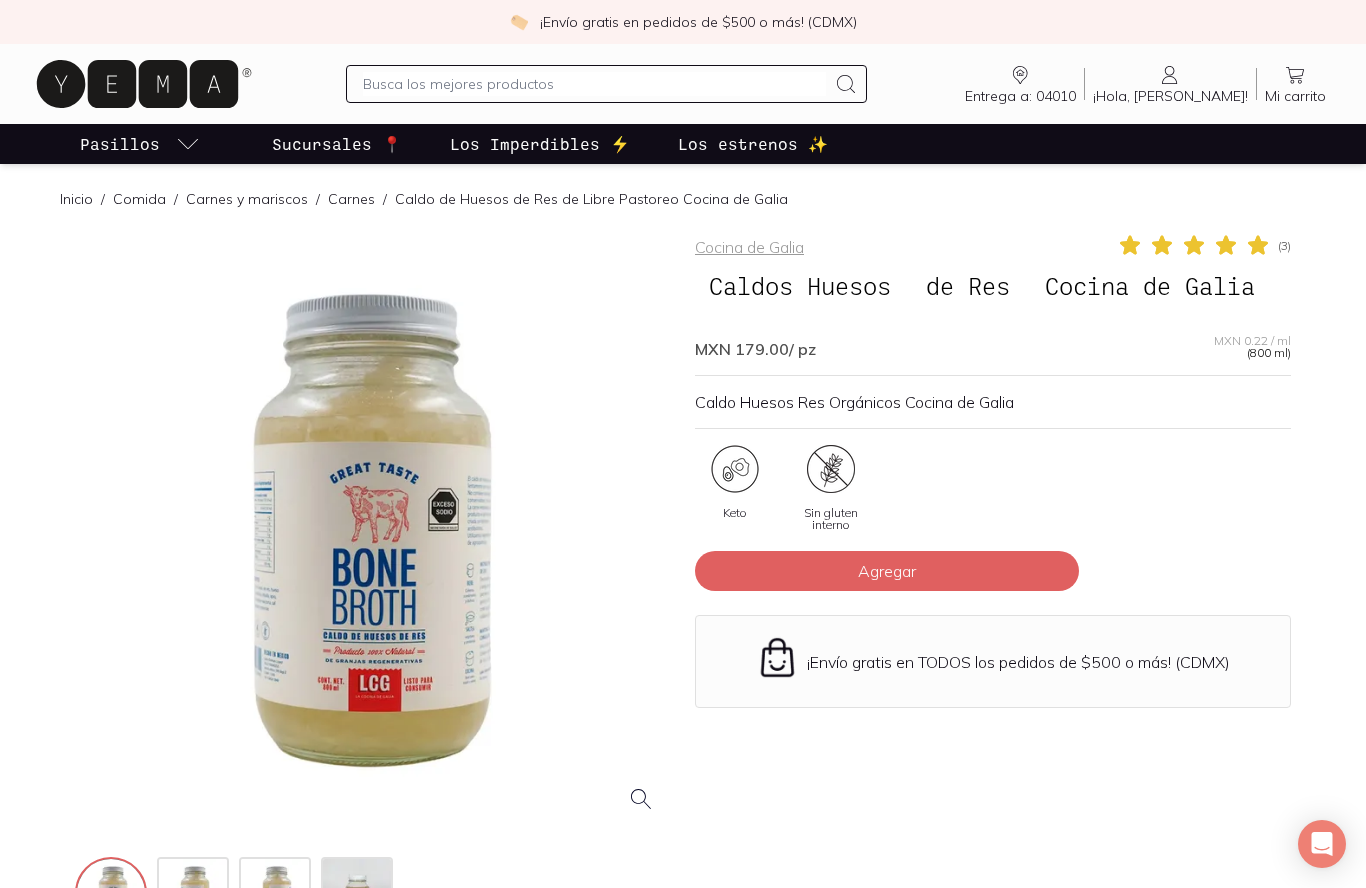 click on "Agregar" at bounding box center [887, 571] 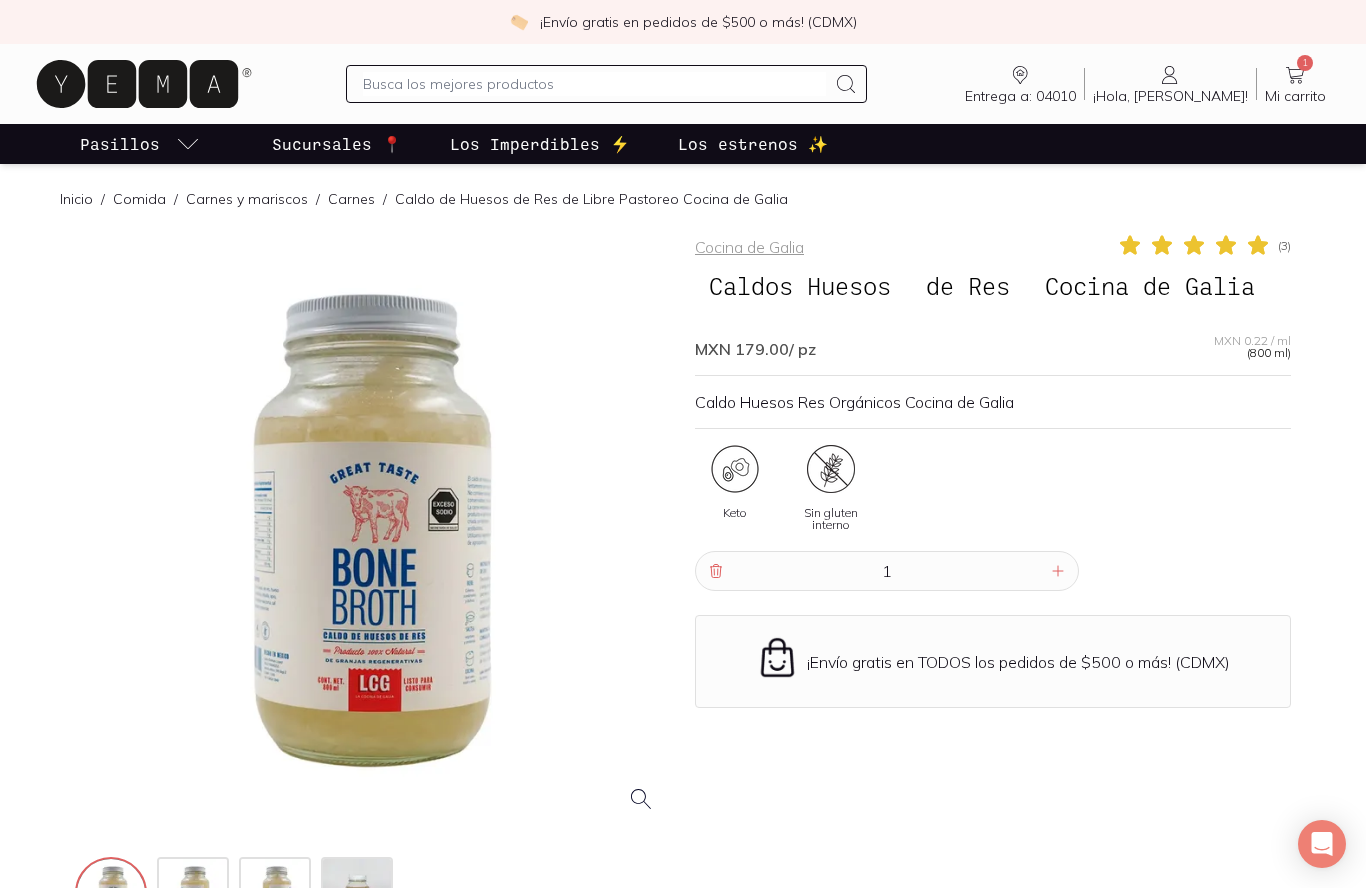 click on "Los estrenos ✨" at bounding box center [753, 144] 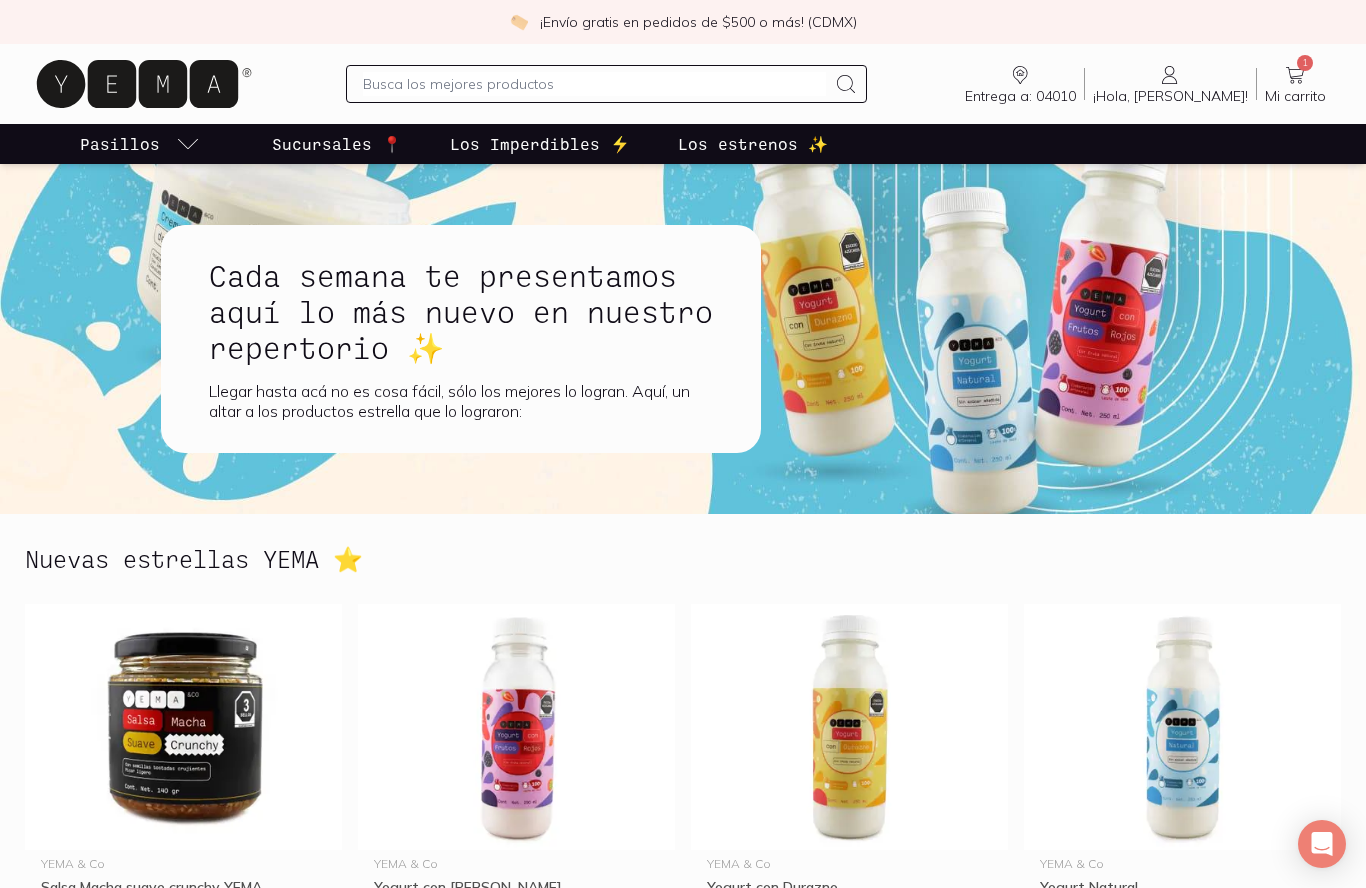 click on "Los Imperdibles ⚡️" at bounding box center [540, 144] 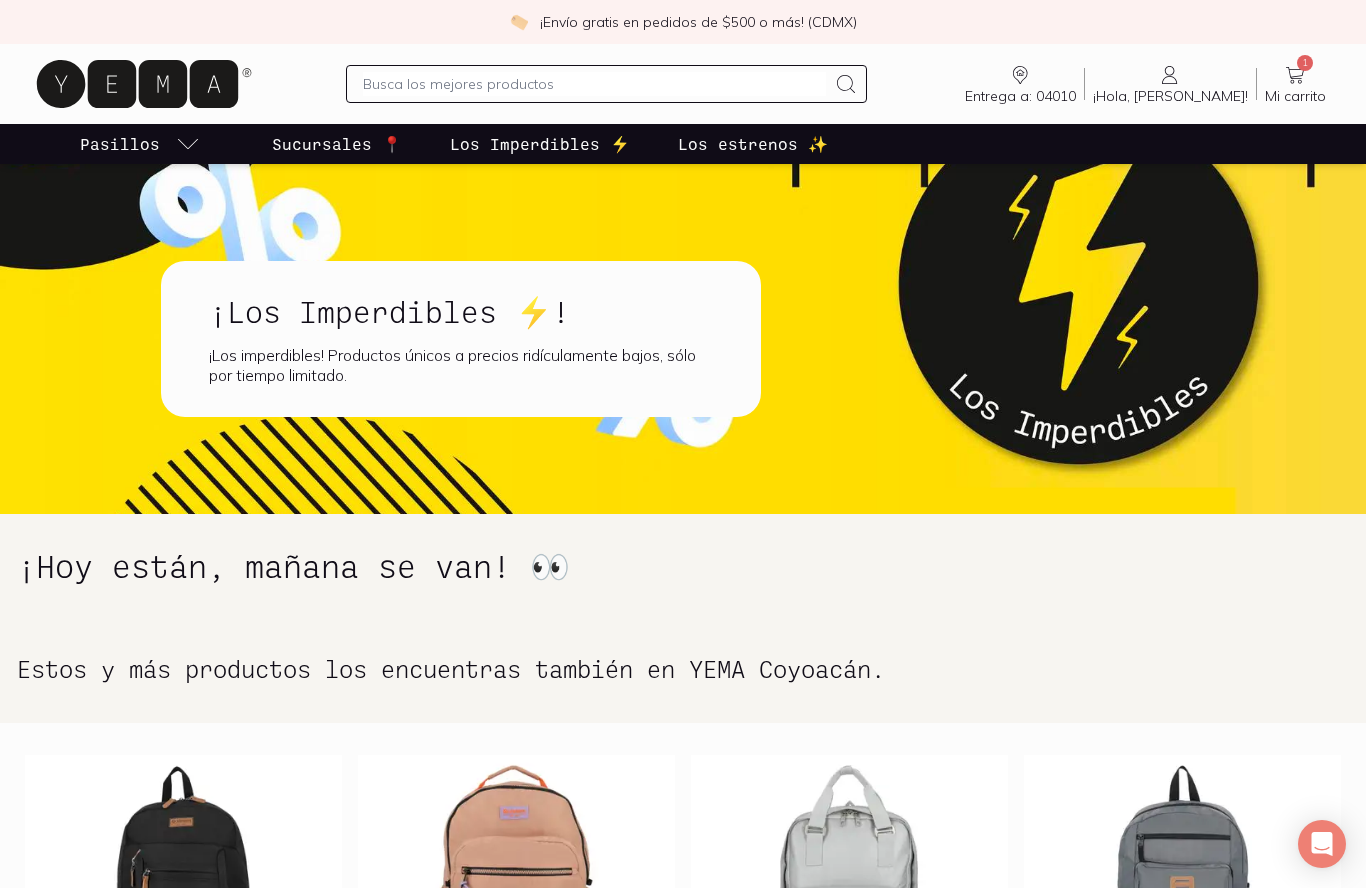 click at bounding box center (683, 339) 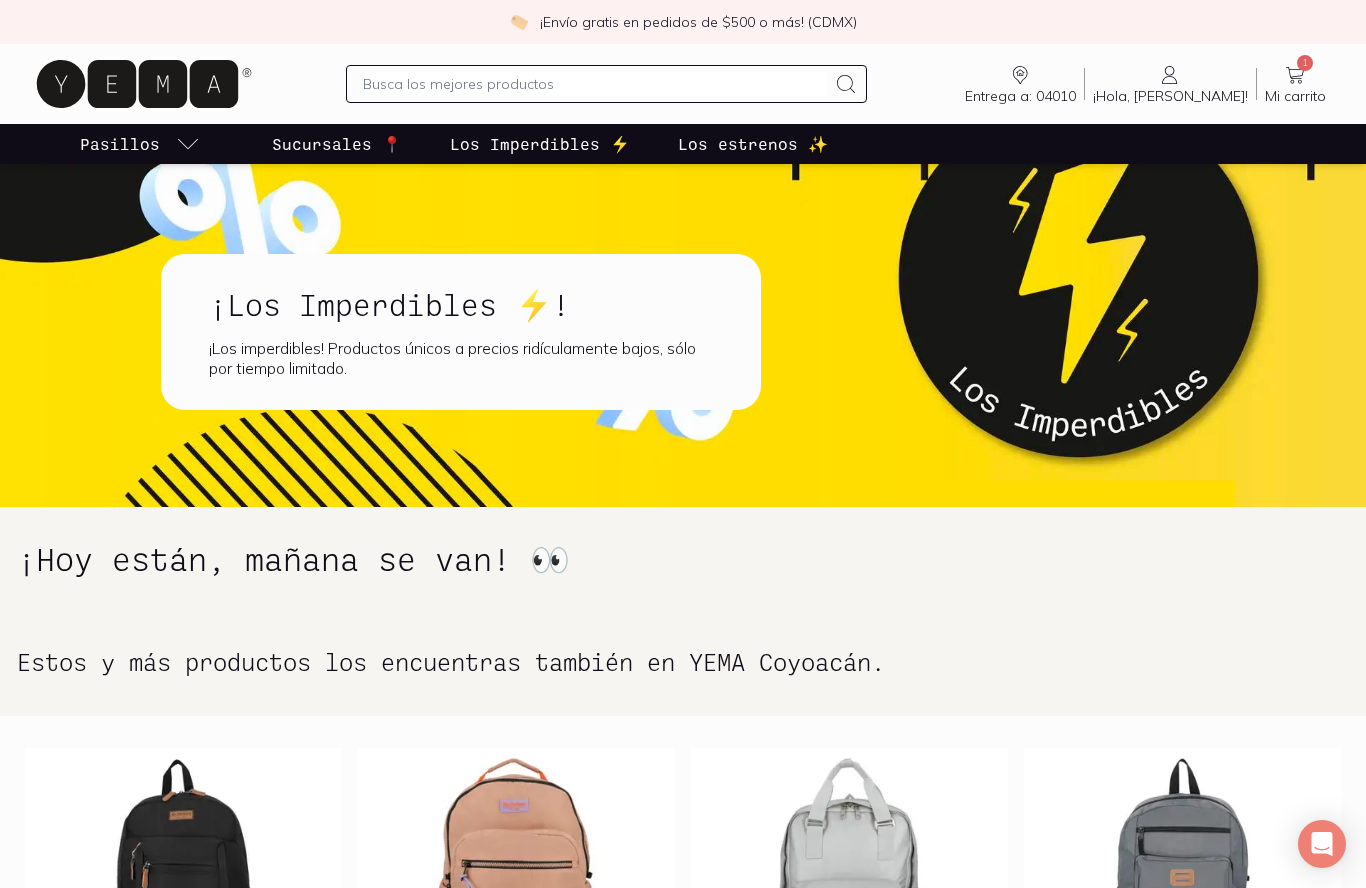 scroll, scrollTop: 0, scrollLeft: 0, axis: both 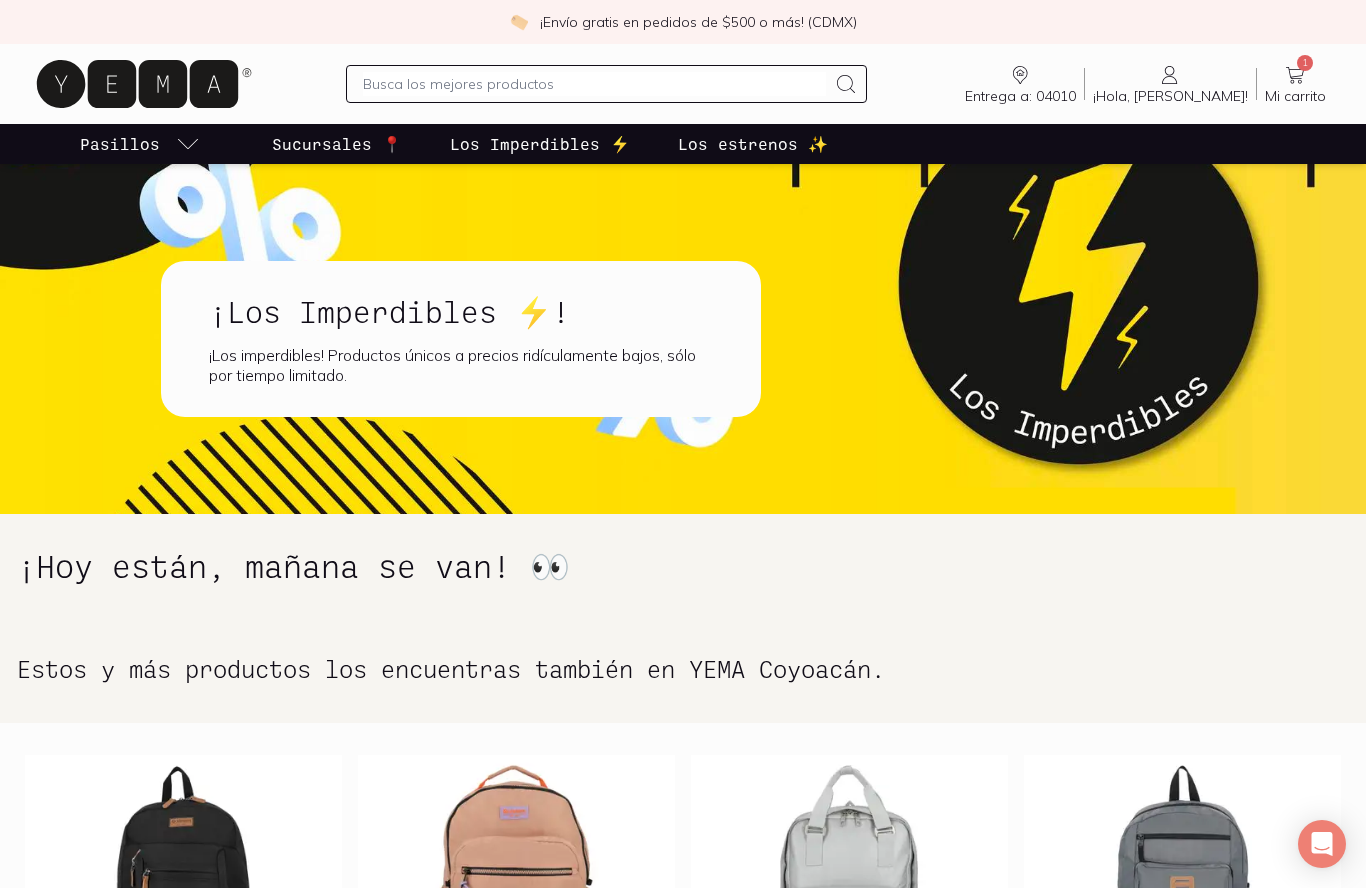 click 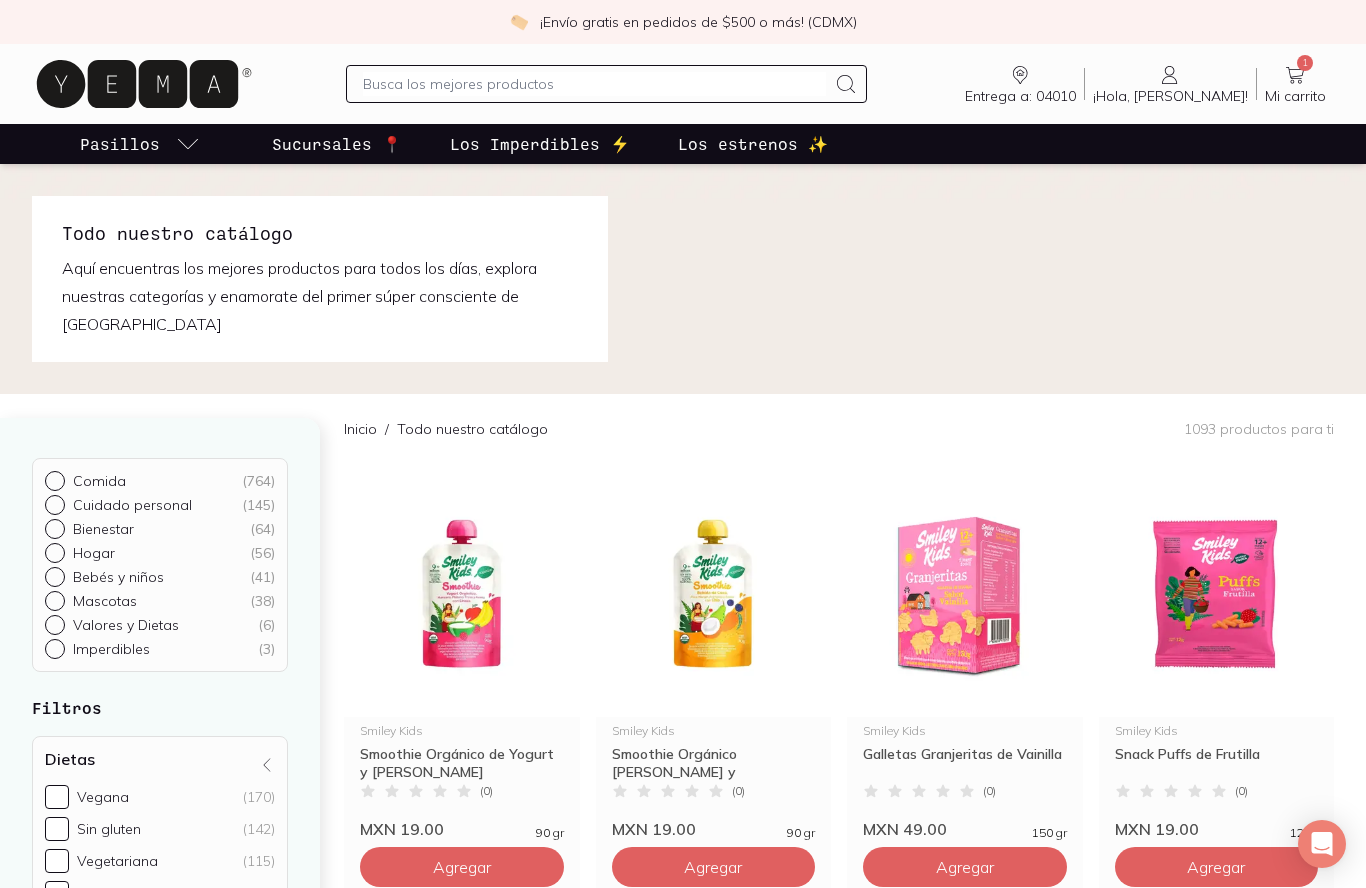 click at bounding box center (594, 84) 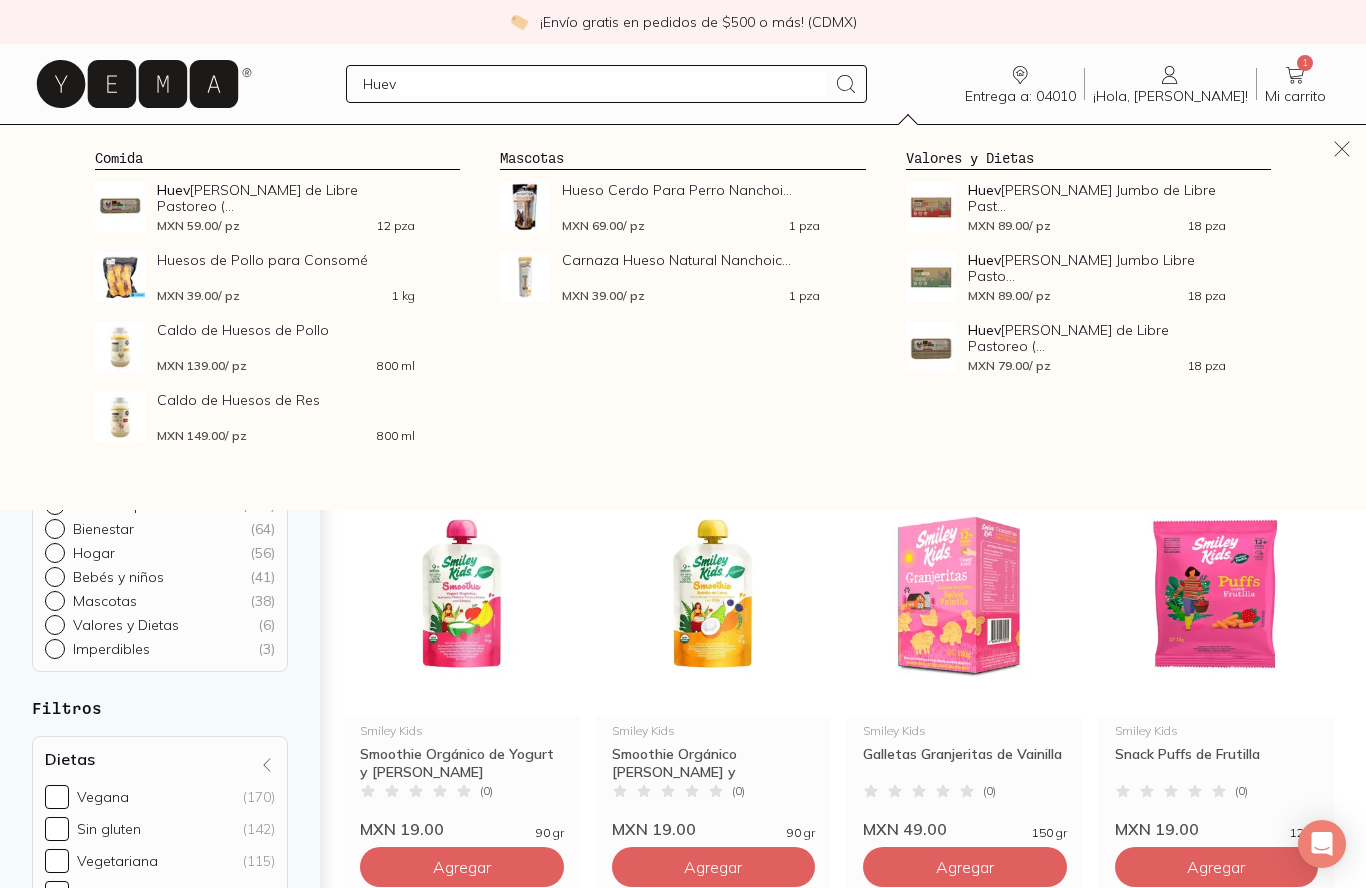 type on "Huevo" 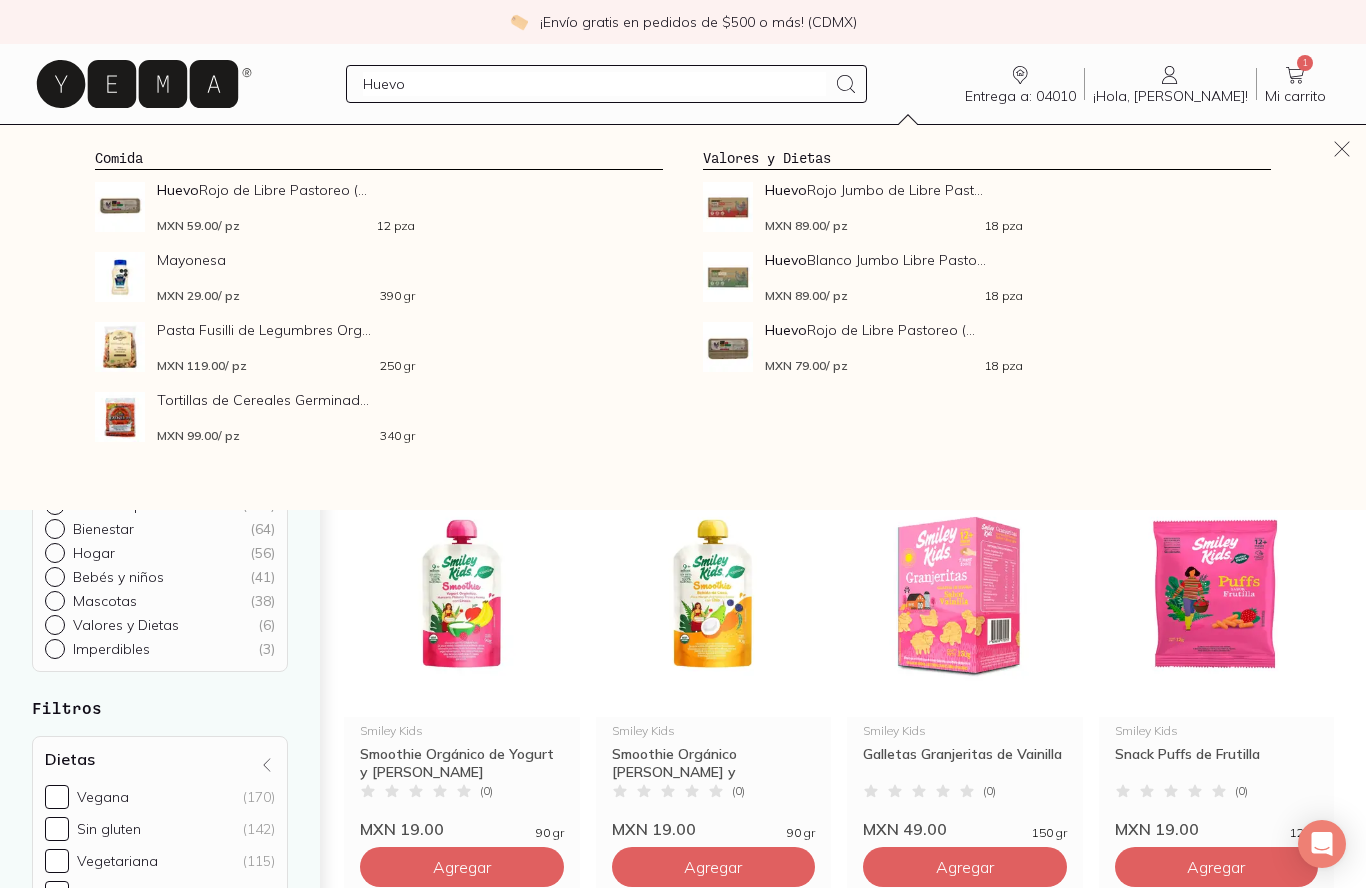 click on "Huevo  Rojo de Libre Pastoreo (... MXN 59.00  / pz 12 pza" at bounding box center (286, 207) 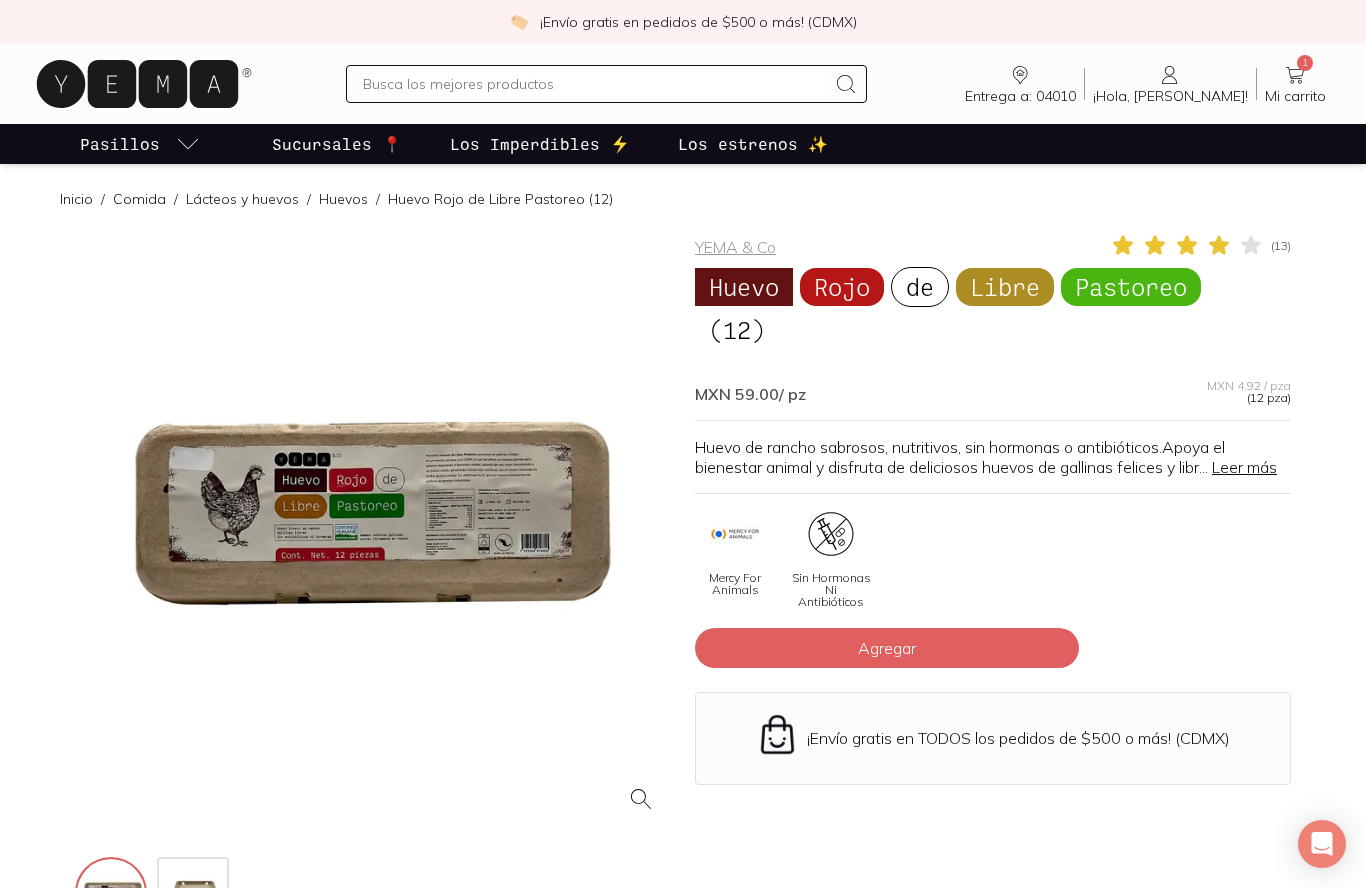 click on "Agregar" at bounding box center [887, 648] 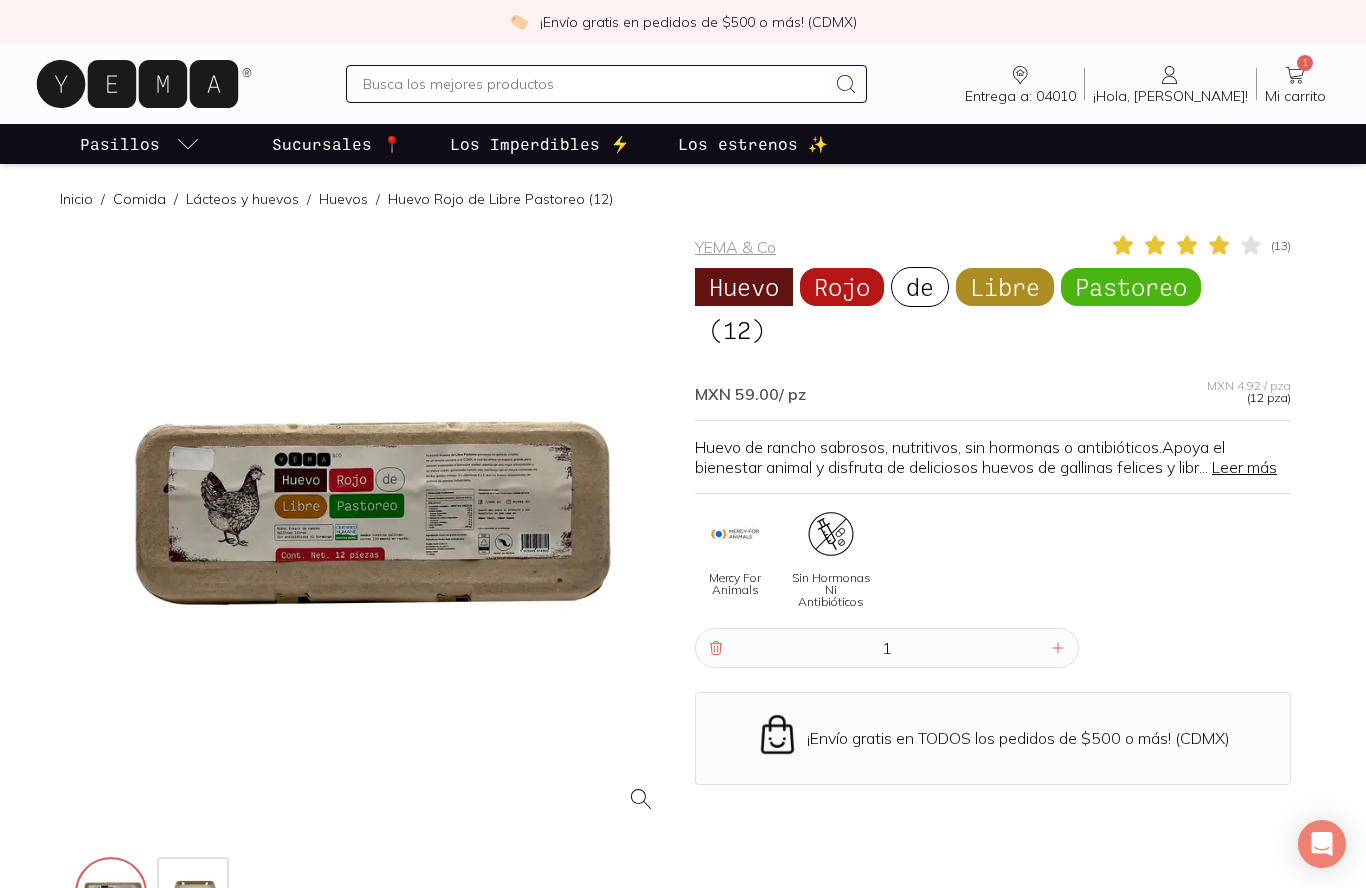 click on "1" at bounding box center [887, 648] 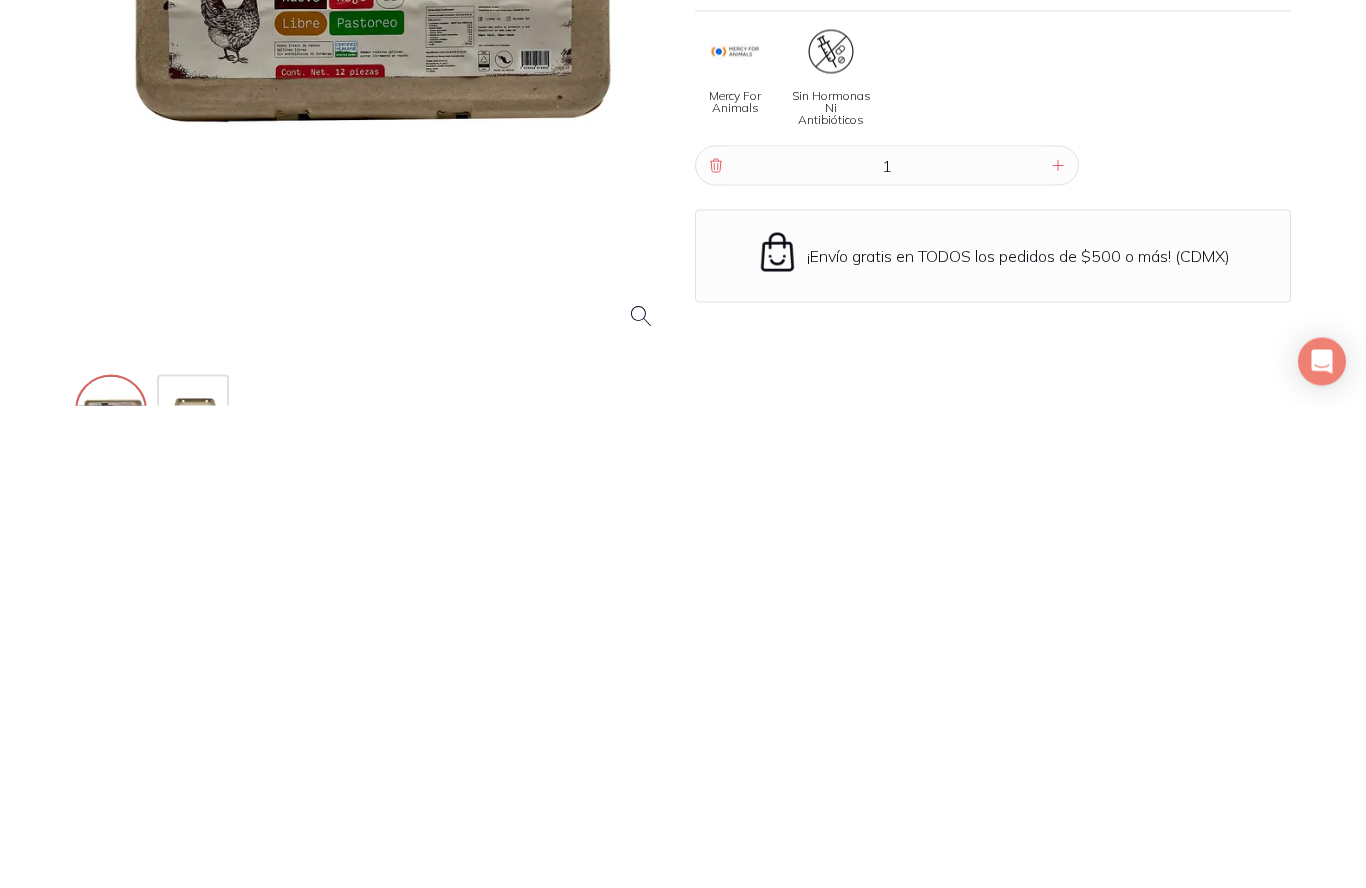 click 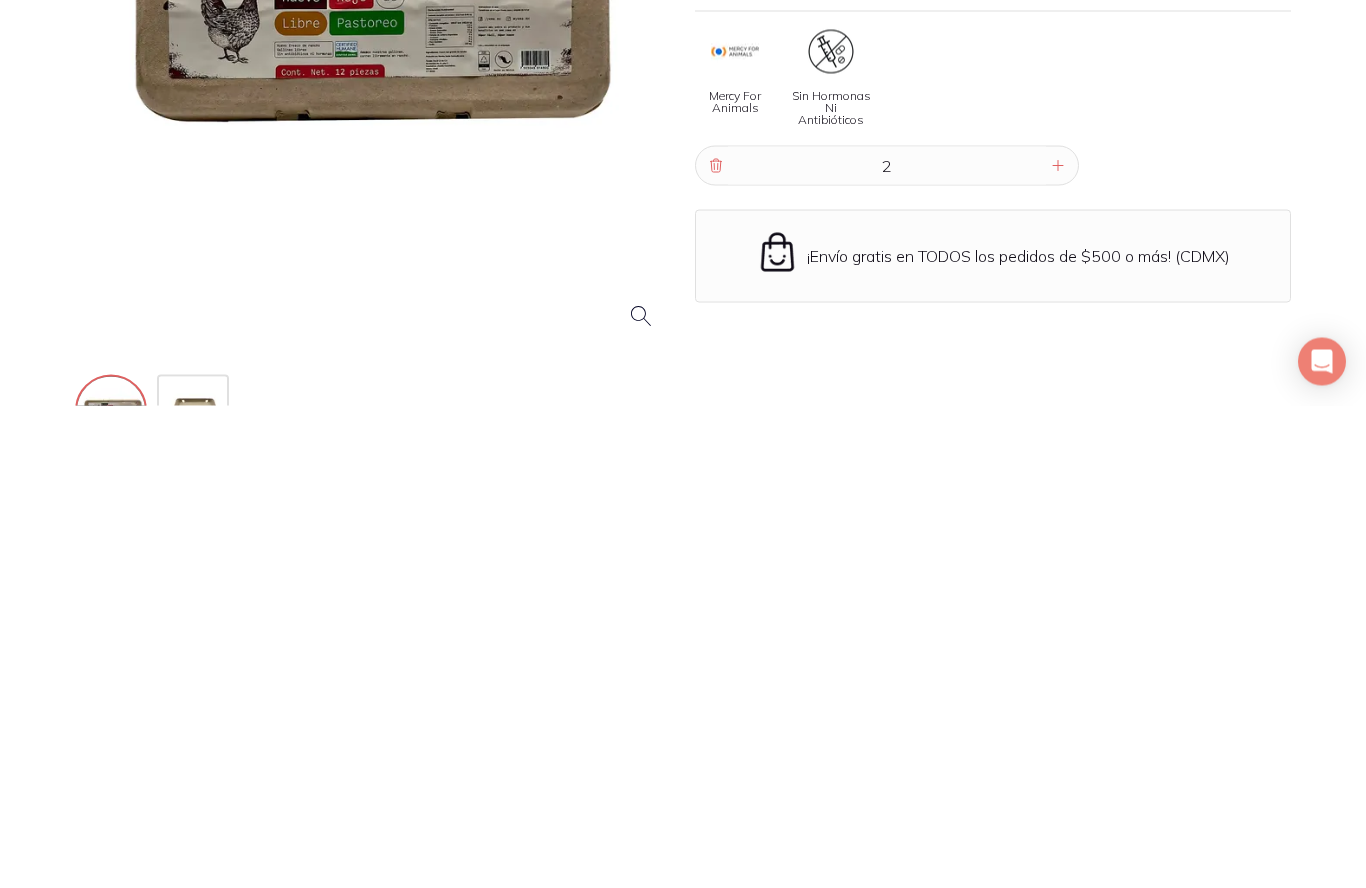scroll, scrollTop: 483, scrollLeft: 0, axis: vertical 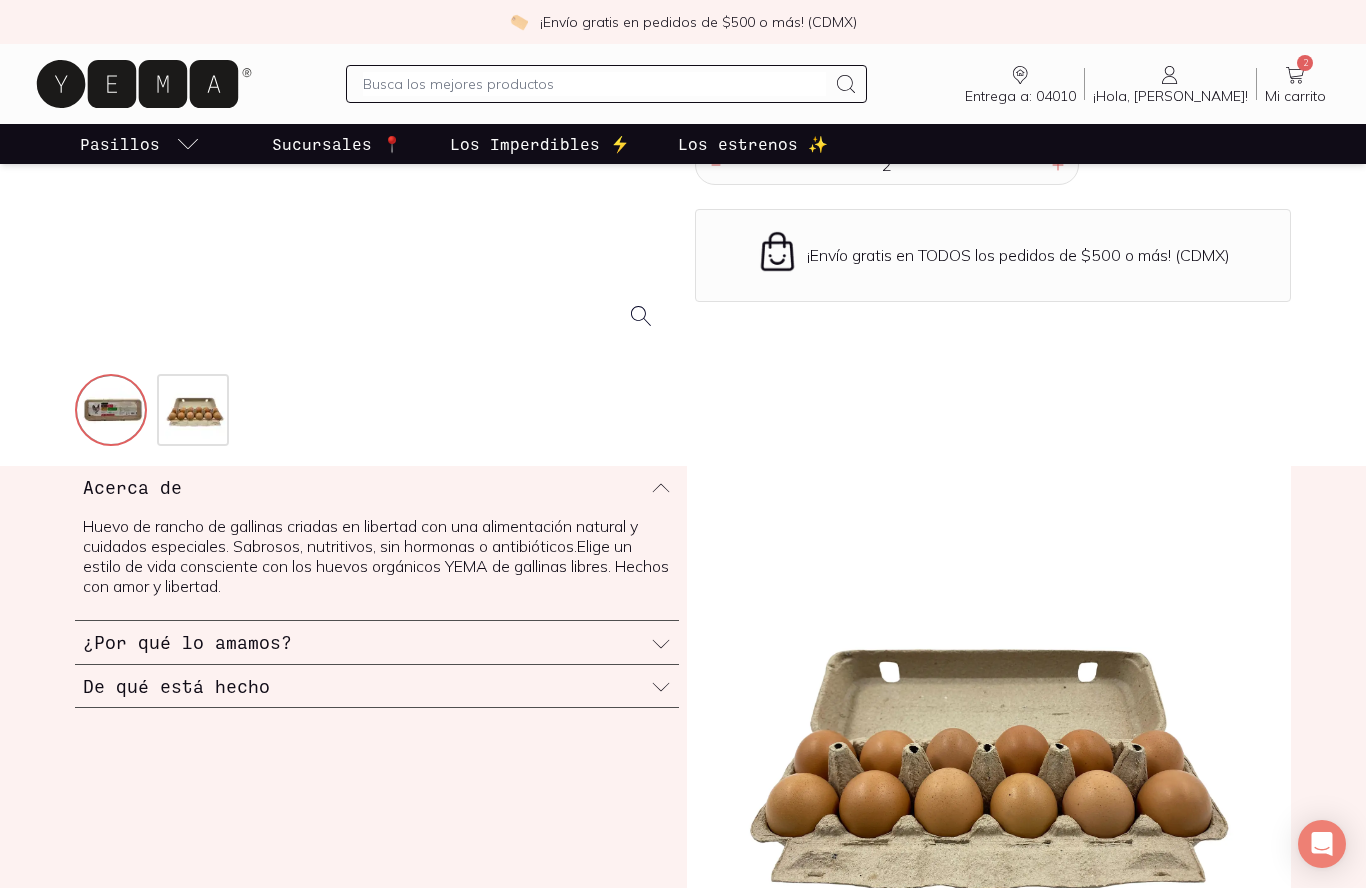 click 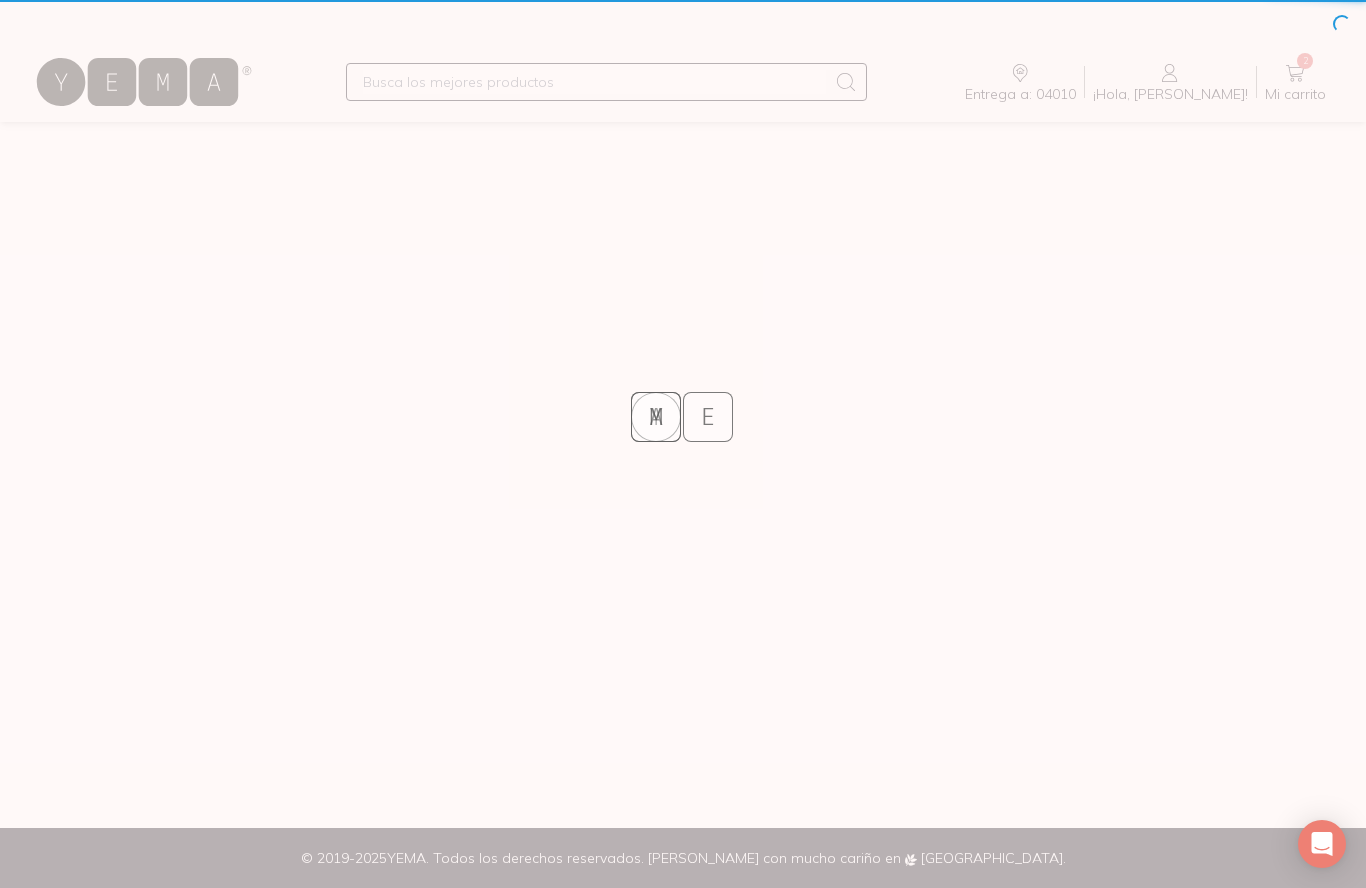 scroll, scrollTop: 87, scrollLeft: 0, axis: vertical 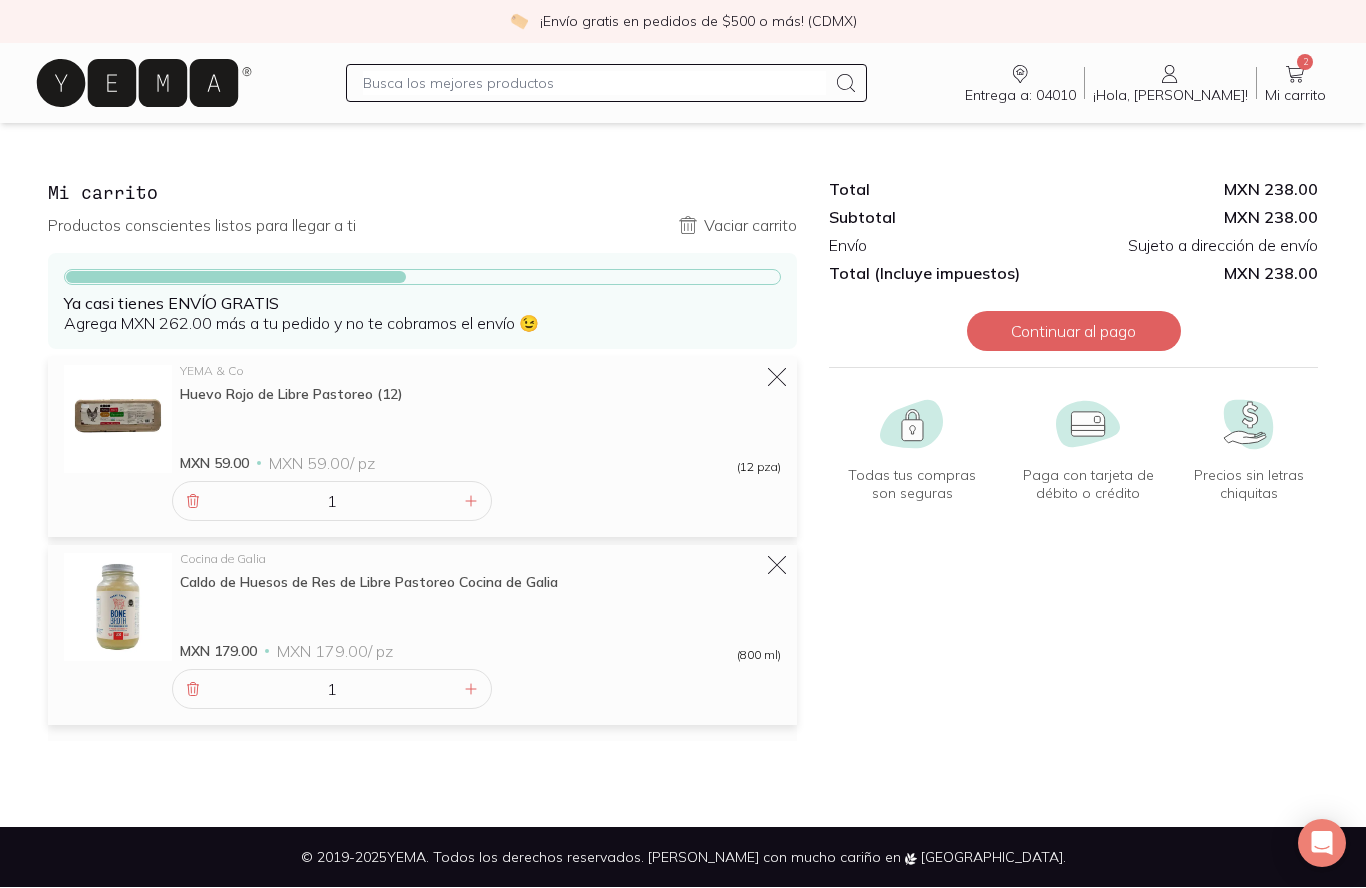 click 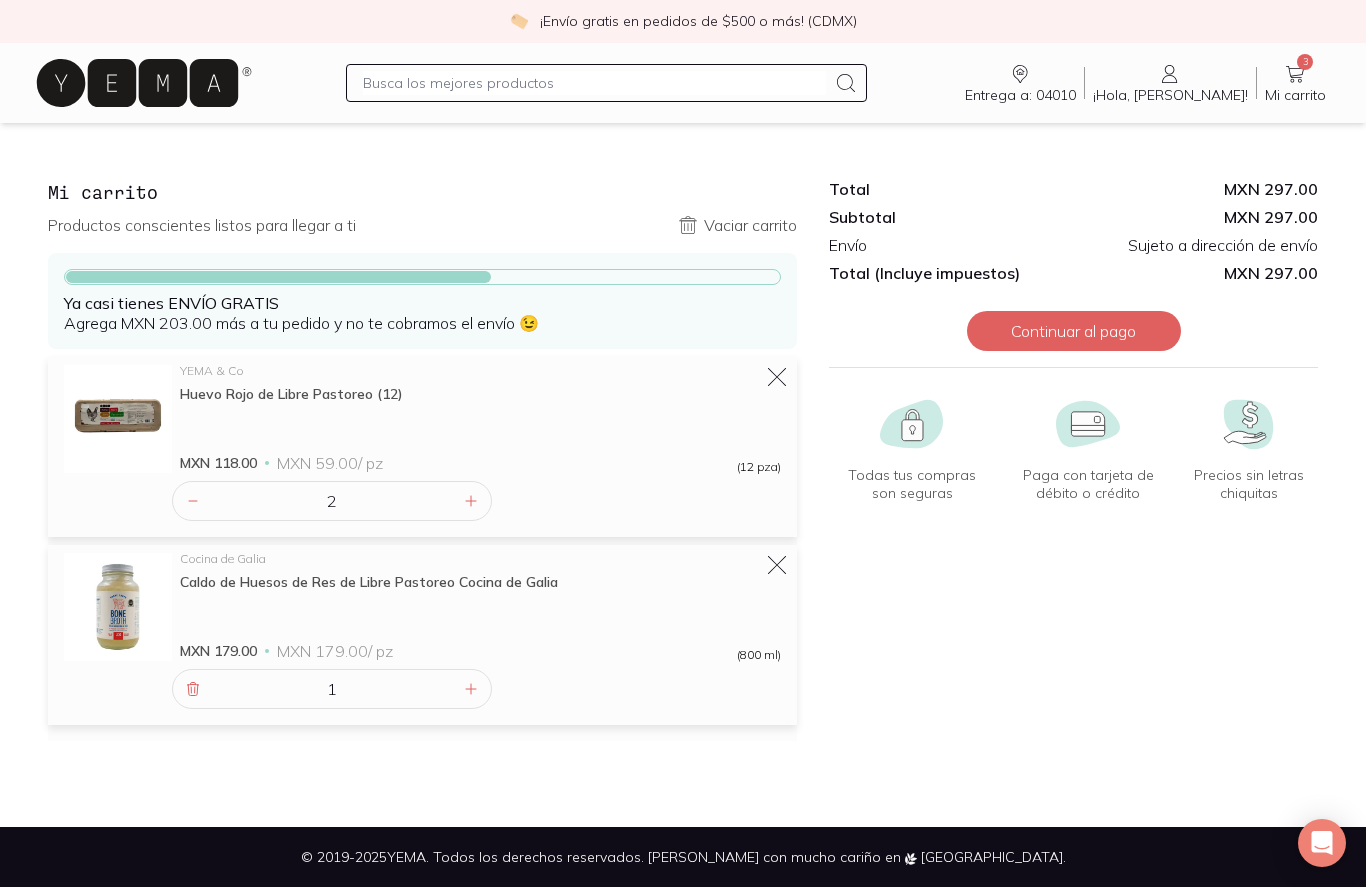 click at bounding box center (594, 84) 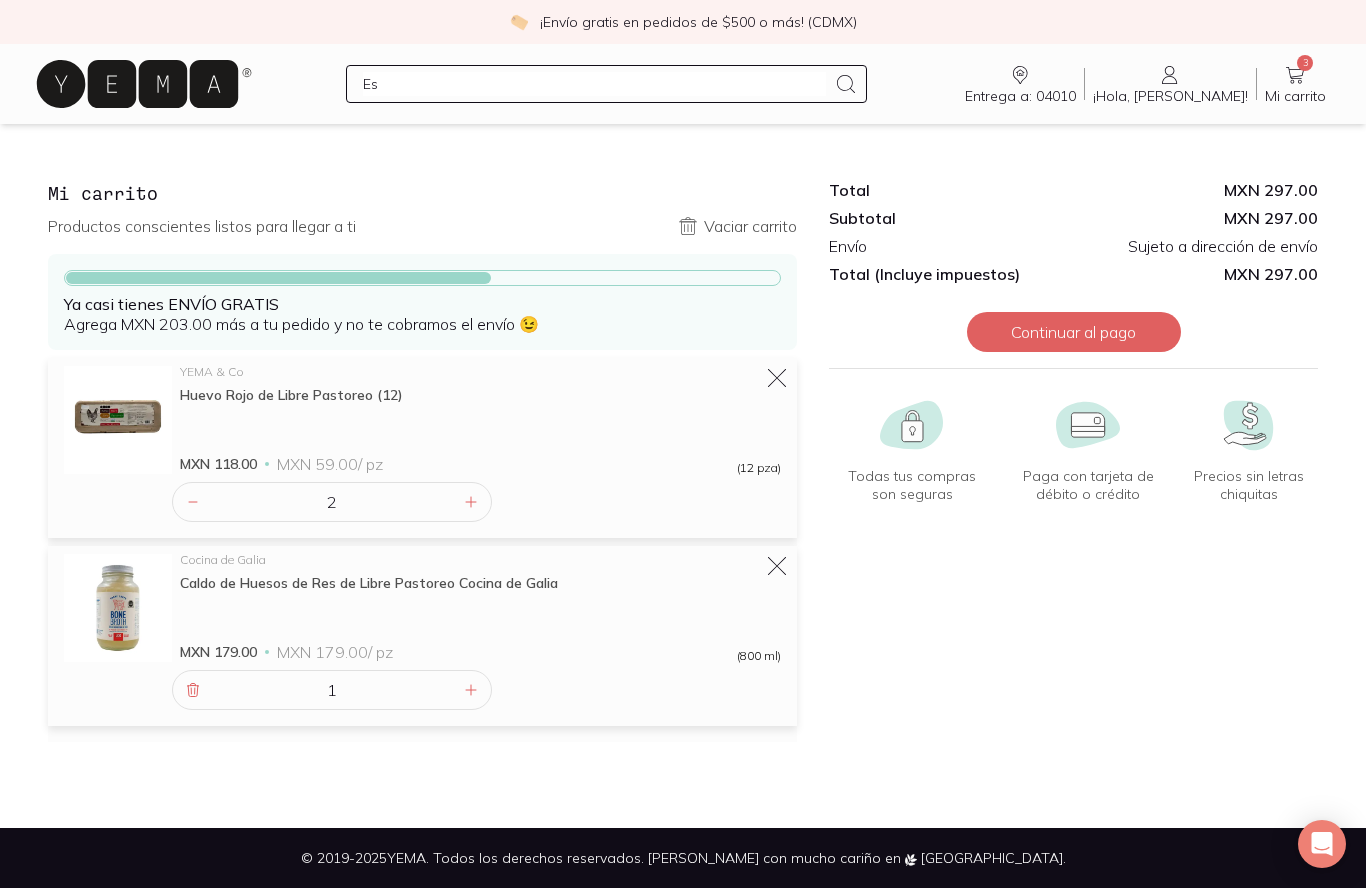 type on "Esp" 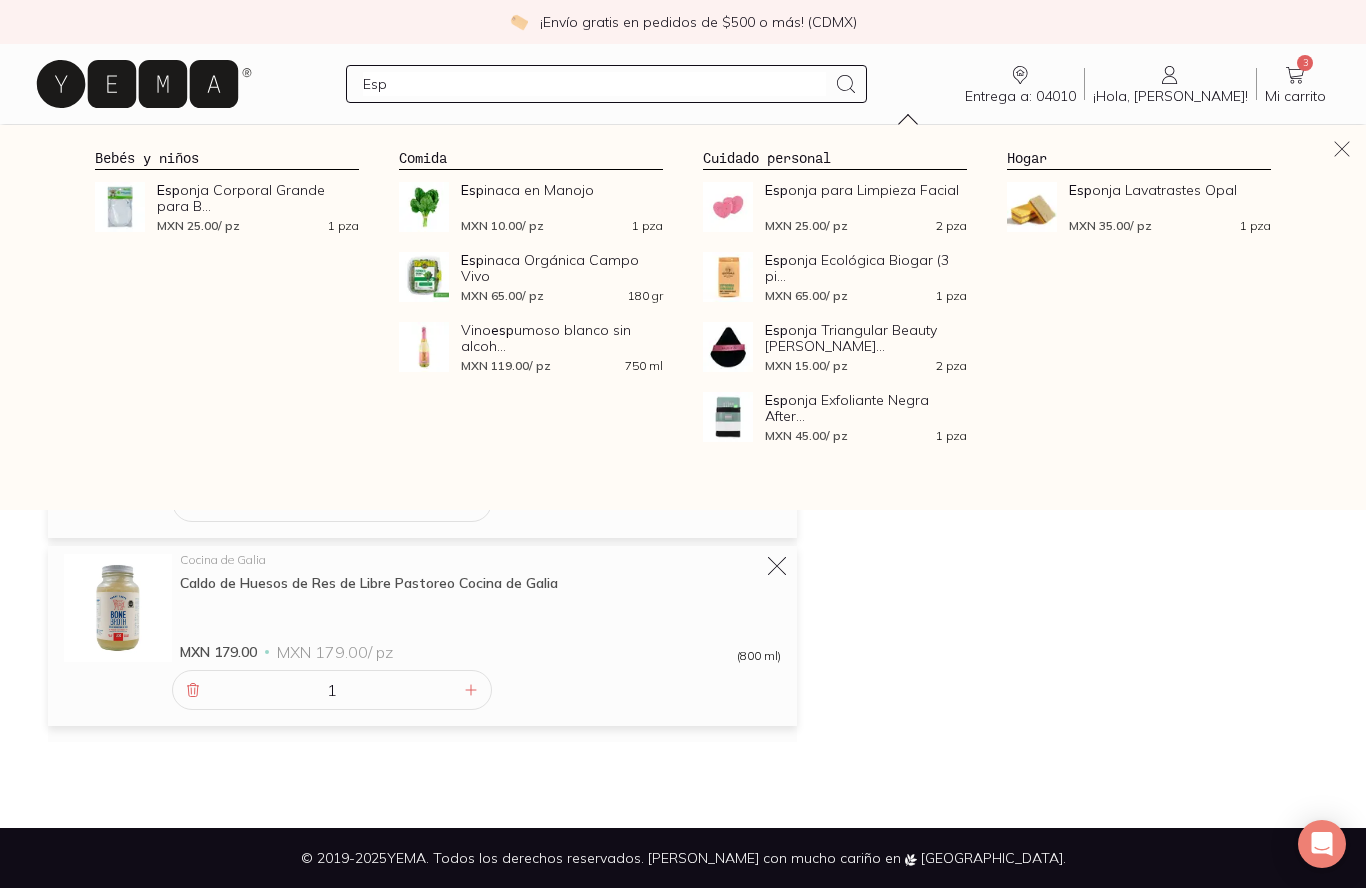 click on "Esp inaca Orgánica Campo Vivo MXN 65.00  / pz 180 gr" at bounding box center [562, 277] 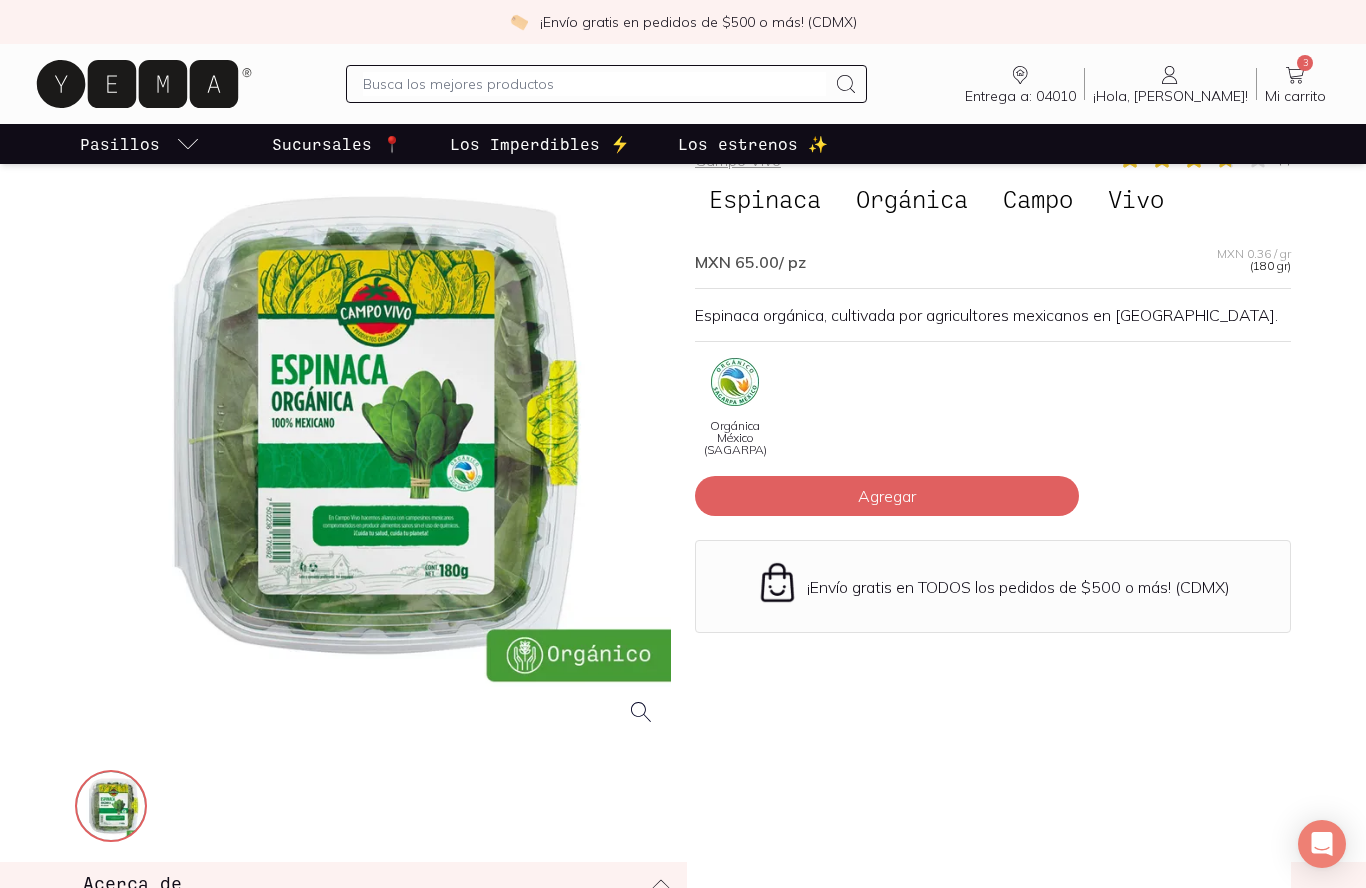 click on "Agregar" at bounding box center [887, 496] 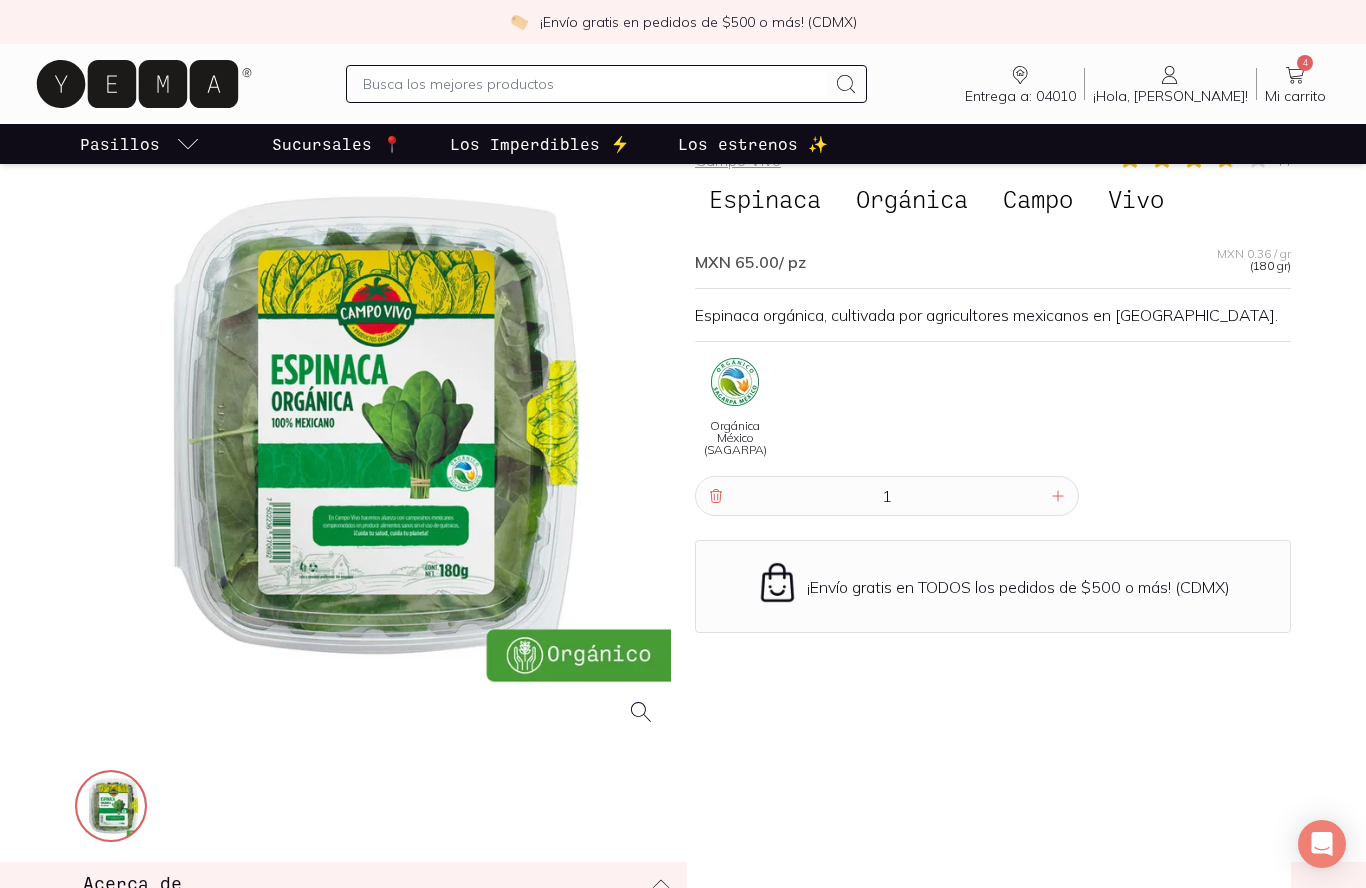 click on "4 Mi carrito Carrito" at bounding box center [1295, 84] 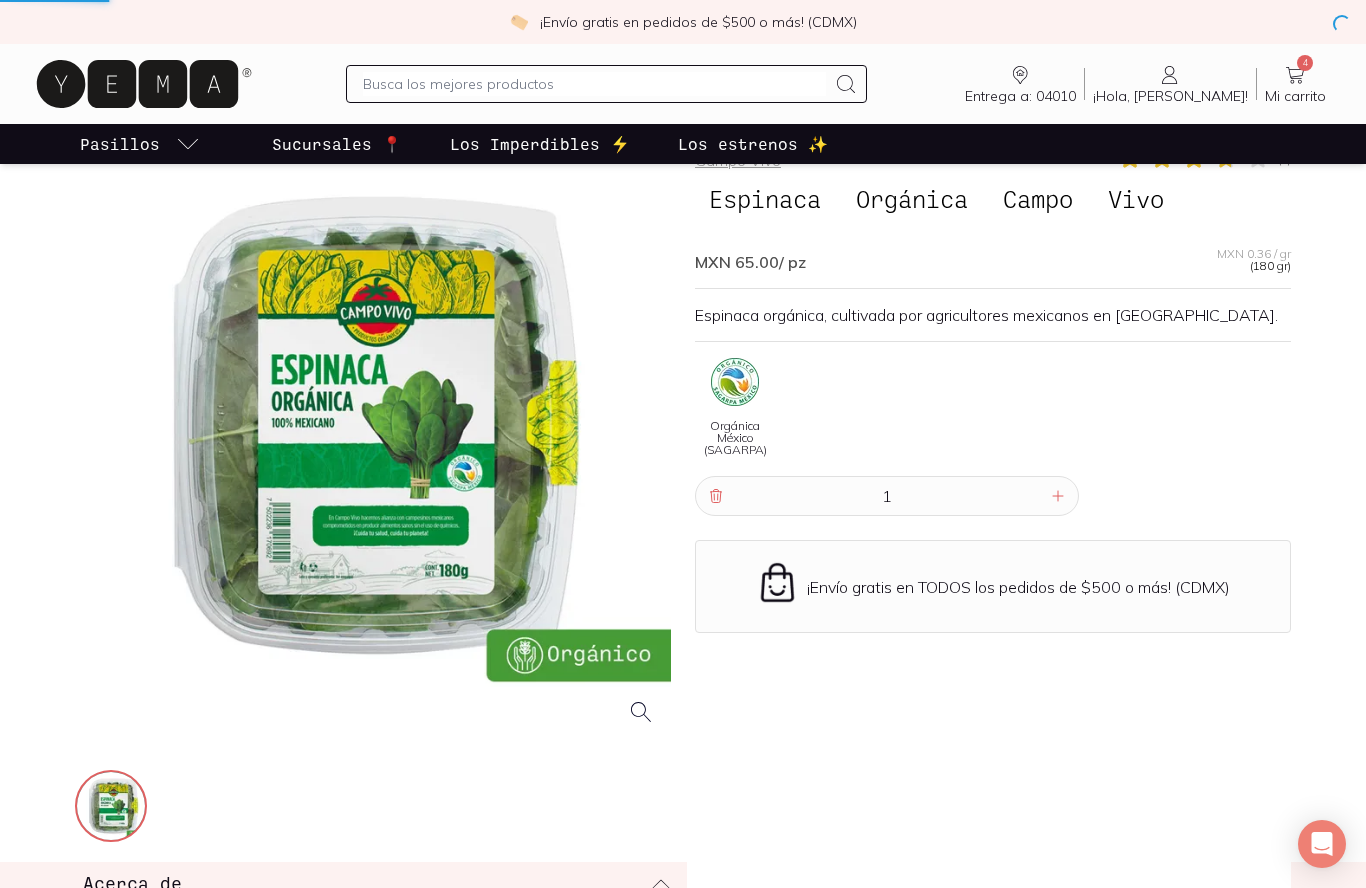 scroll, scrollTop: 0, scrollLeft: 0, axis: both 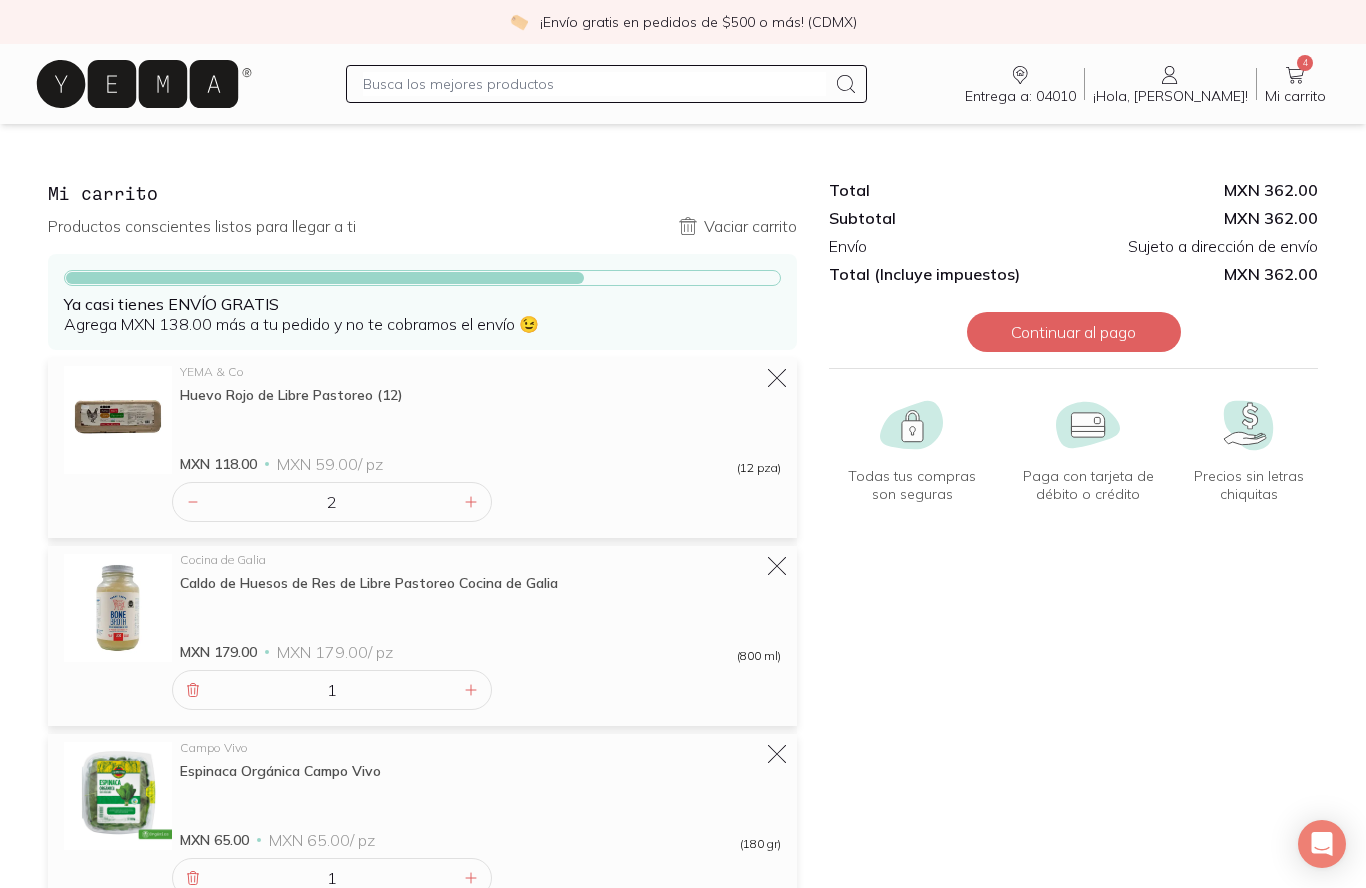 click on "Mi carrito Productos conscientes listos para llegar a ti Vaciar carrito Ya casi tienes ENVÍO GRATIS Agrega MXN 138.00 más a tu pedido y no te cobramos el envío 😉 YEMA & Co Huevo Rojo de Libre Pastoreo (12) MXN 118.00 MXN 59.00  / pz (12 pza) 2 Cocina [PERSON_NAME] Caldo de Huesos de Res de Libre Pastoreo Cocina [PERSON_NAME] MXN 179.00 MXN 179.00  / pz (800 ml) 1 Campo Vivo Espinaca Orgánica Campo Vivo MXN 65.00 MXN 65.00  / pz (180 gr) 1 Vaciar carrito" at bounding box center [422, 543] 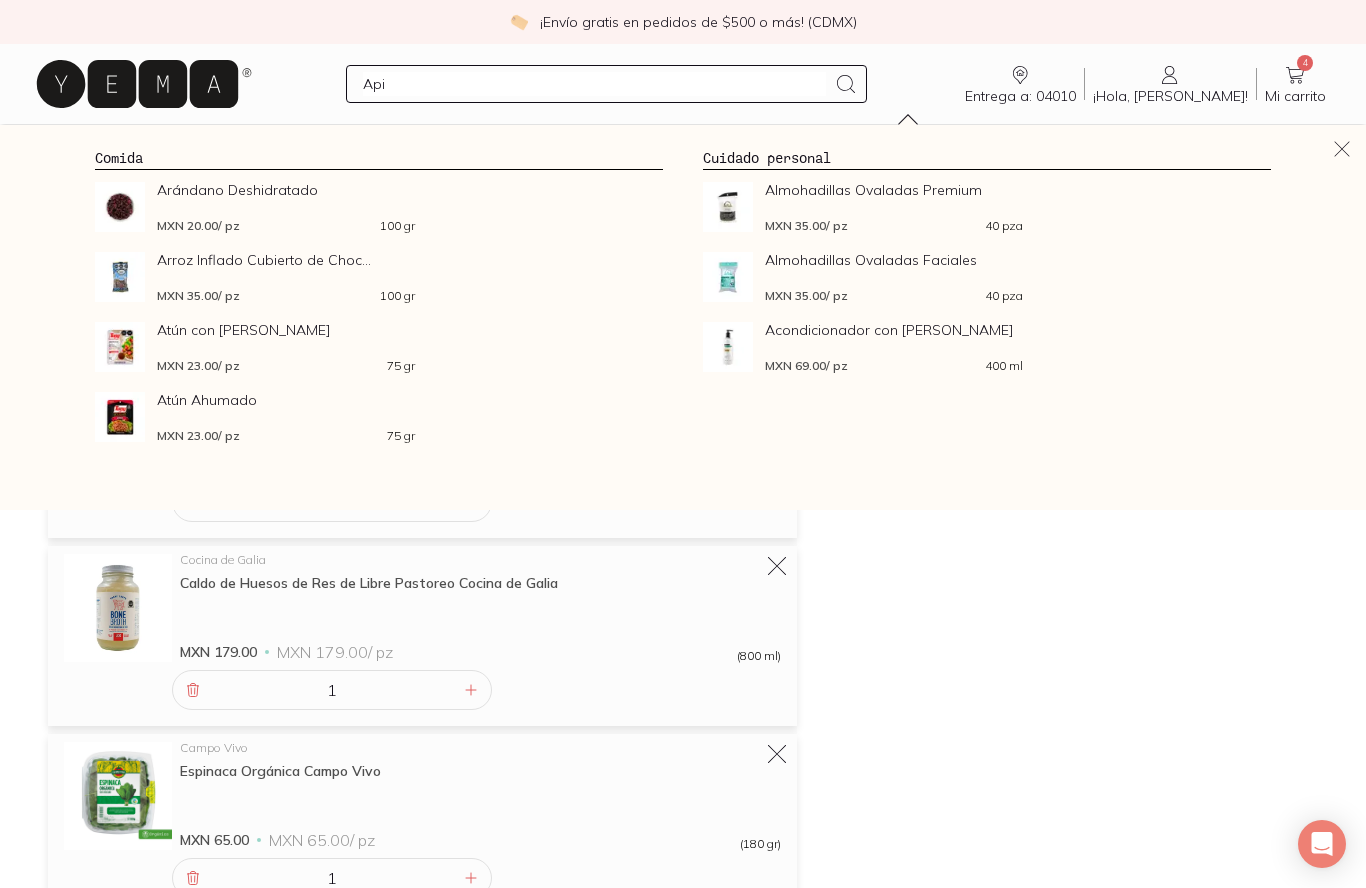 type on "Apio" 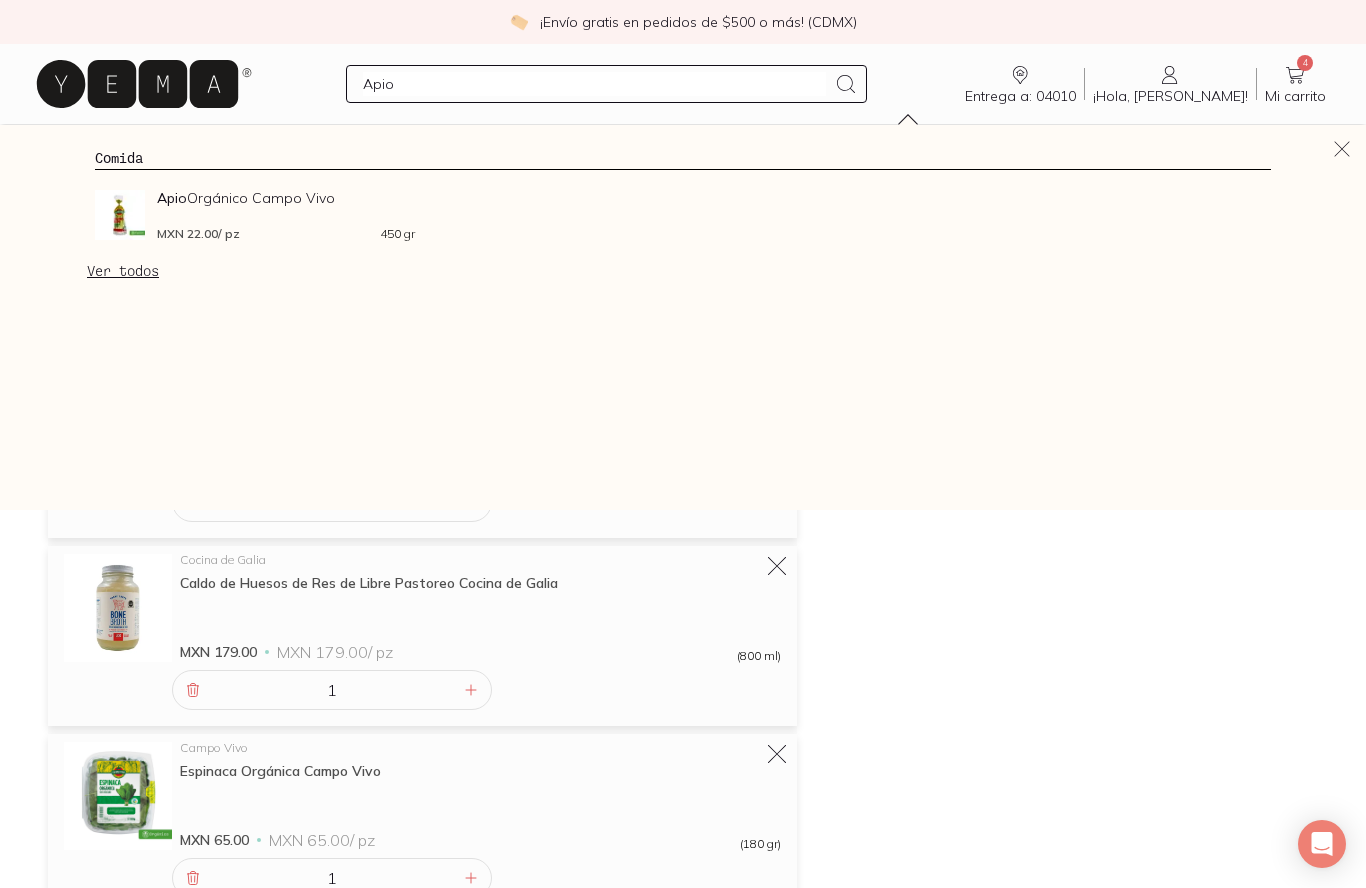 click on "Apio  Orgánico Campo Vivo" 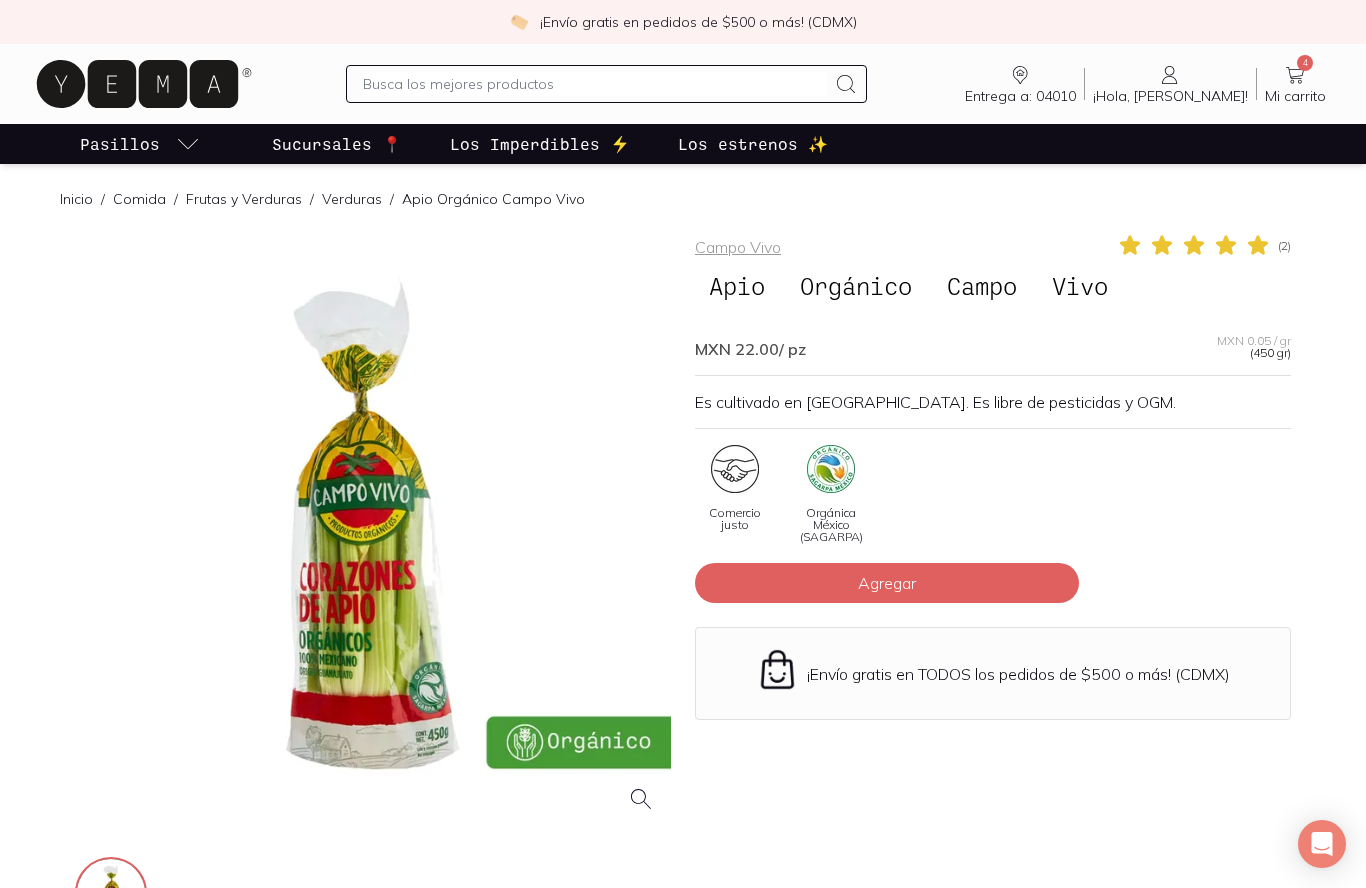 click on "Agregar" at bounding box center [887, 583] 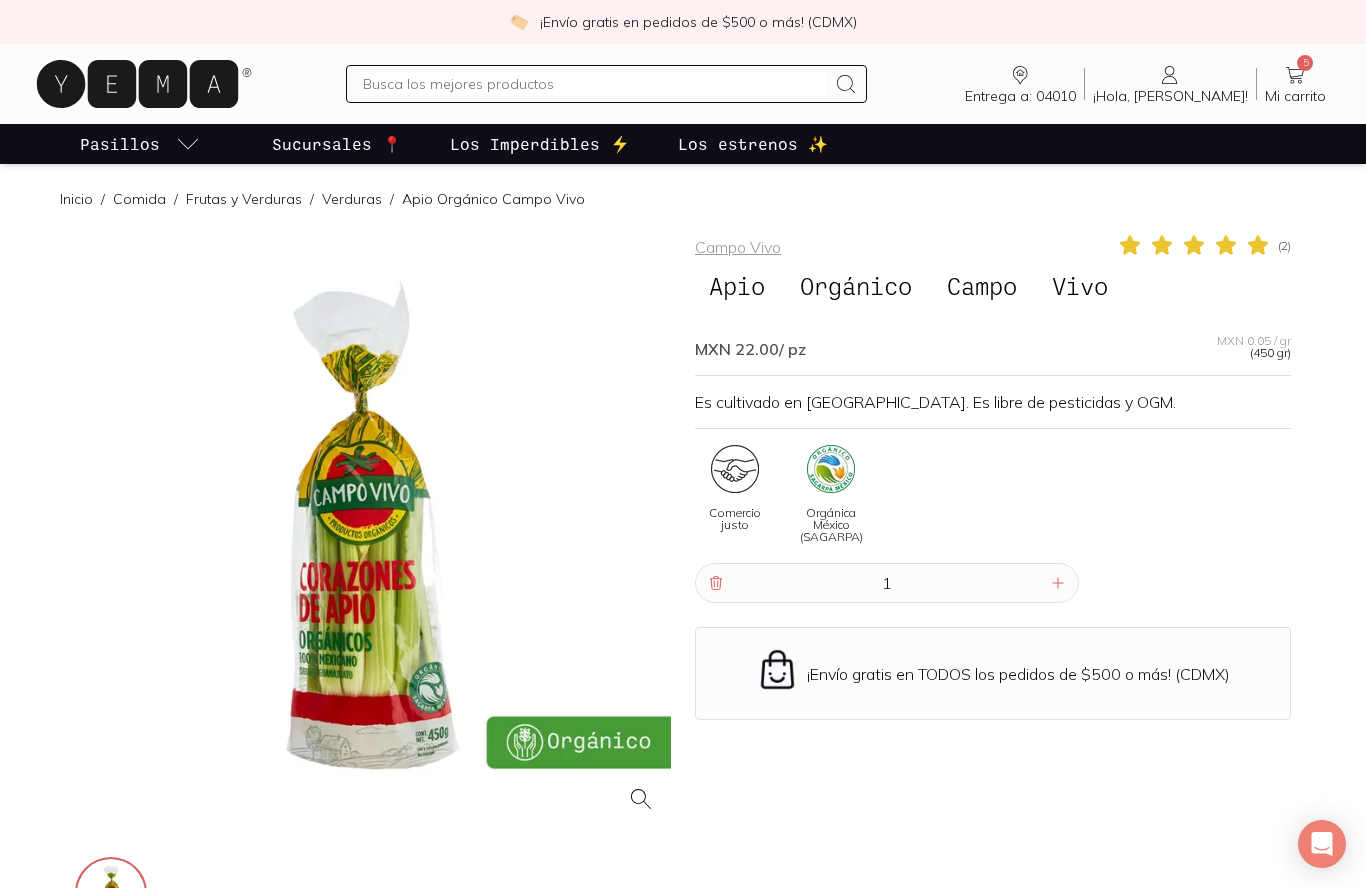 click 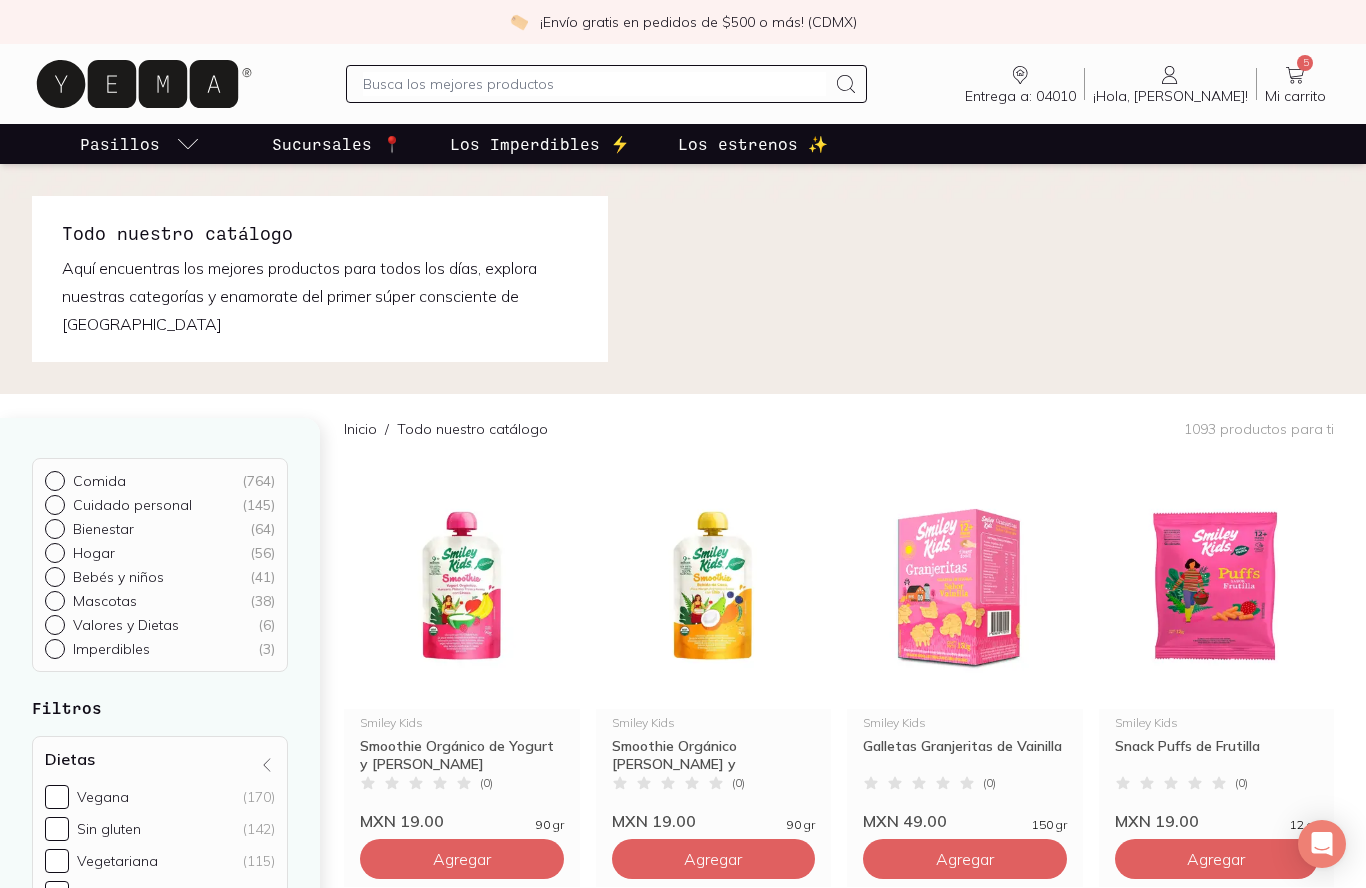 click at bounding box center [594, 84] 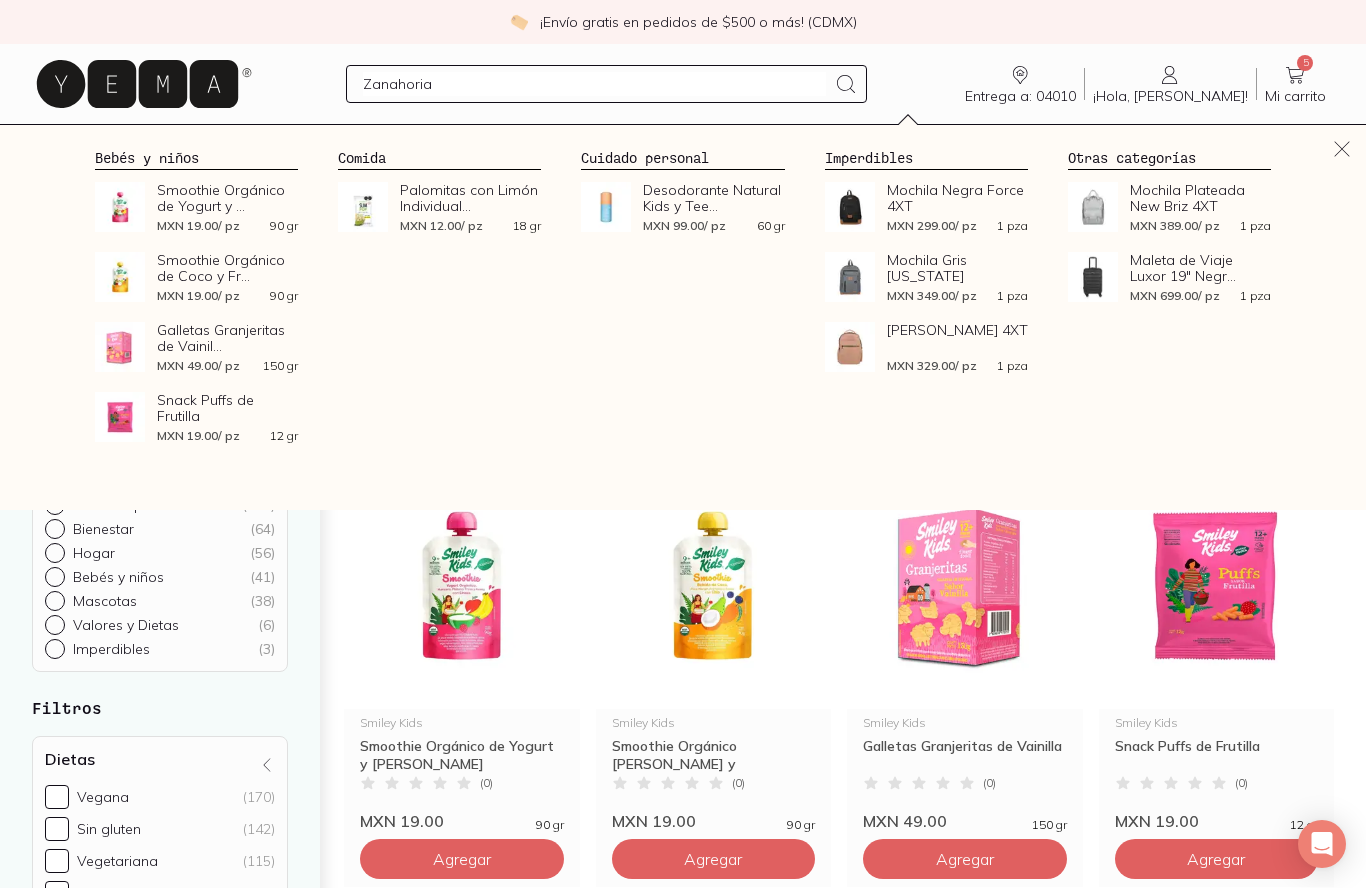 type on "Zanahoria" 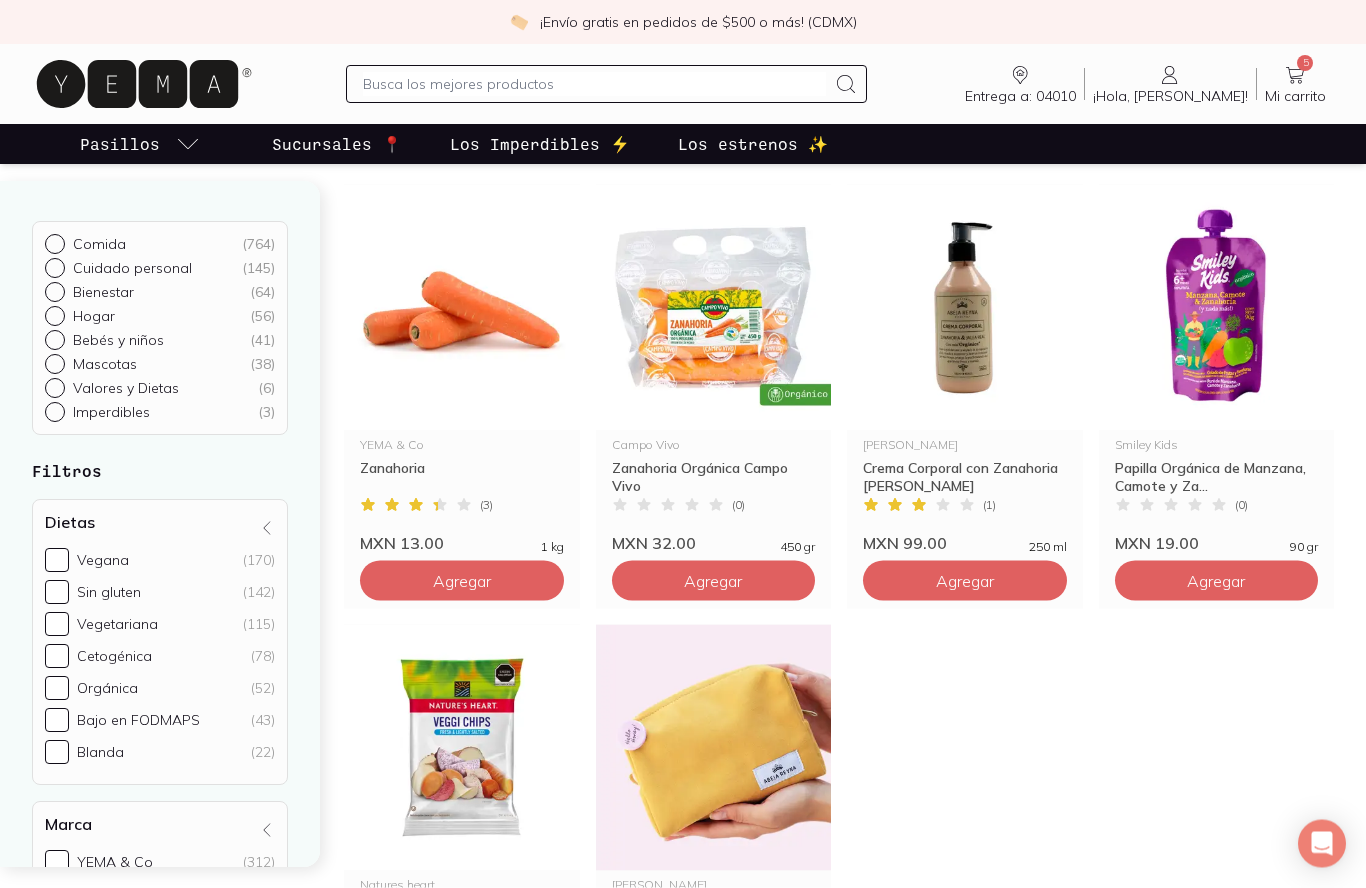 scroll, scrollTop: 216, scrollLeft: 0, axis: vertical 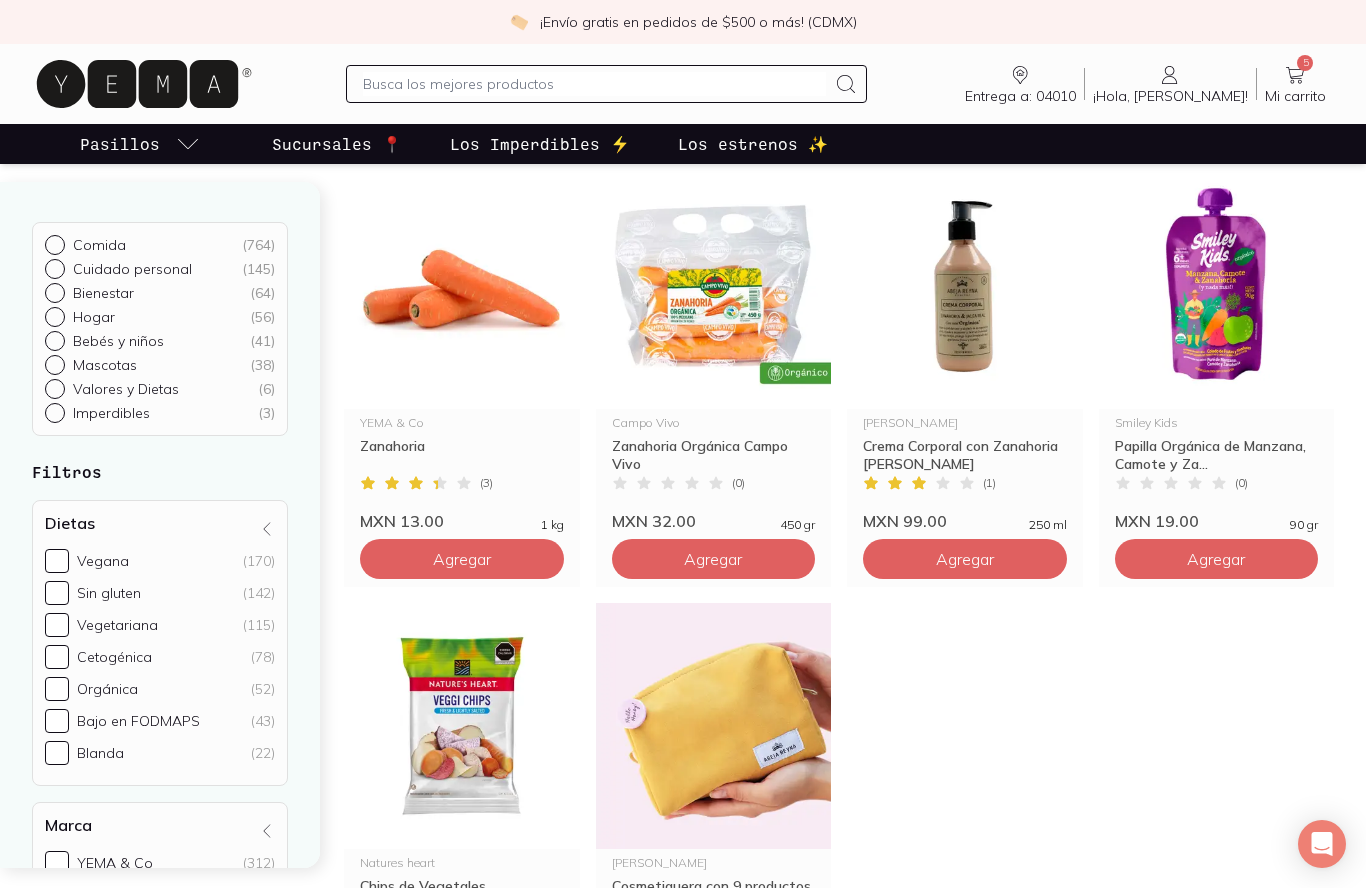 click on "Agregar" at bounding box center (462, 559) 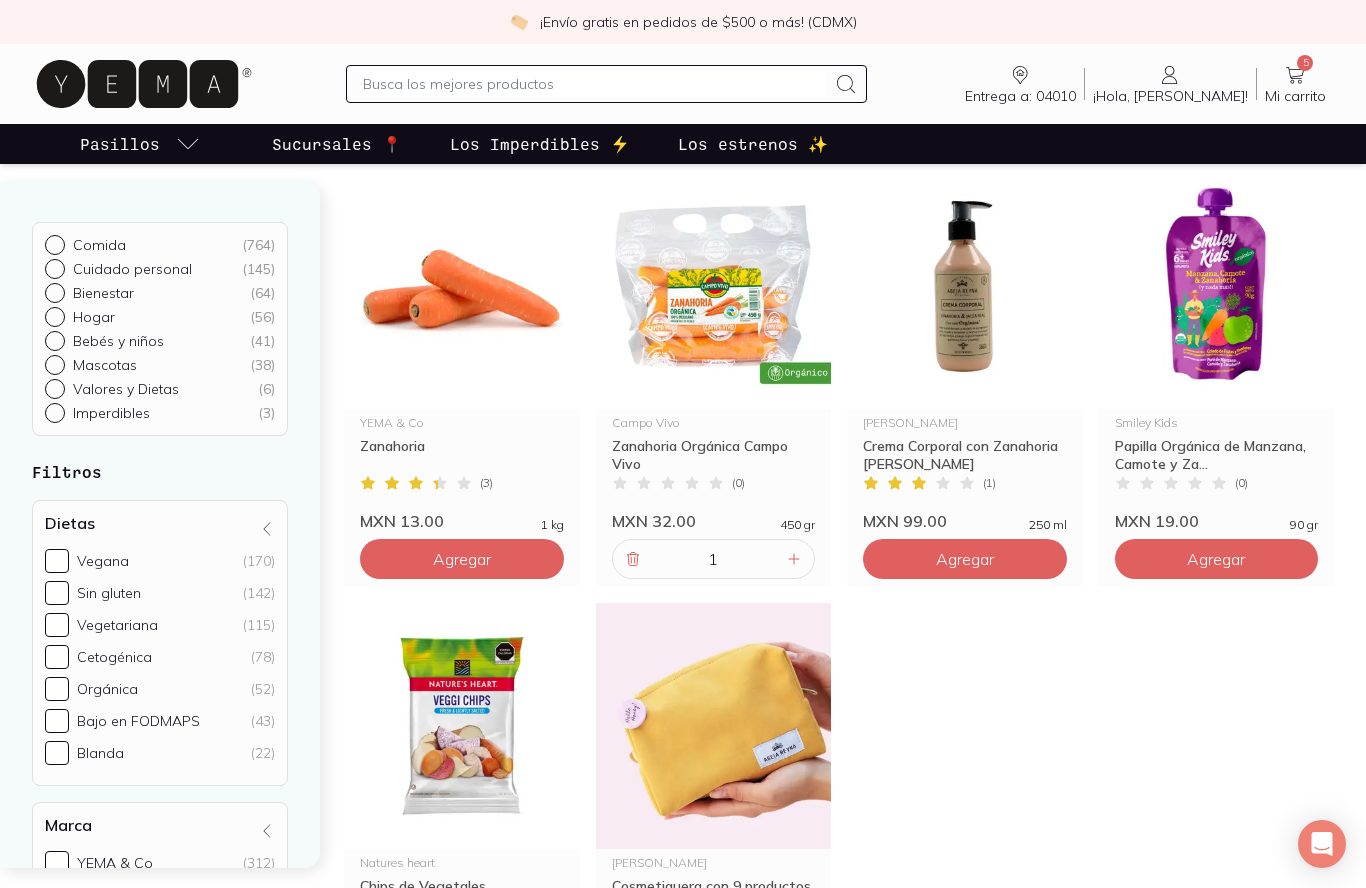 click on "5" at bounding box center [1305, 63] 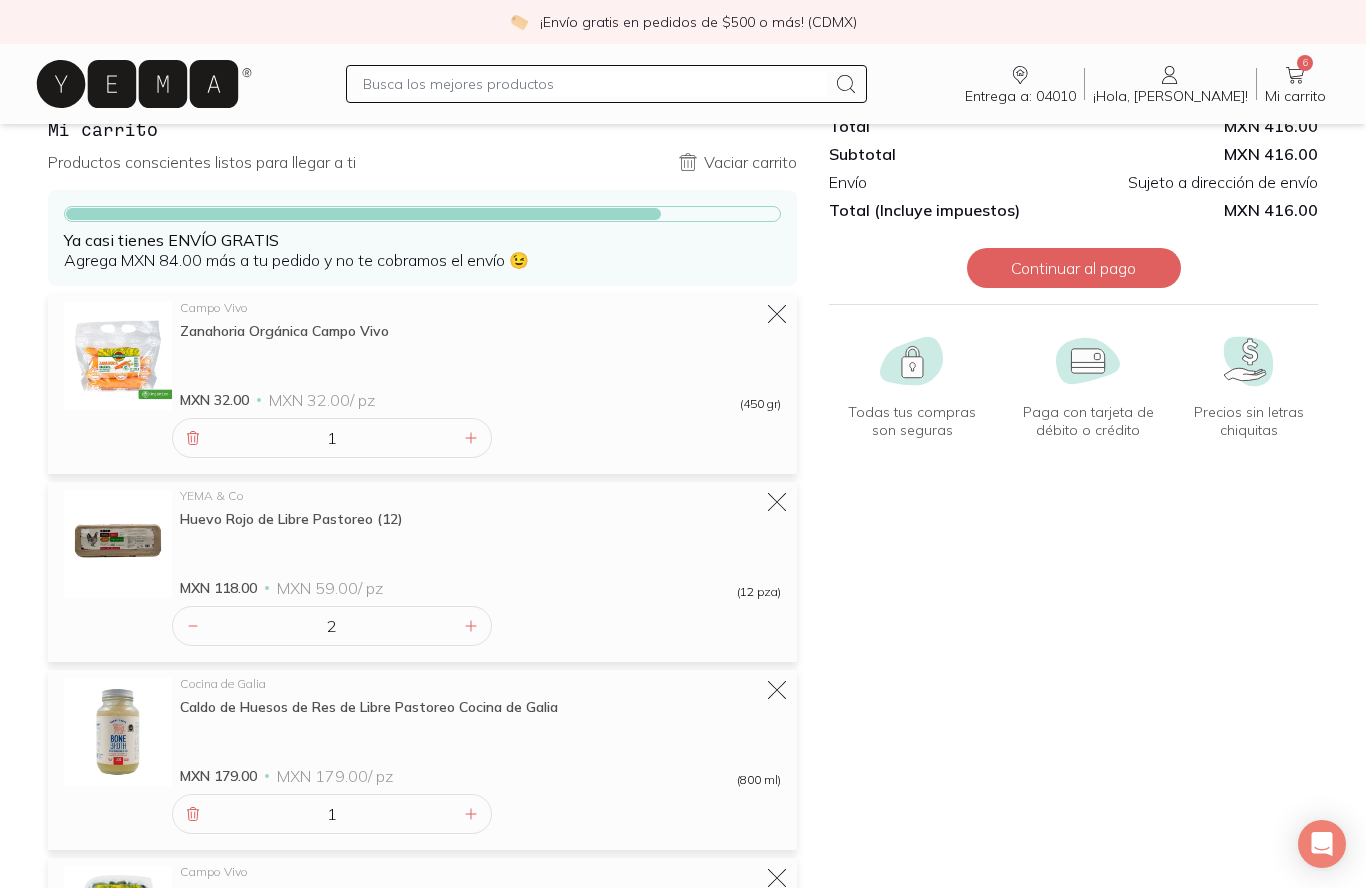 scroll, scrollTop: 57, scrollLeft: 0, axis: vertical 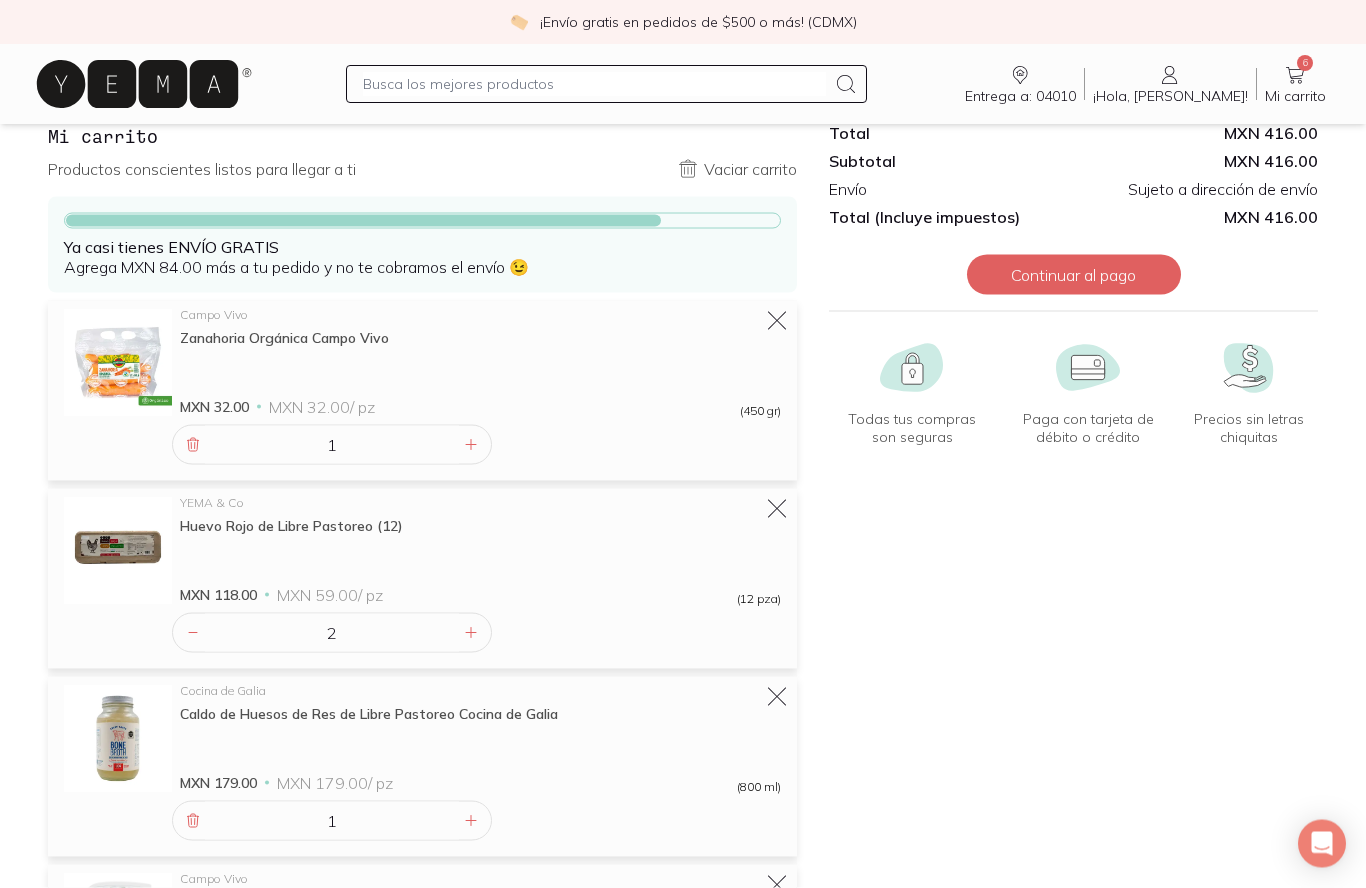 click at bounding box center [594, 84] 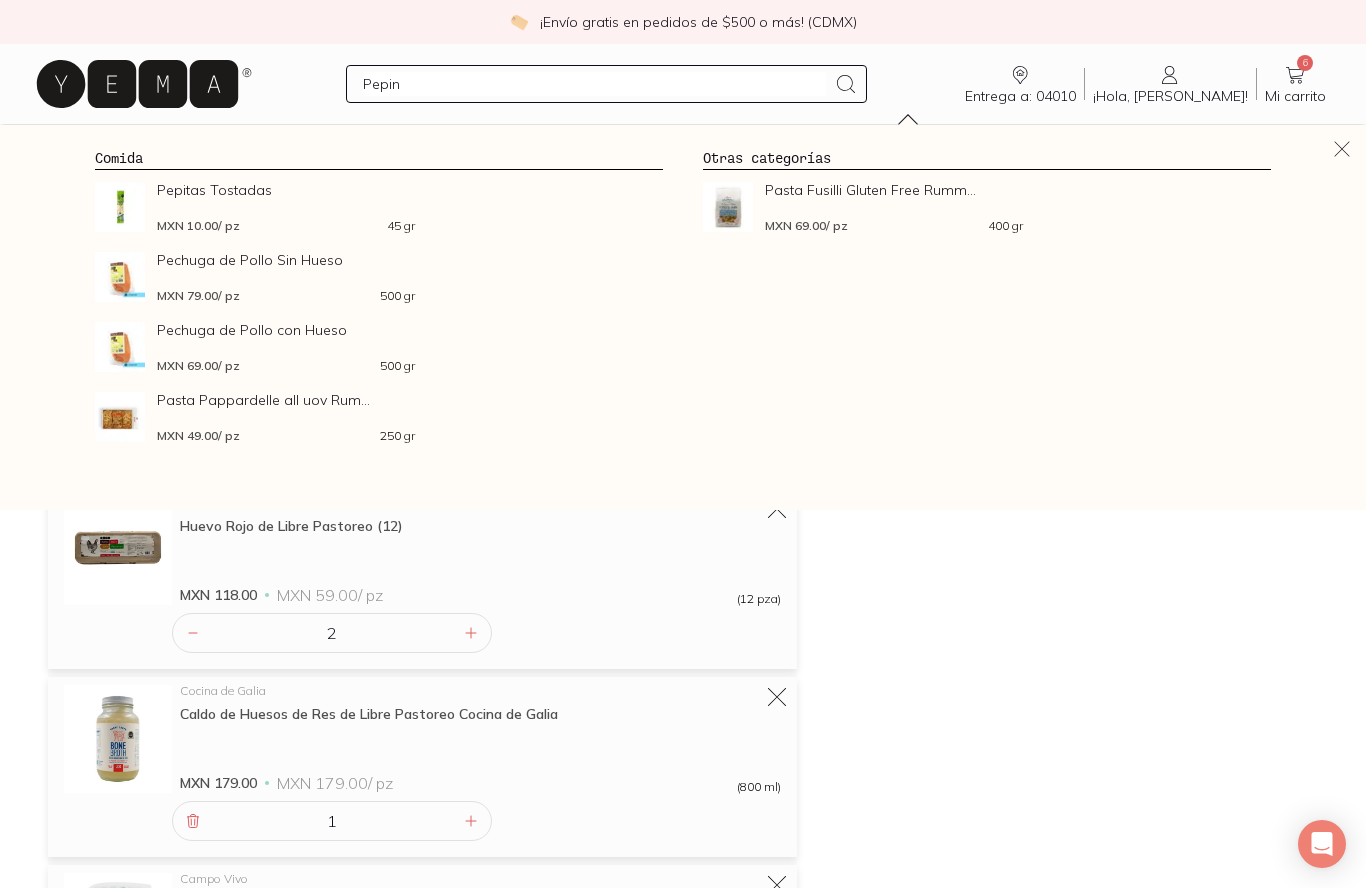 type on "Pepino" 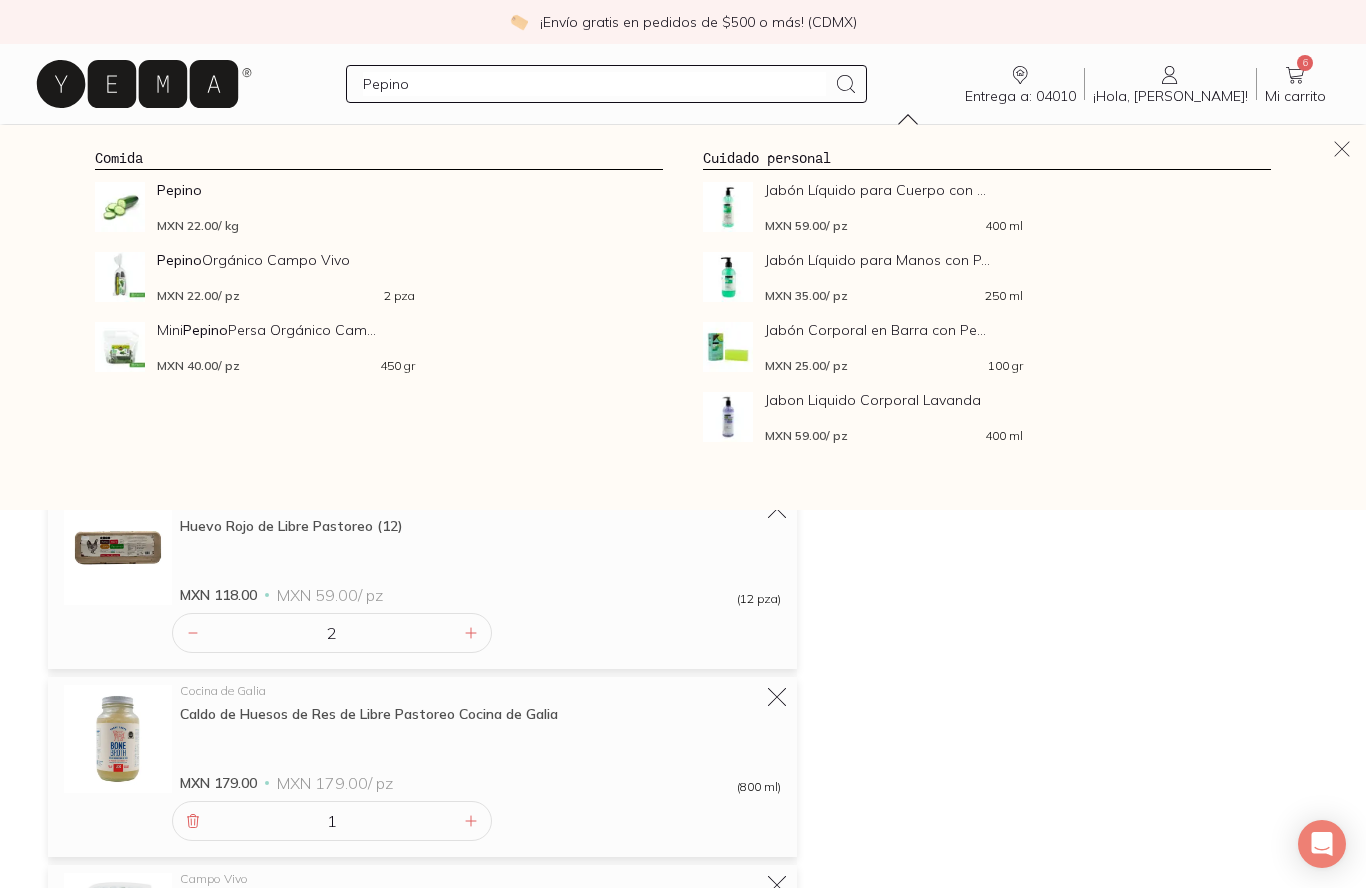 click on "MXN 22.00  / pz 2 pza" 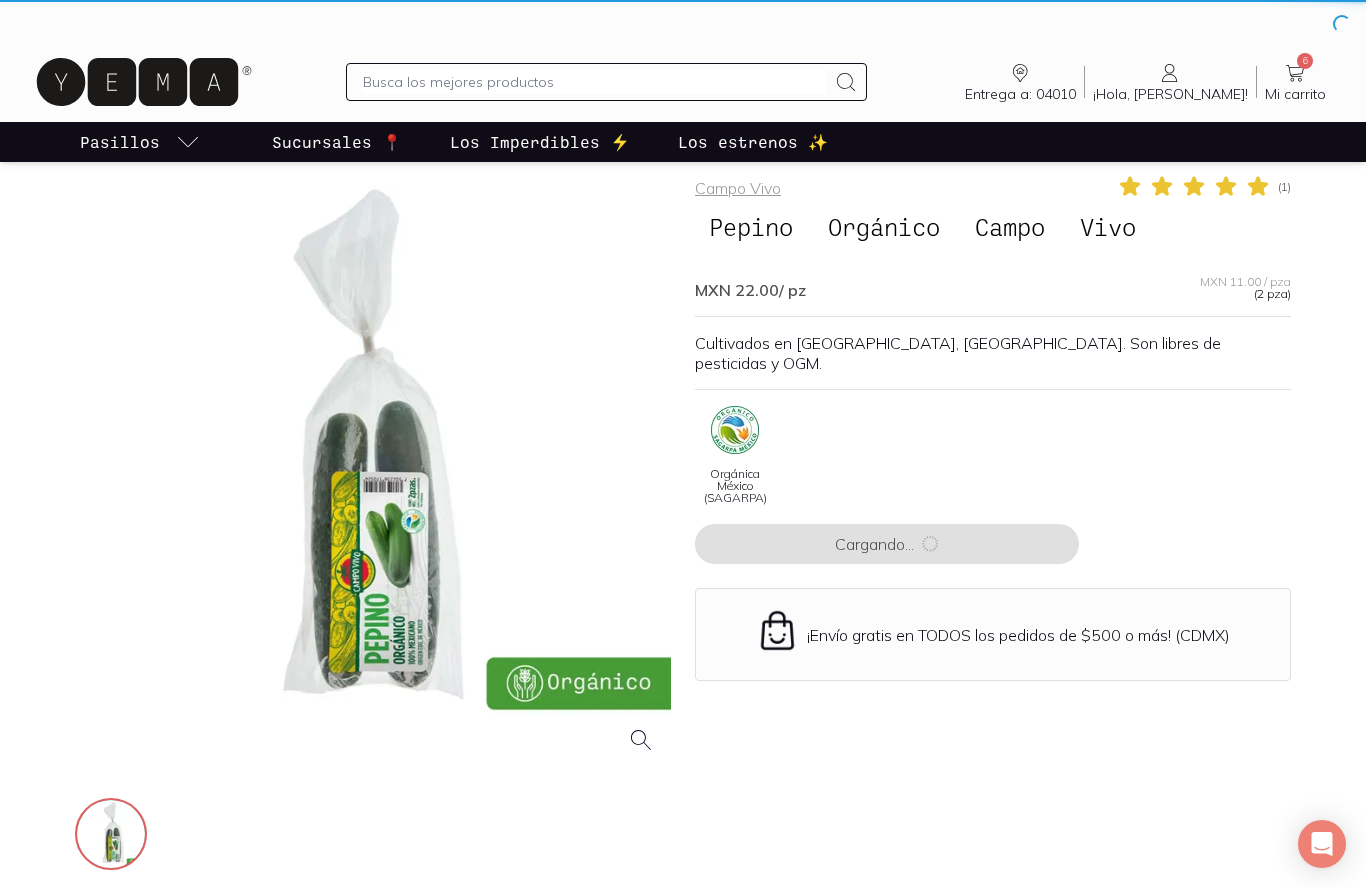 scroll, scrollTop: 58, scrollLeft: 0, axis: vertical 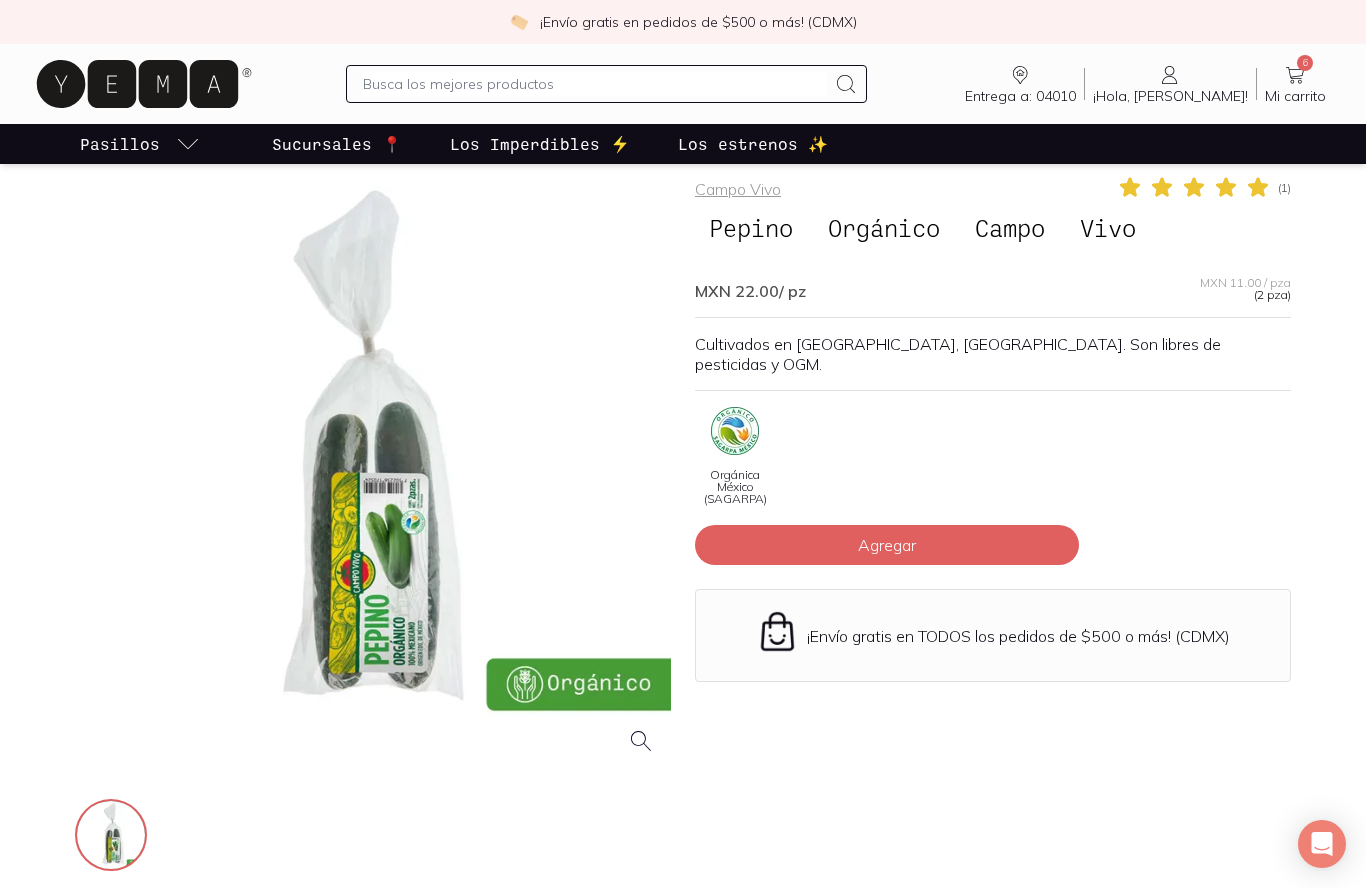 click on "Agregar" at bounding box center [887, 545] 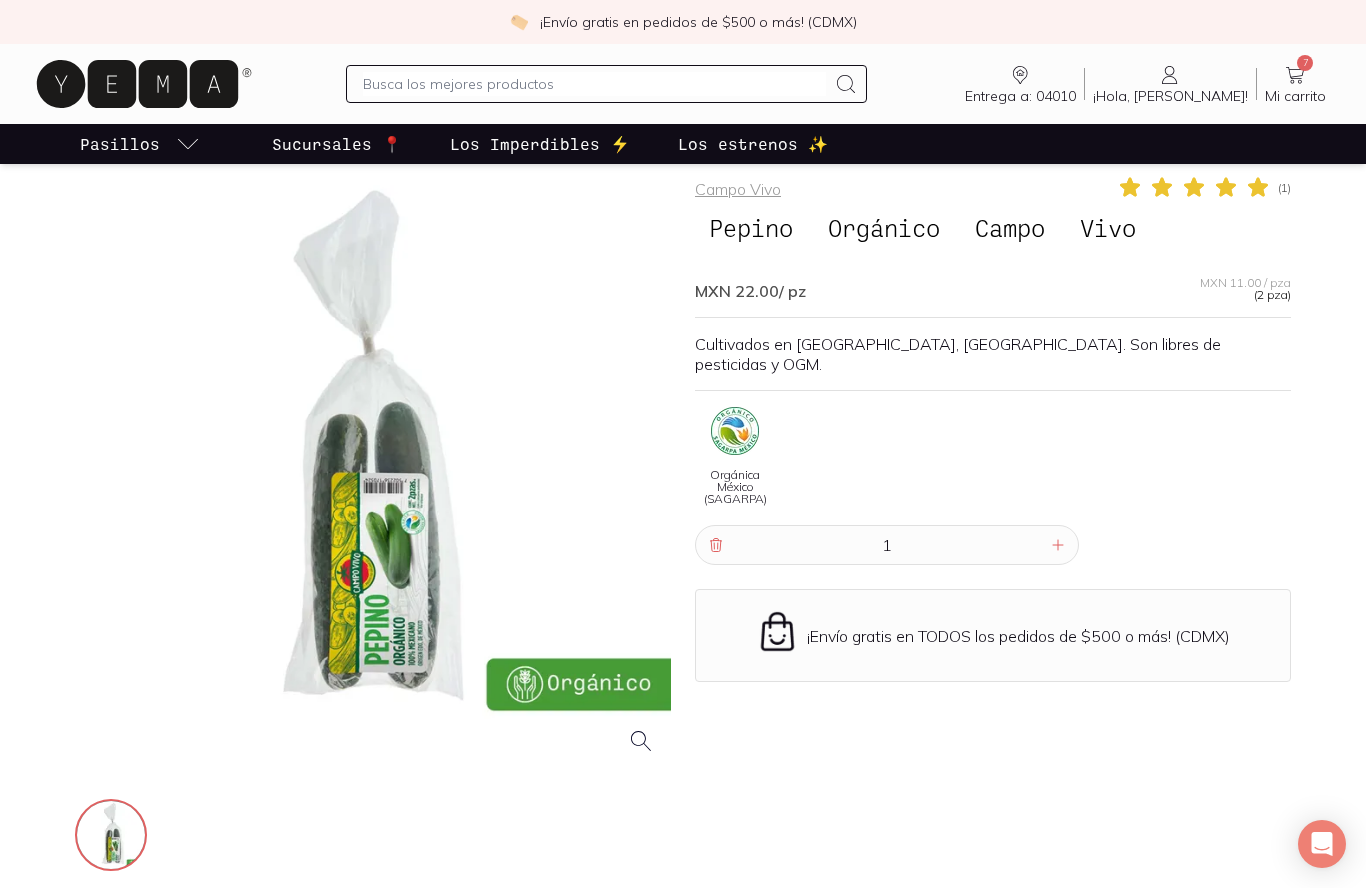 click 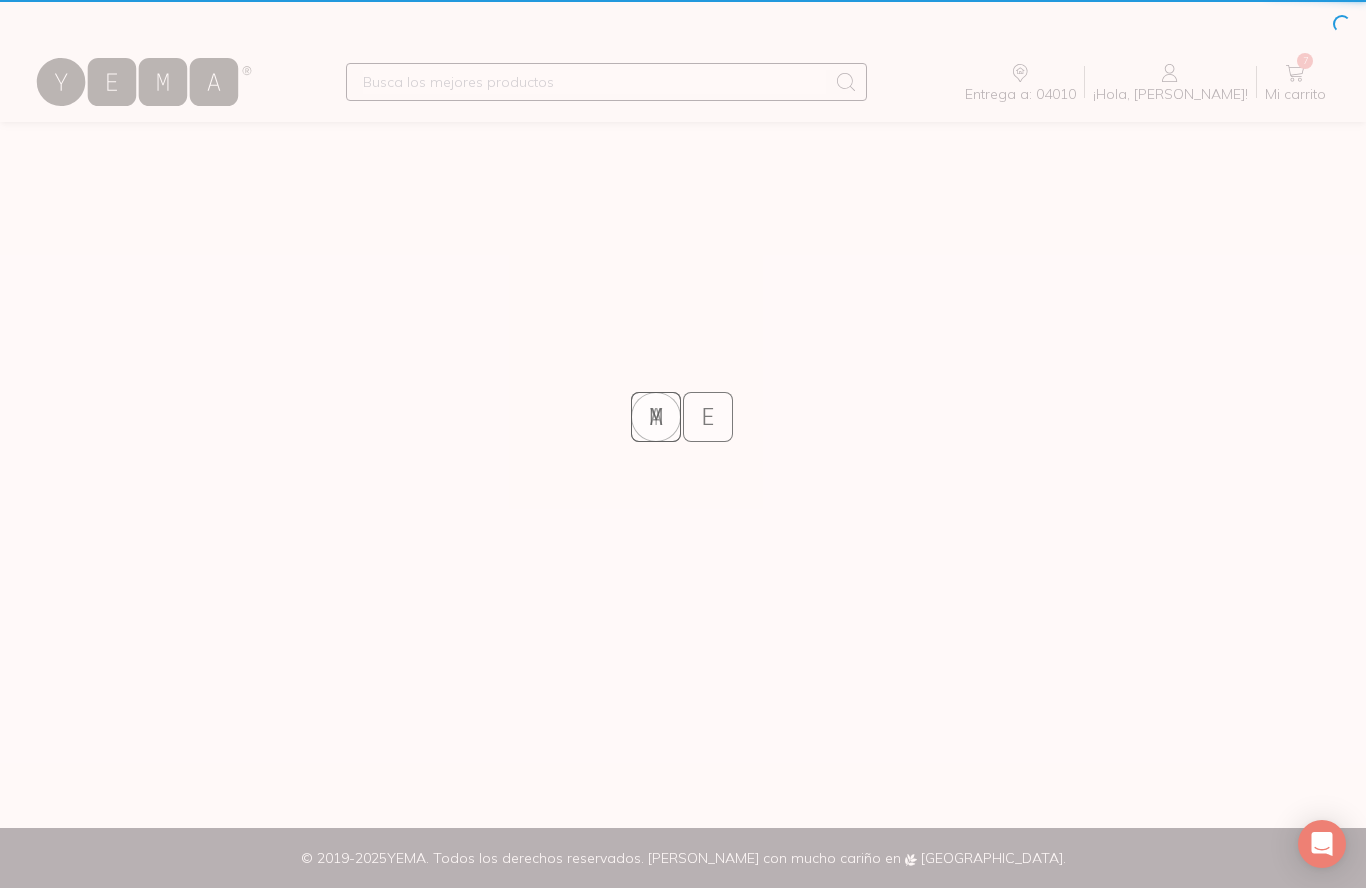 scroll, scrollTop: 0, scrollLeft: 0, axis: both 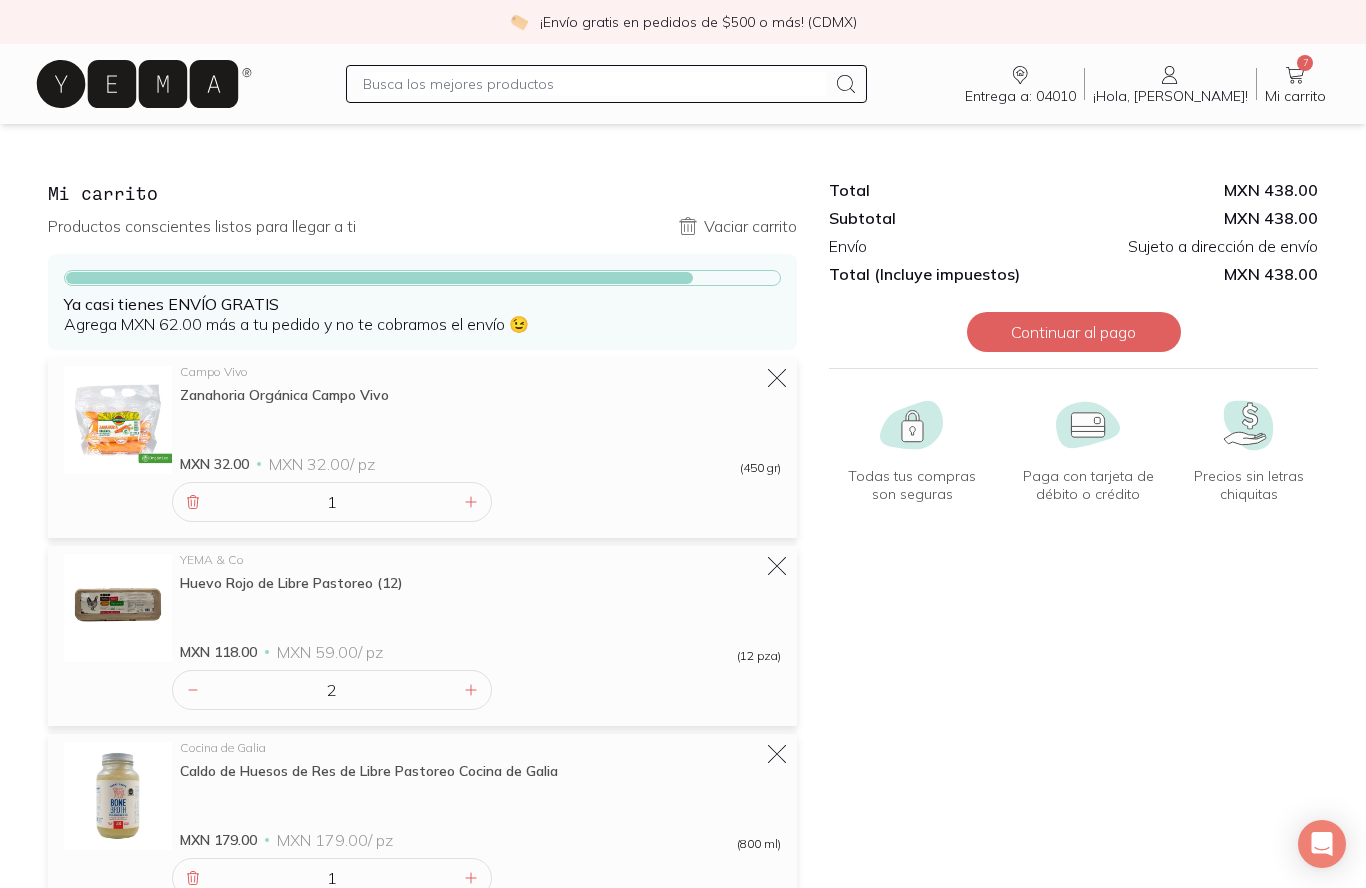 click on "Total MXN 438.00 Subtotal MXN 438.00 Envío Sujeto a dirección de envío Total (Incluye impuestos) MXN 438.00 Continuar al pago Todas tus compras son seguras Compras seguras Paga con tarjeta de débito o crédito Pagos con tarjeta Precios sin letras chiquitas Precios honestos" at bounding box center (1073, 825) 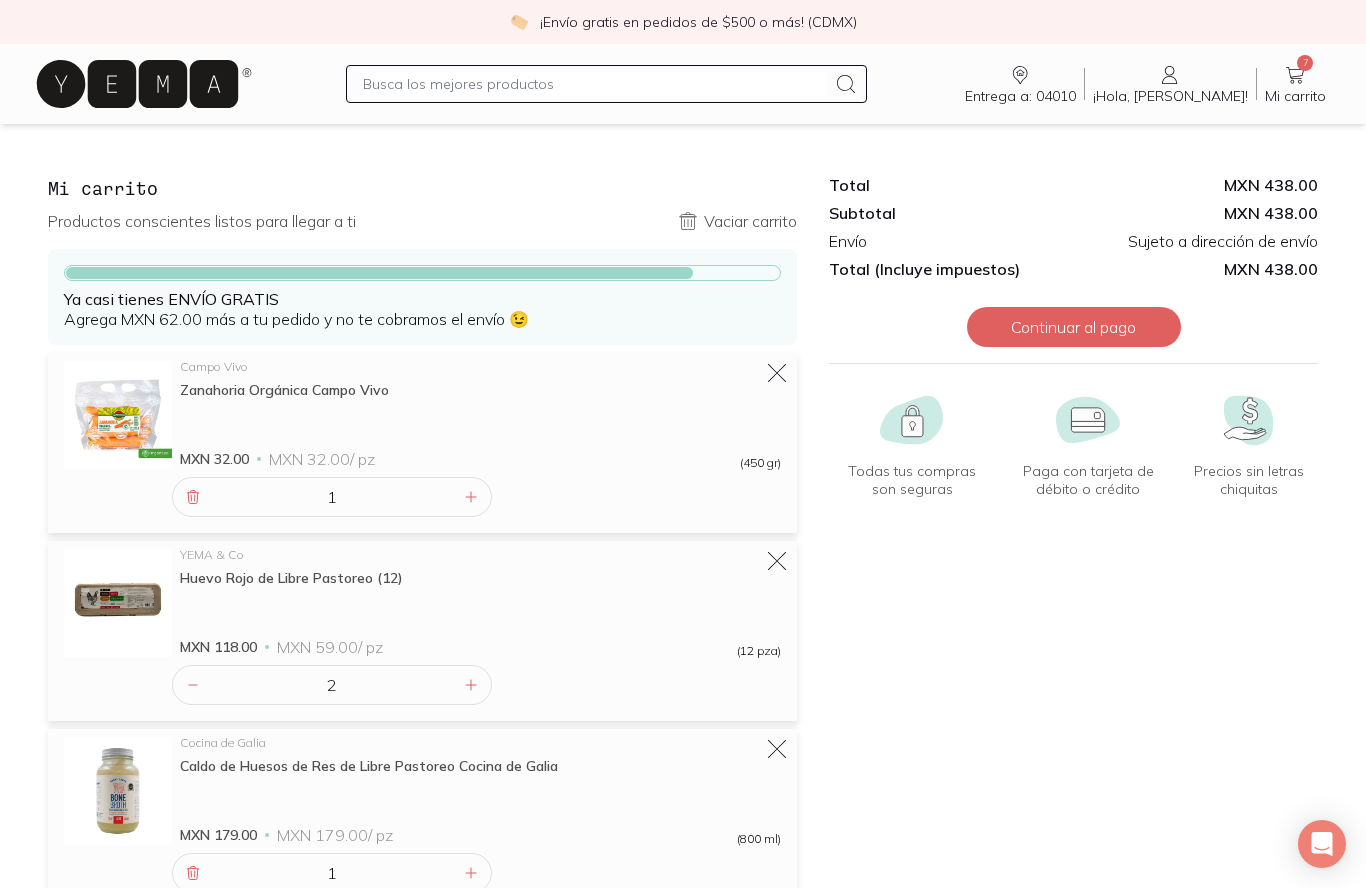 scroll, scrollTop: 0, scrollLeft: 0, axis: both 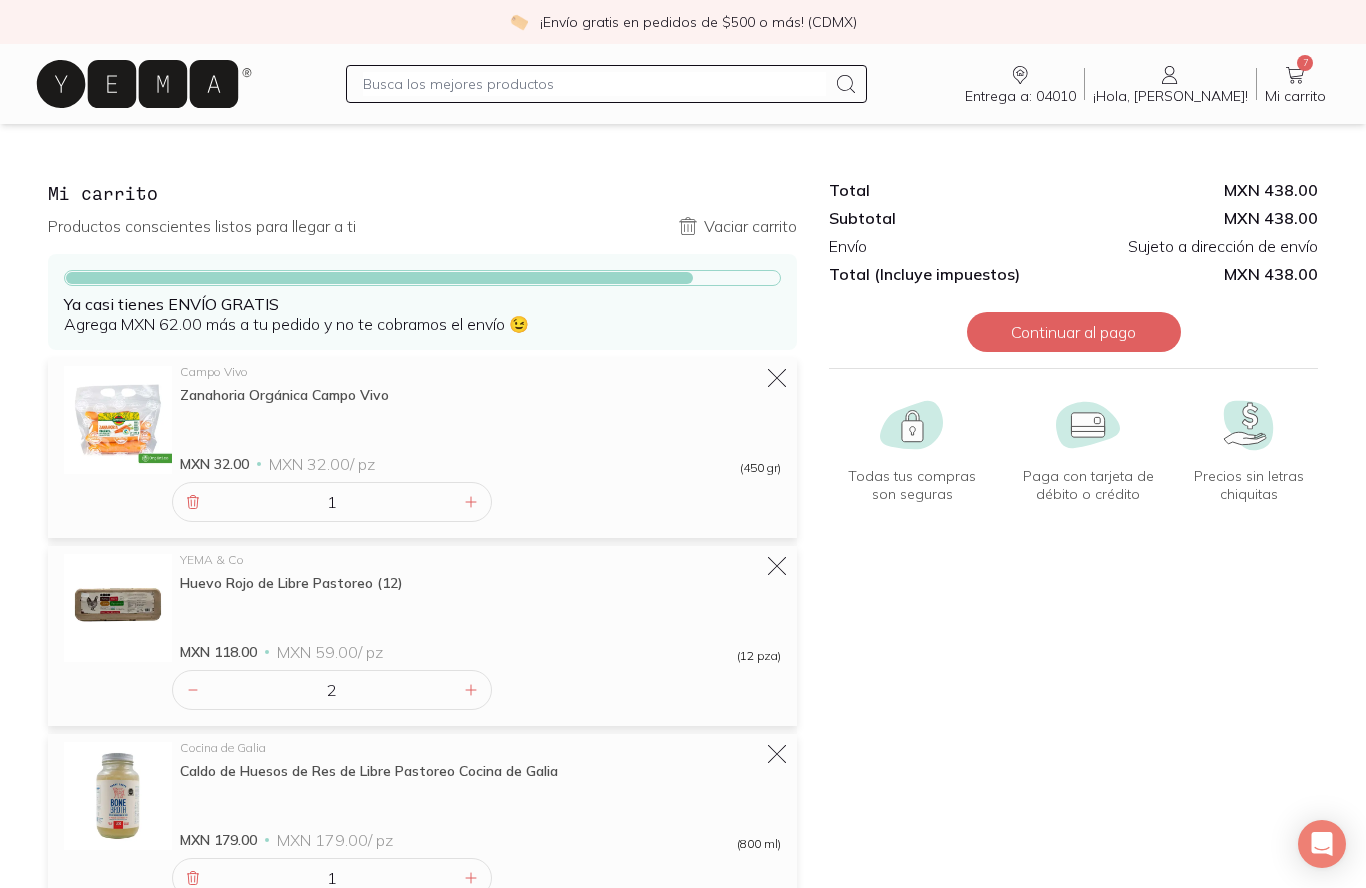 click at bounding box center (594, 84) 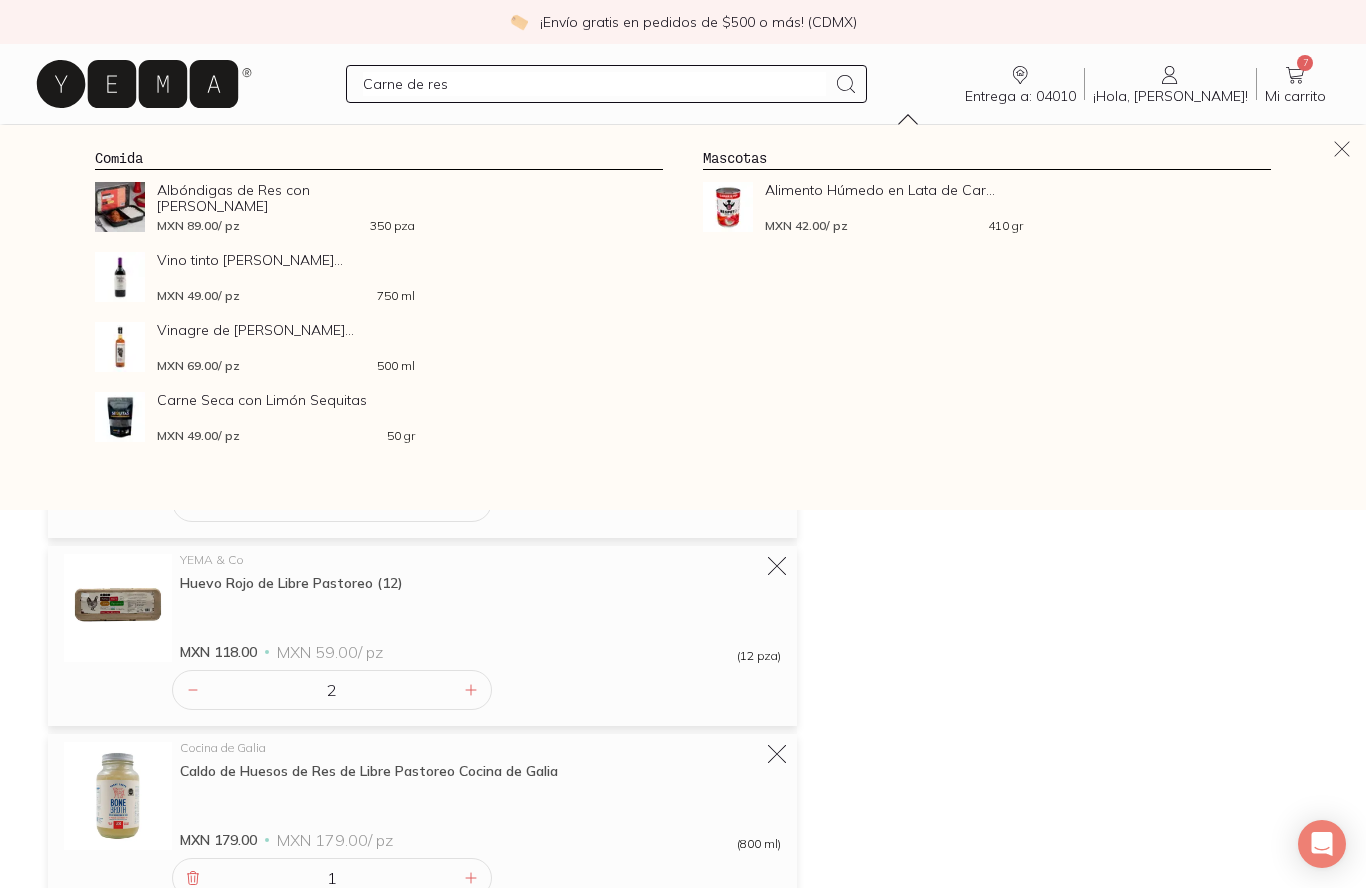 click on "Carne de res" at bounding box center (594, 84) 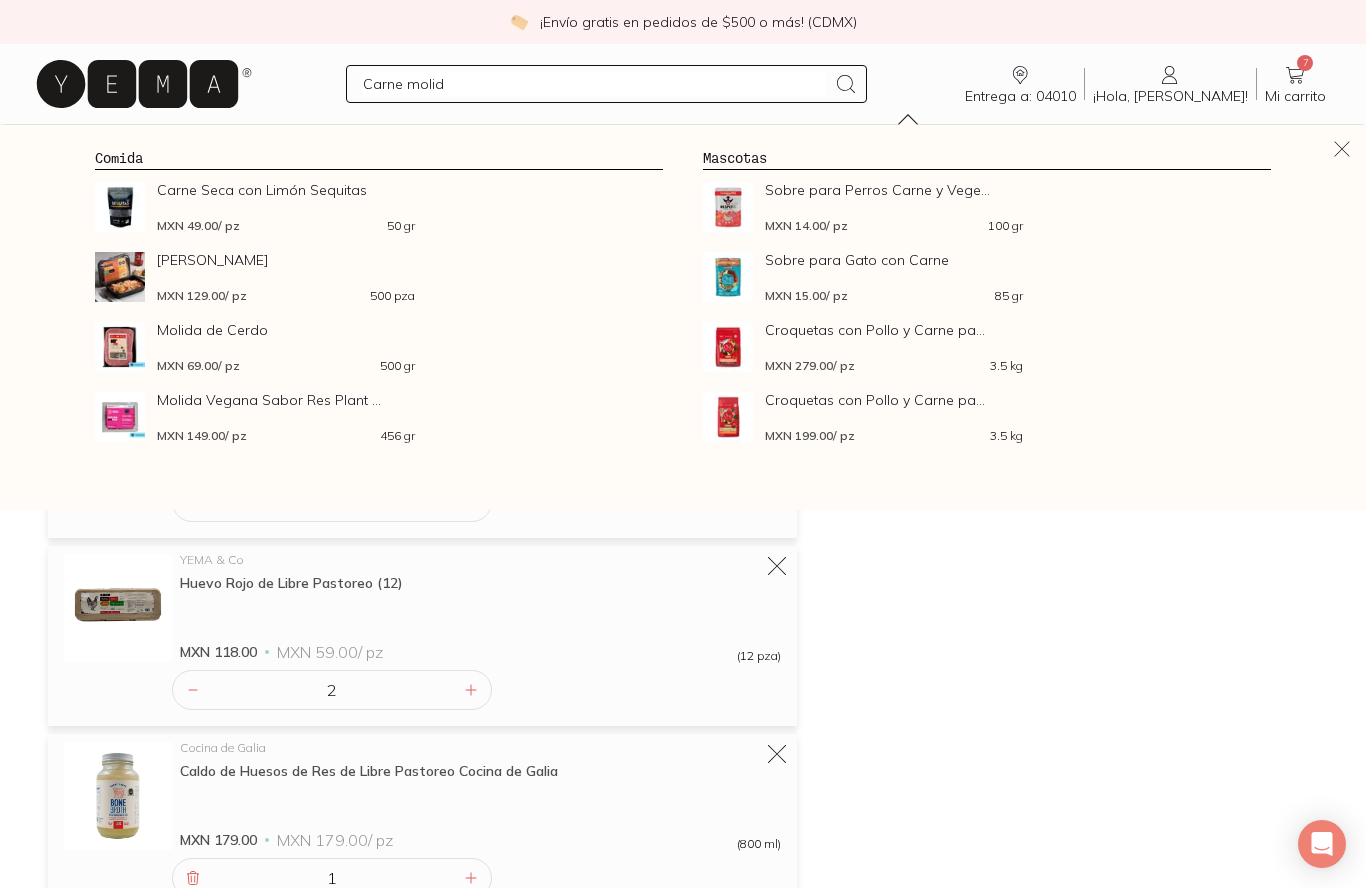 type on "Carne molida" 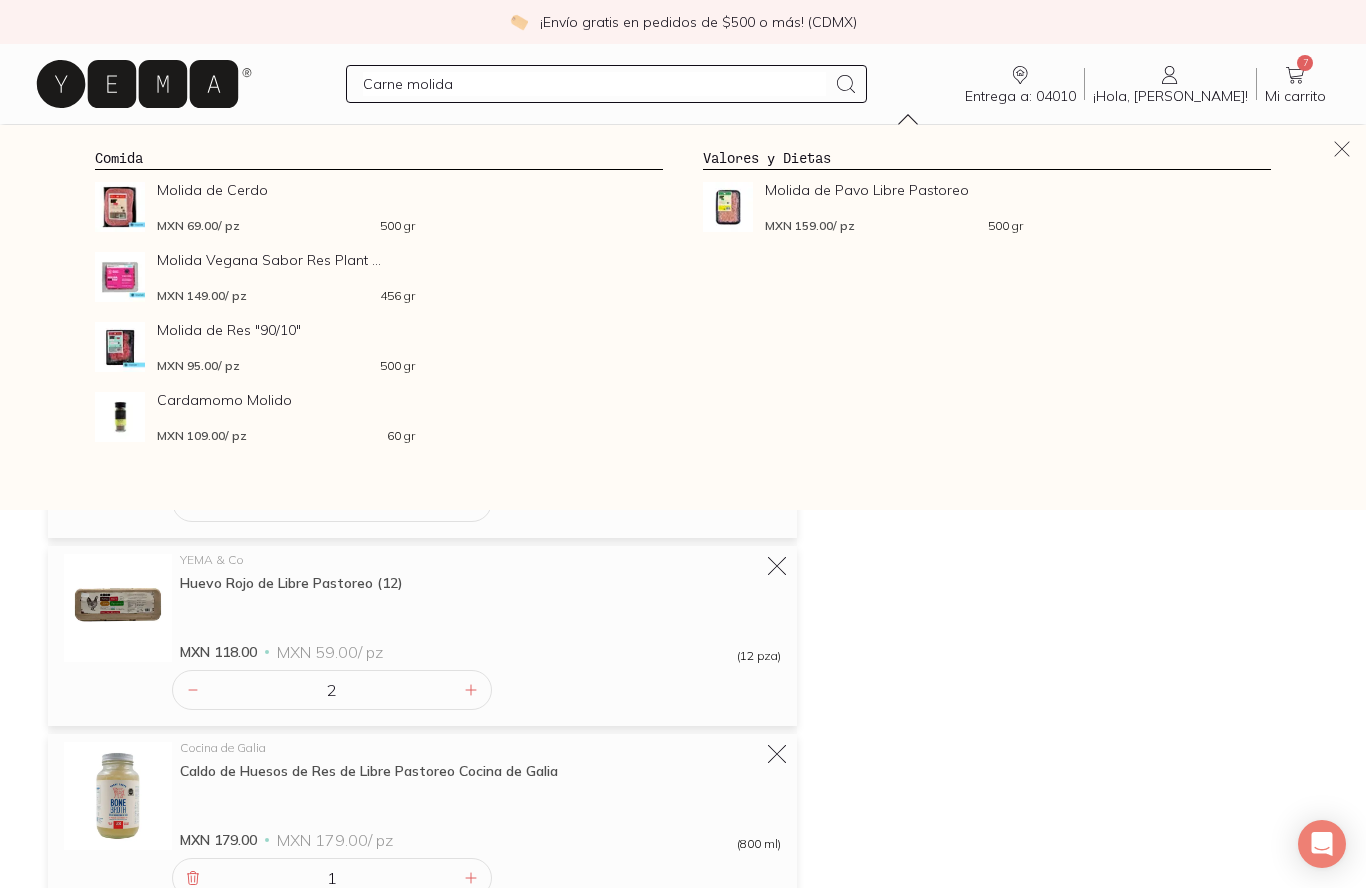 click at bounding box center (120, 347) 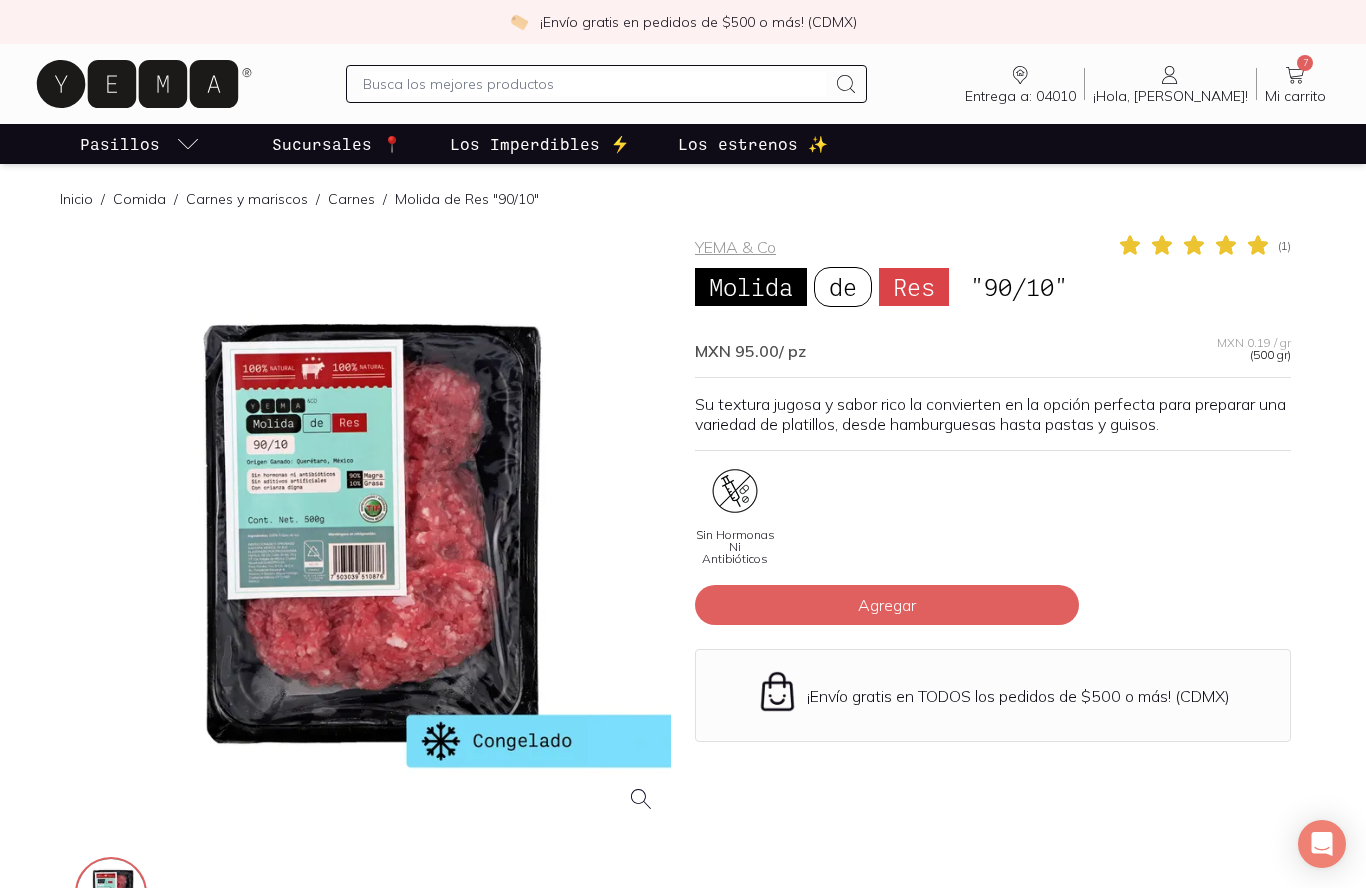 click on "Agregar" at bounding box center [887, 605] 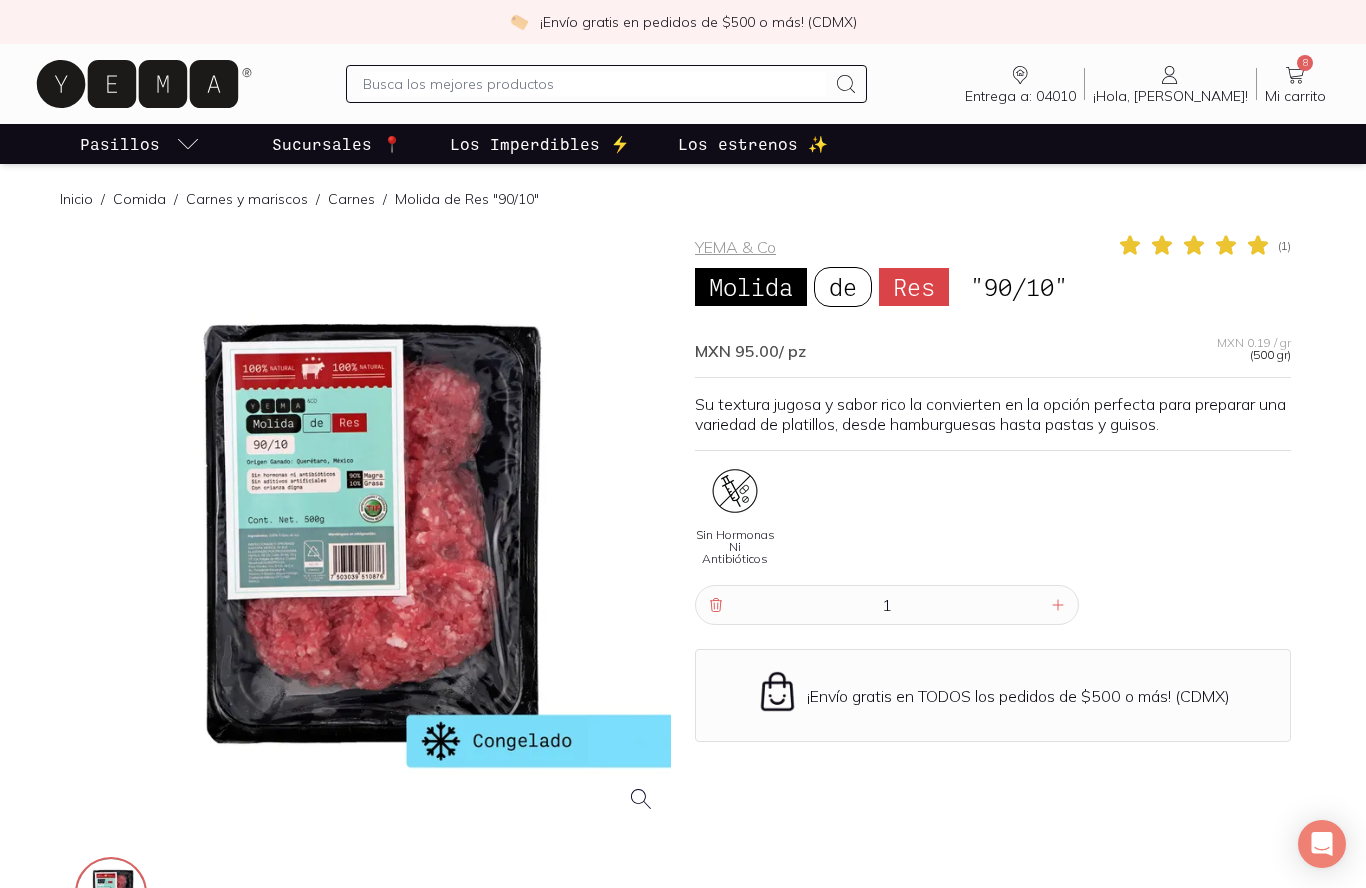 click 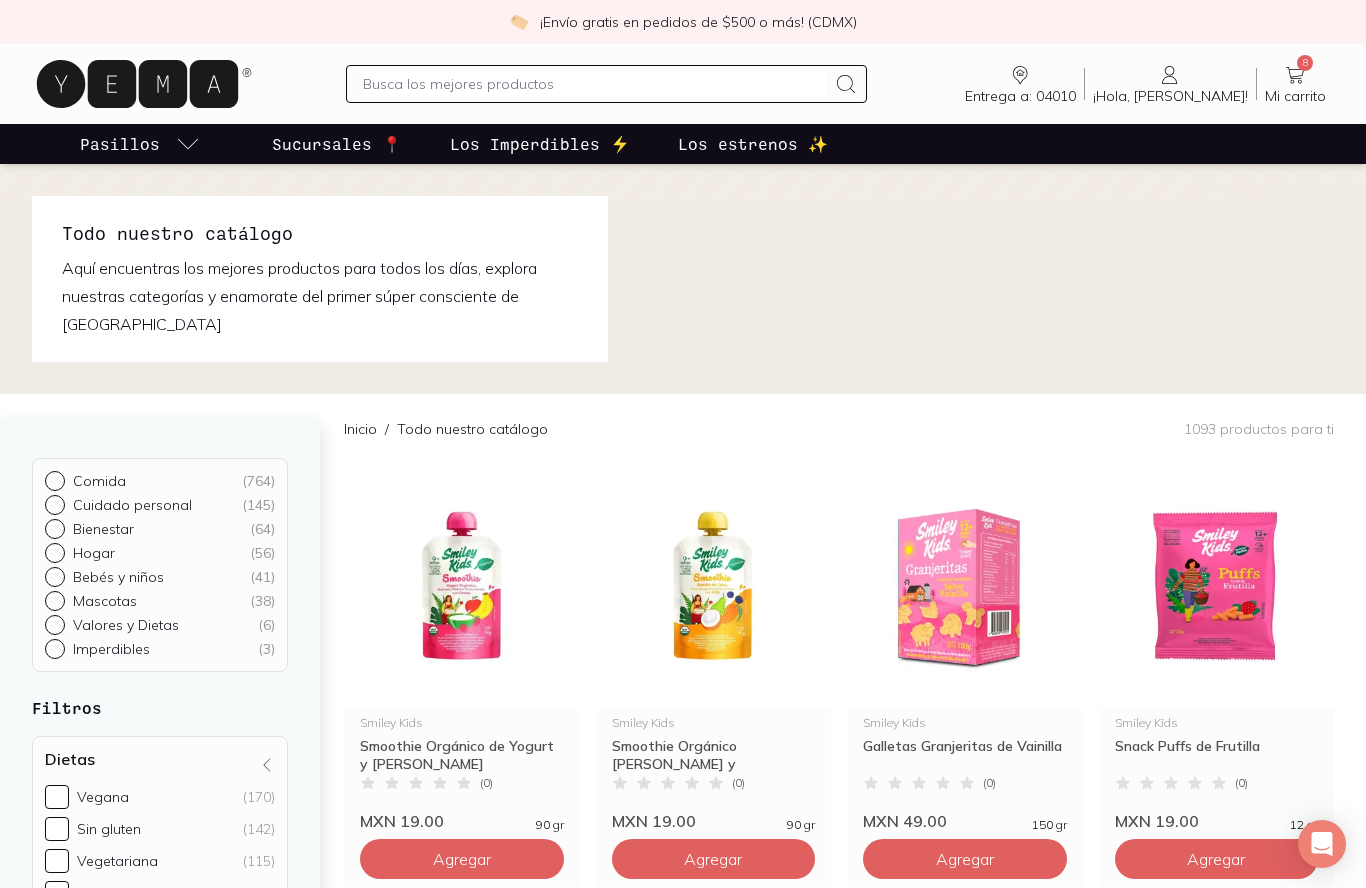click at bounding box center [594, 84] 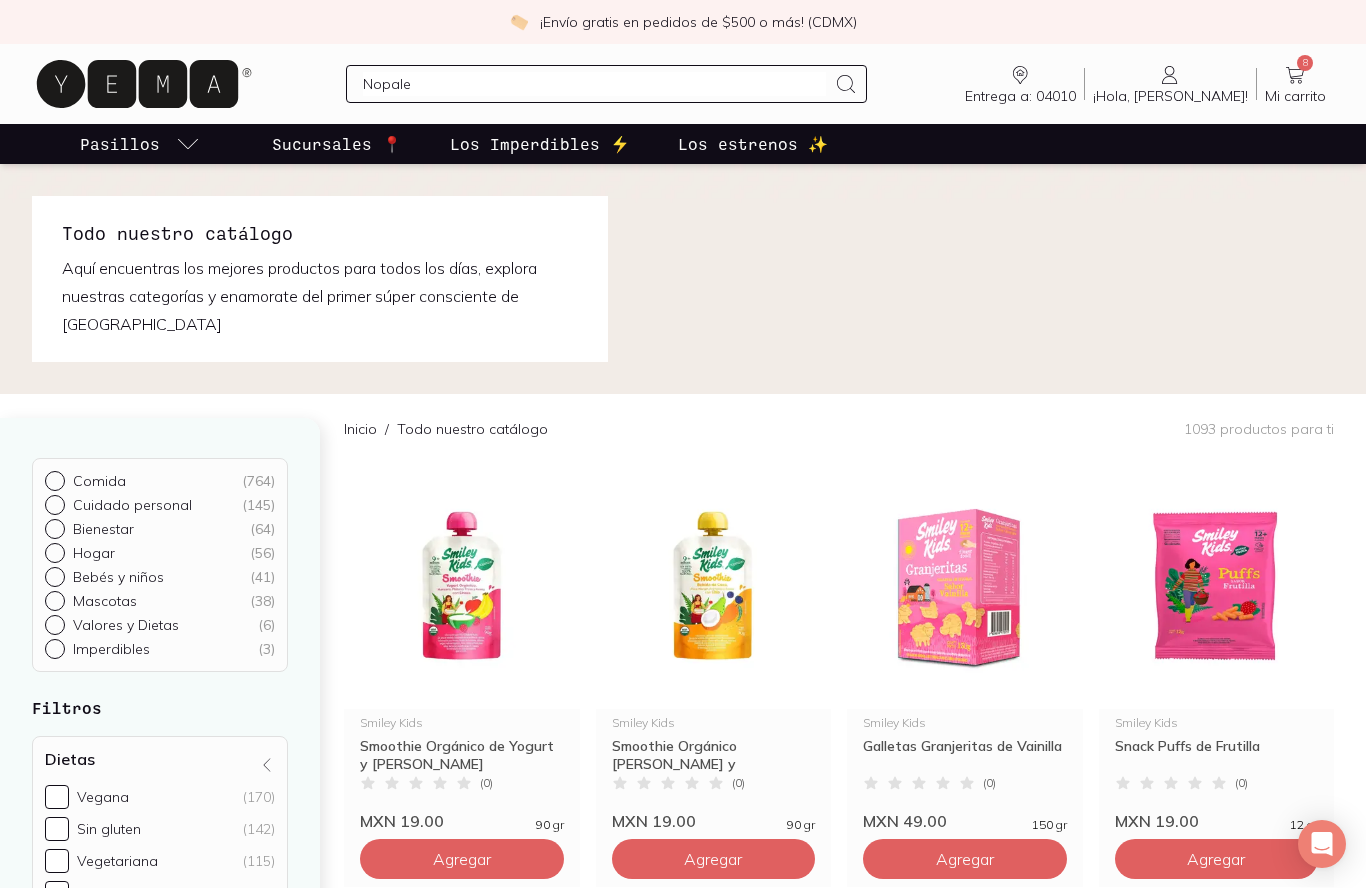 type on "Nopales" 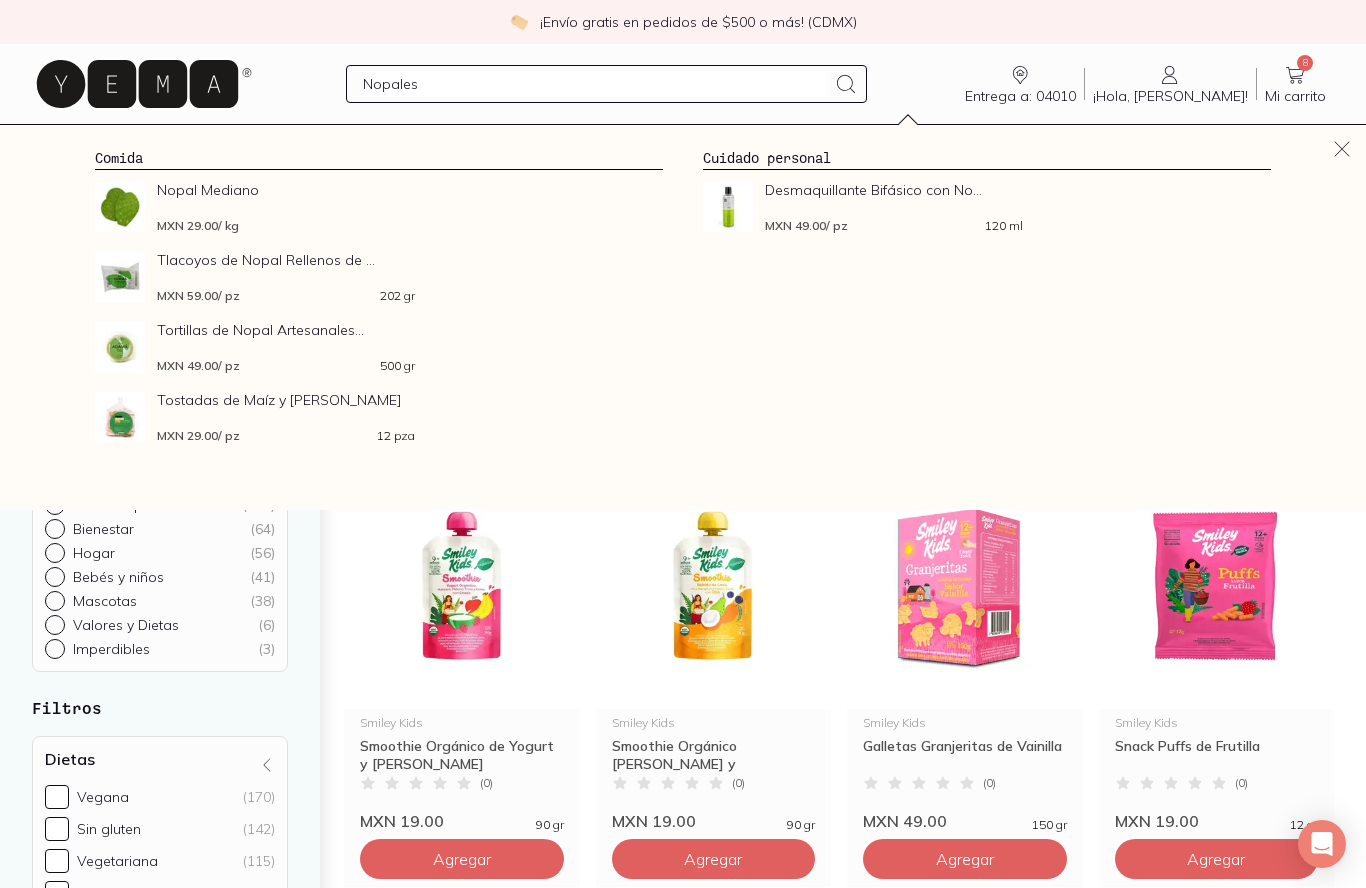 click on "Nopal Mediano" 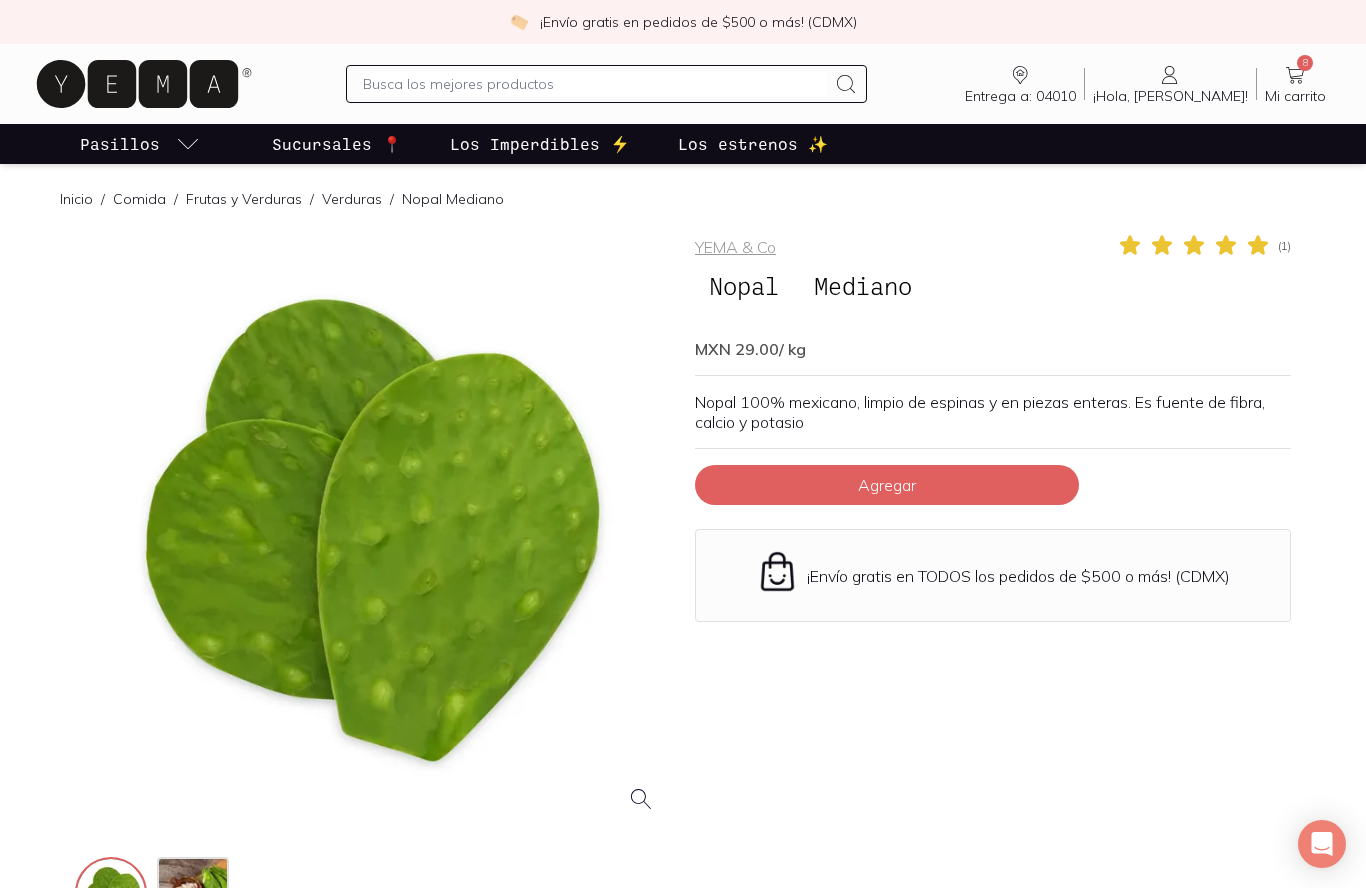 click on "Agregar" at bounding box center [887, 485] 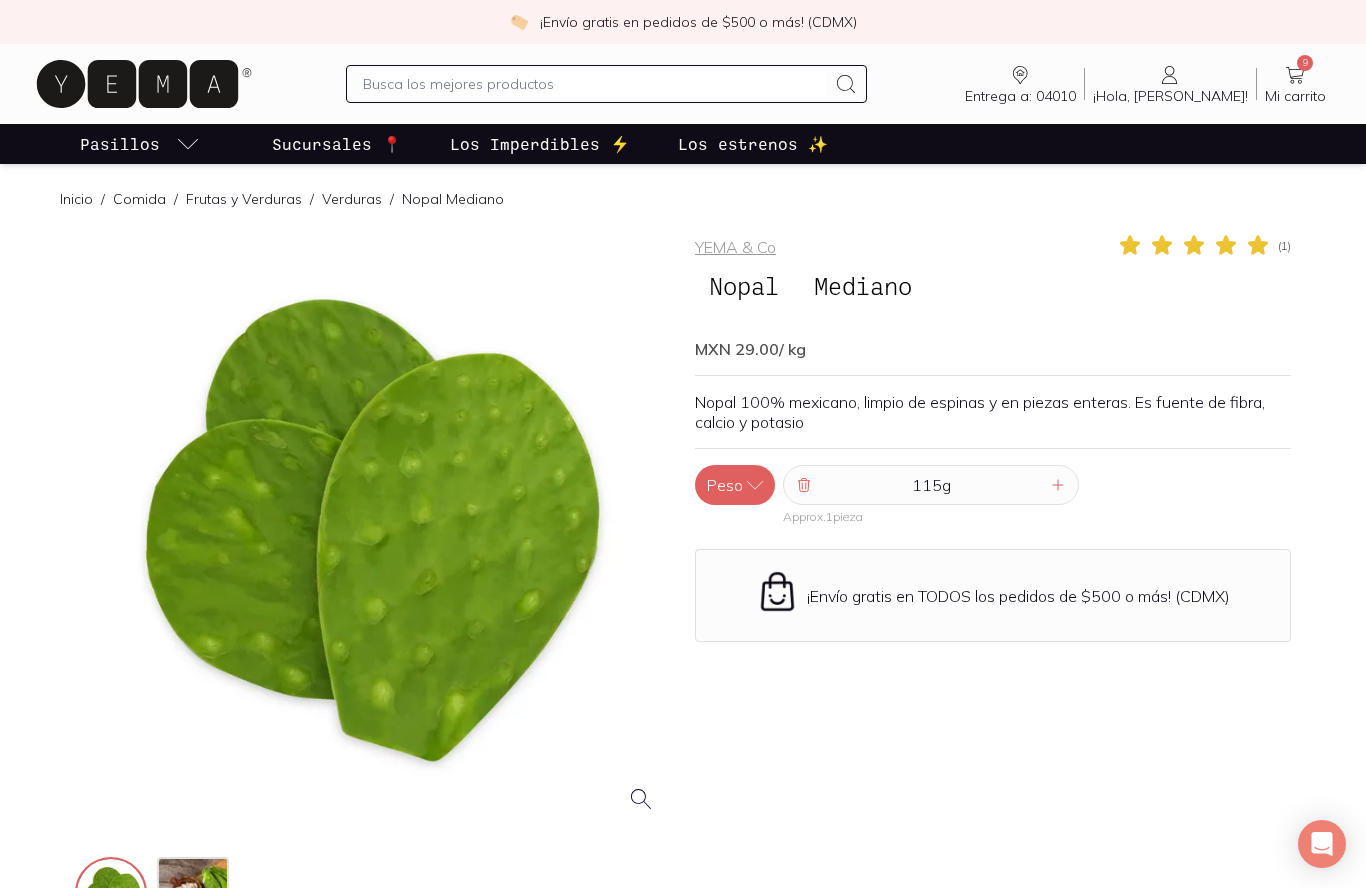 click on "Peso" at bounding box center (735, 485) 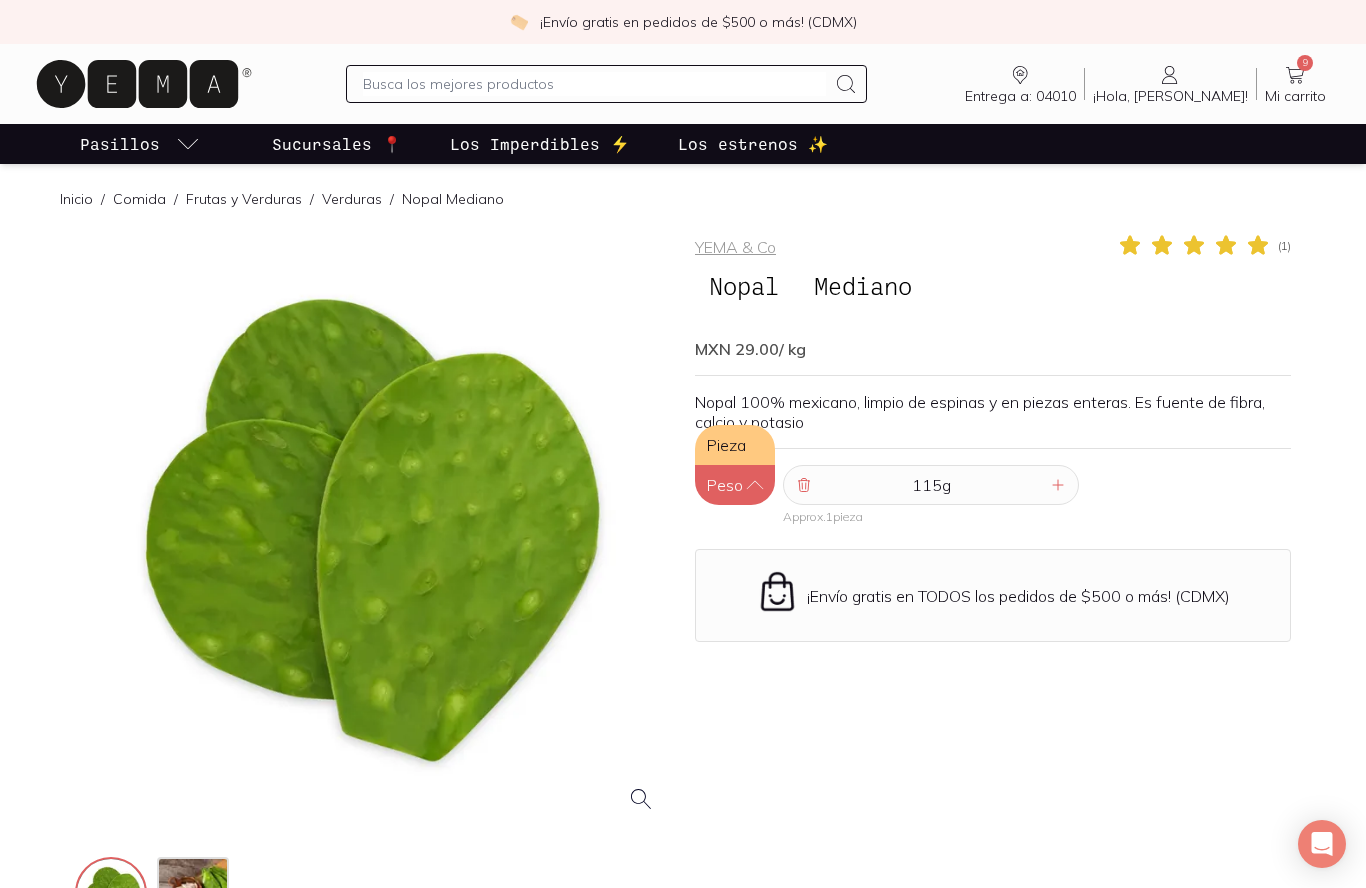 click on "Pieza" at bounding box center (735, 445) 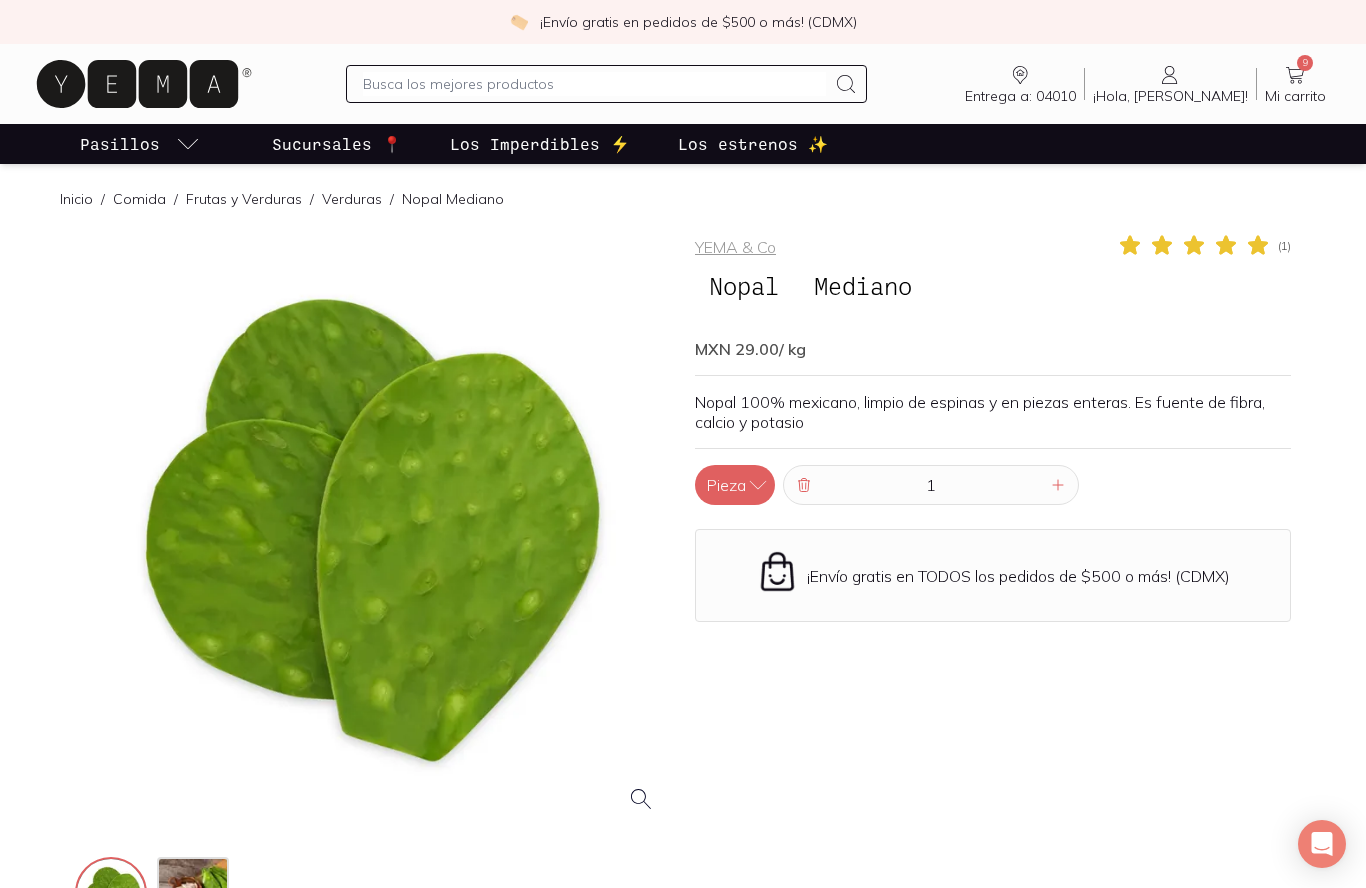 click 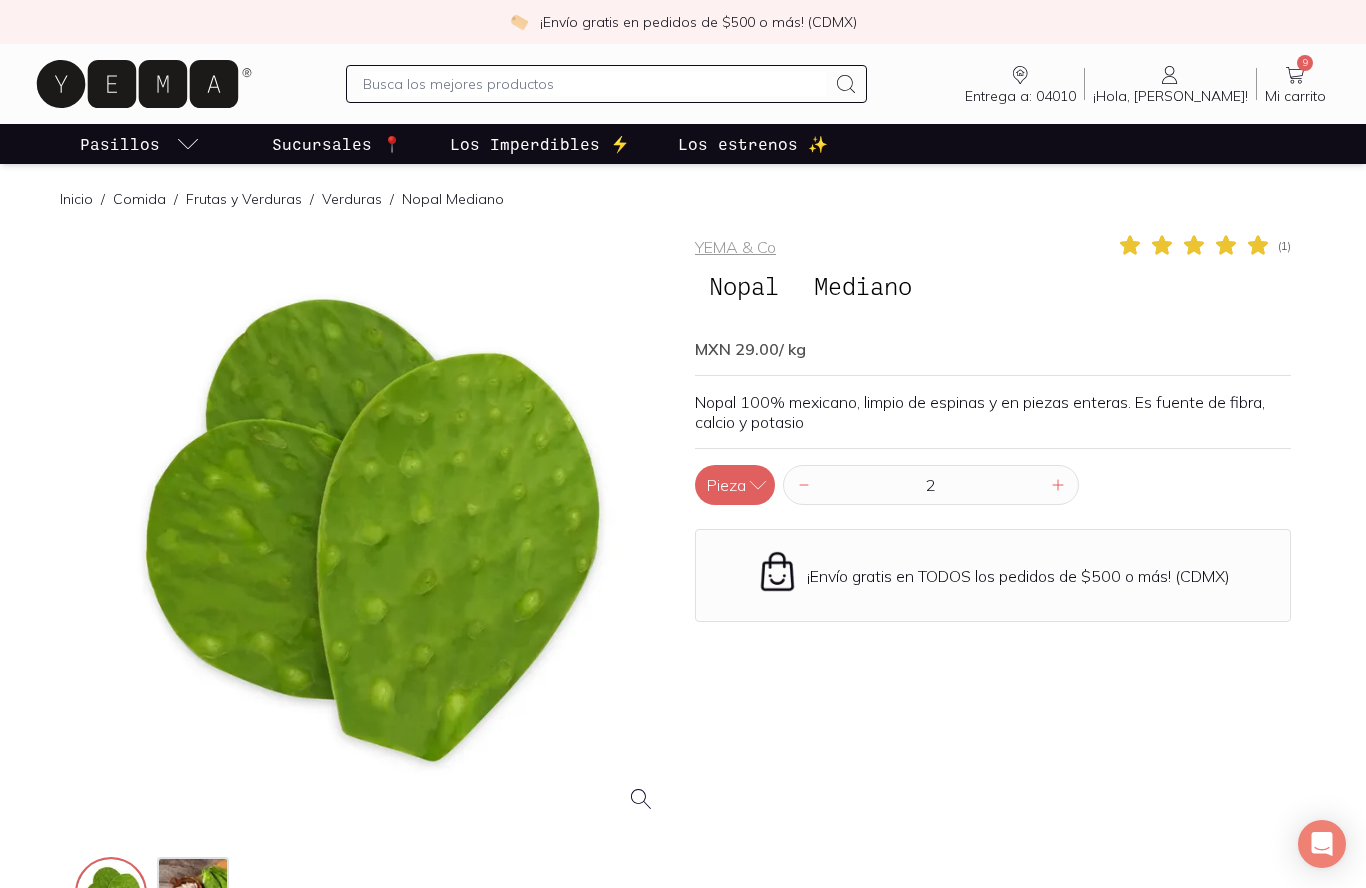 click at bounding box center (1058, 485) 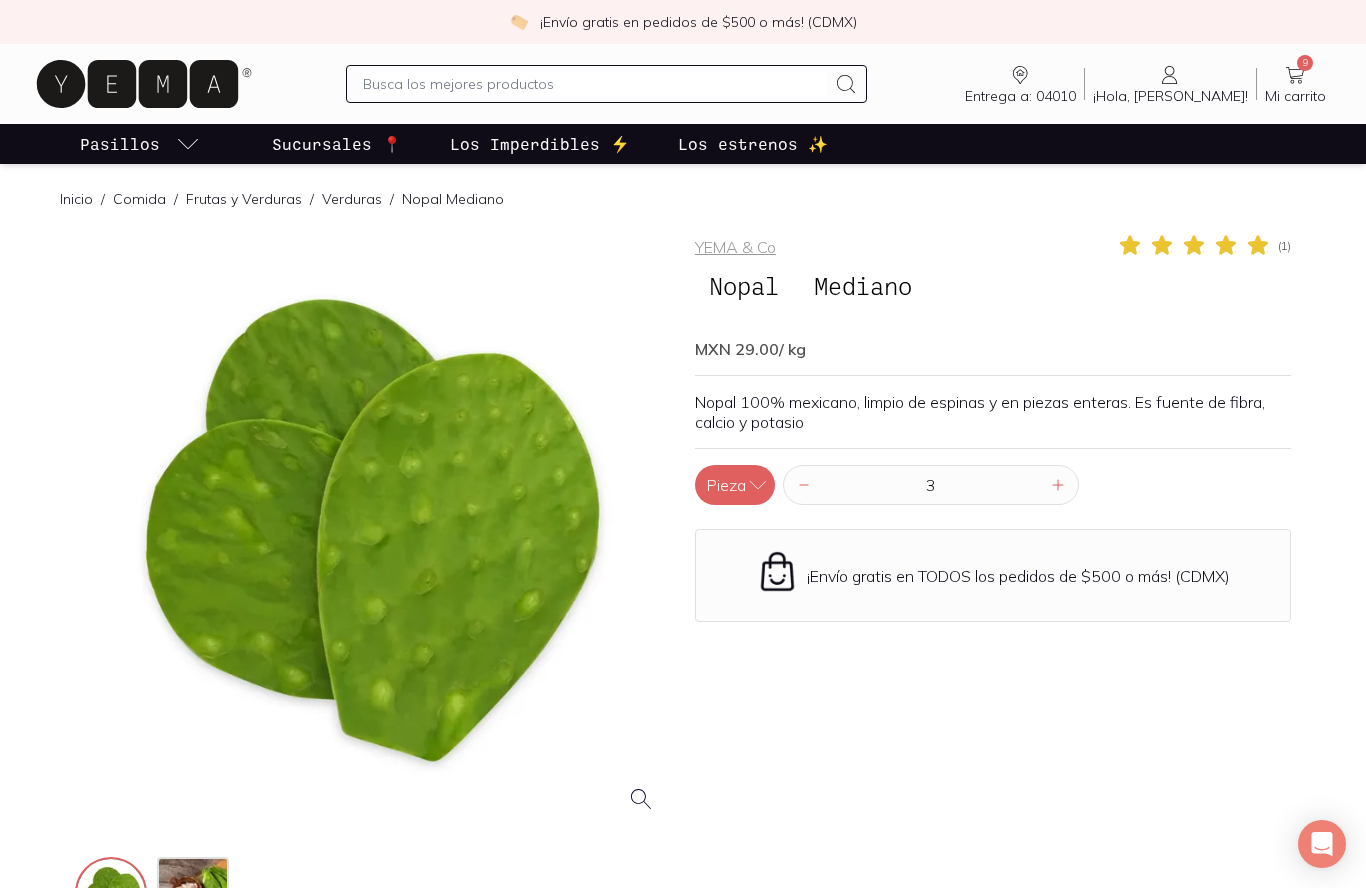 click on "3" at bounding box center [931, 485] 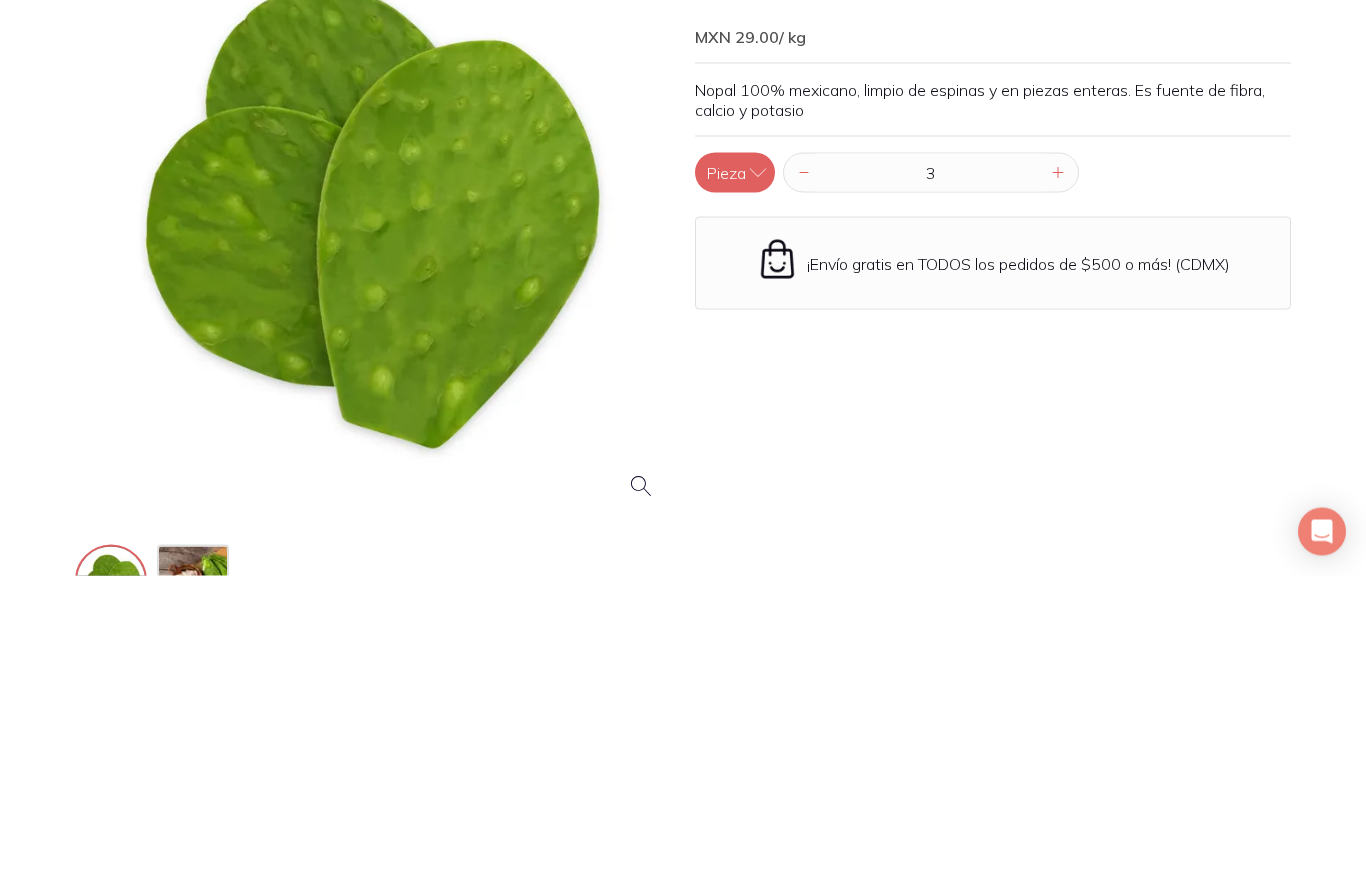 click on "3" at bounding box center (931, 485) 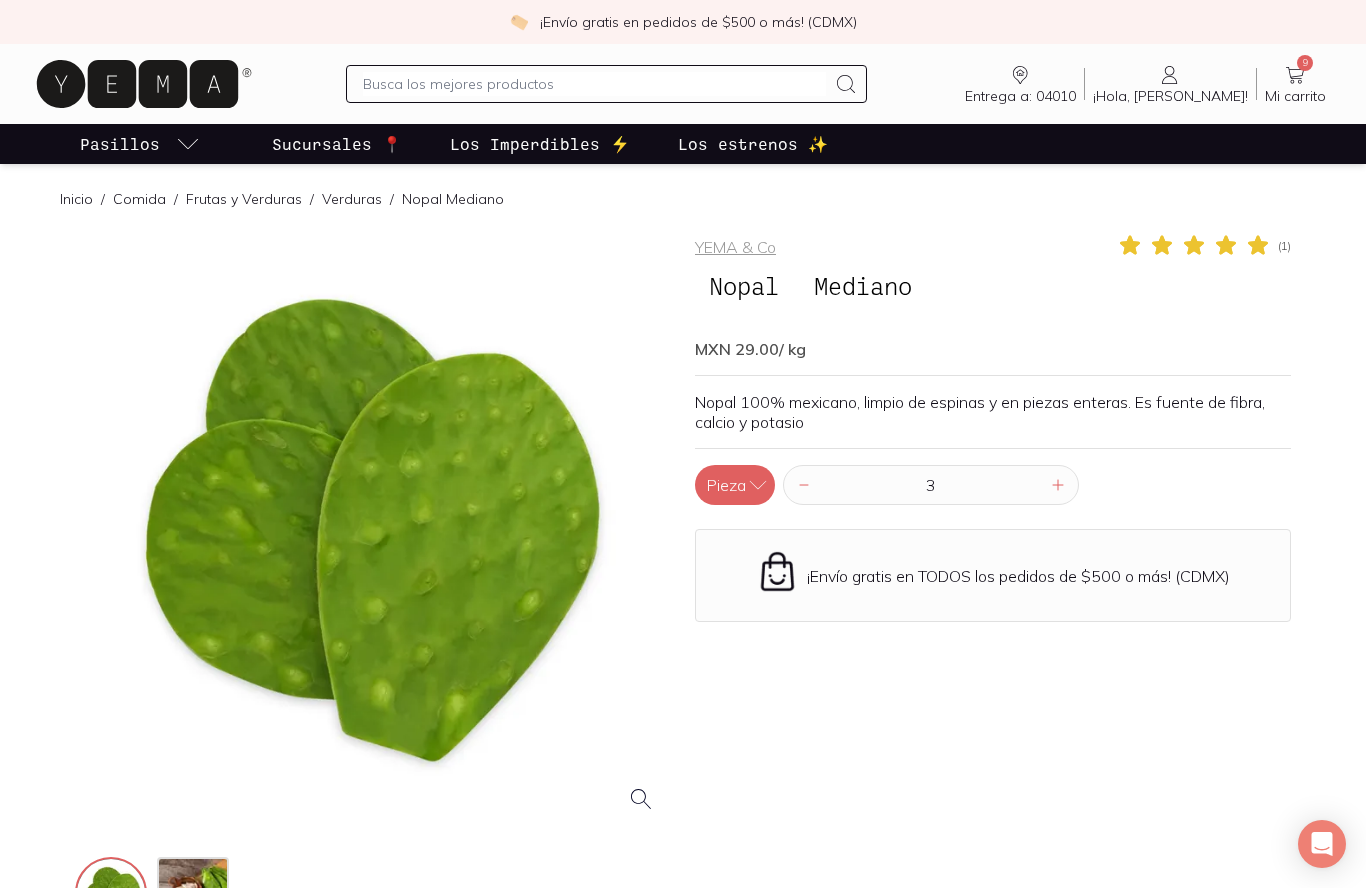 click 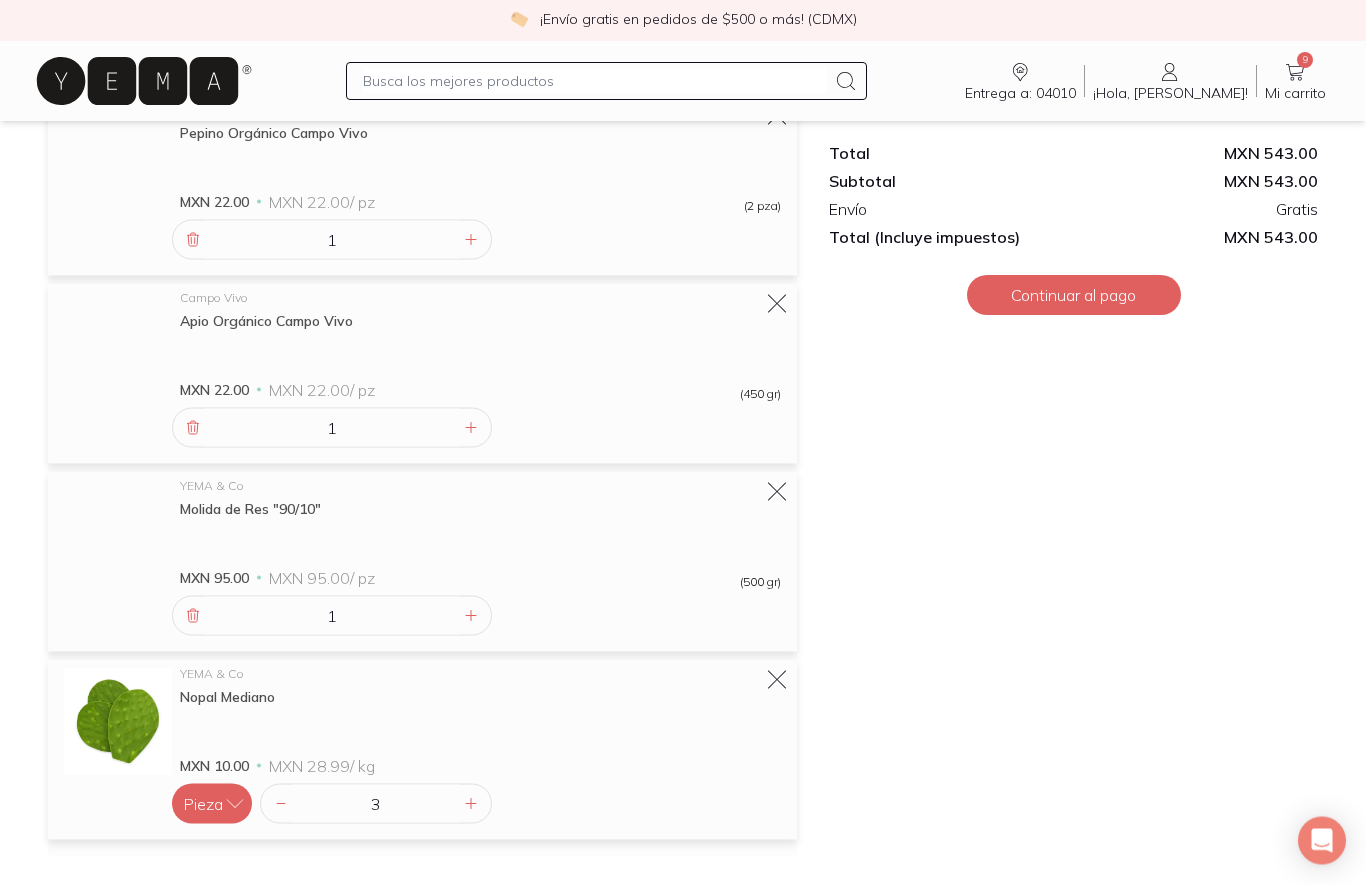 scroll, scrollTop: 1011, scrollLeft: 0, axis: vertical 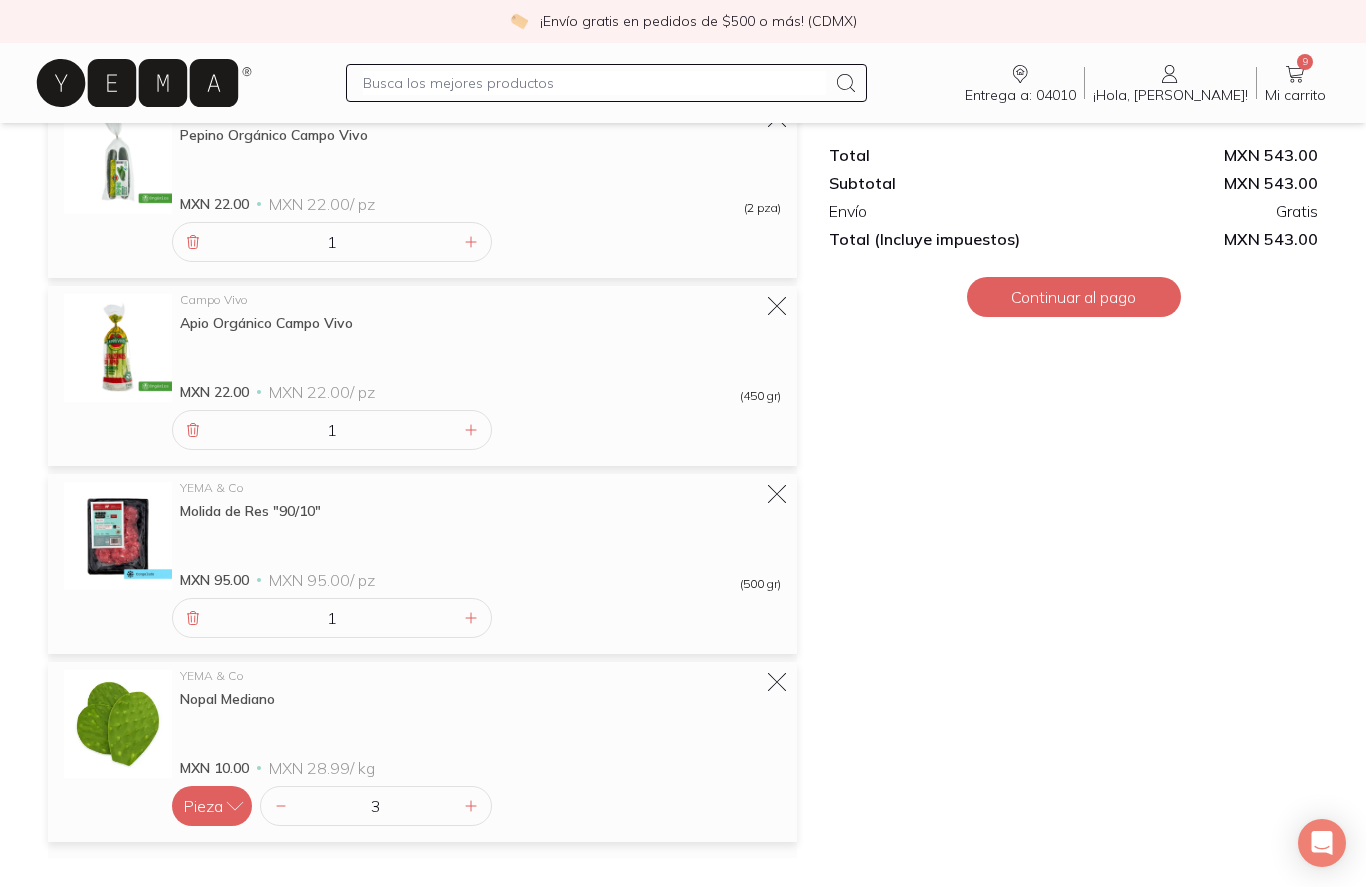 click at bounding box center [471, 807] 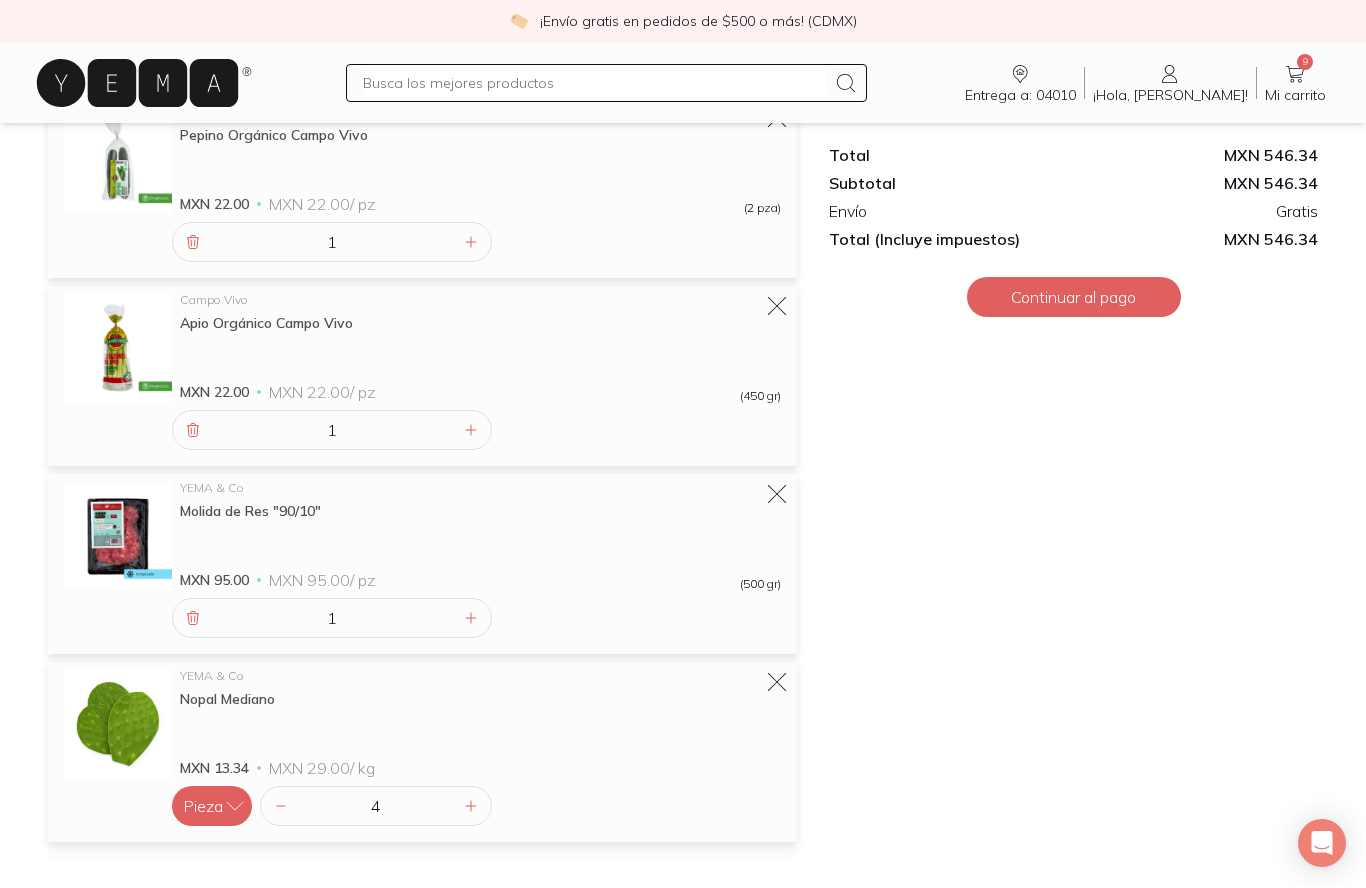 click 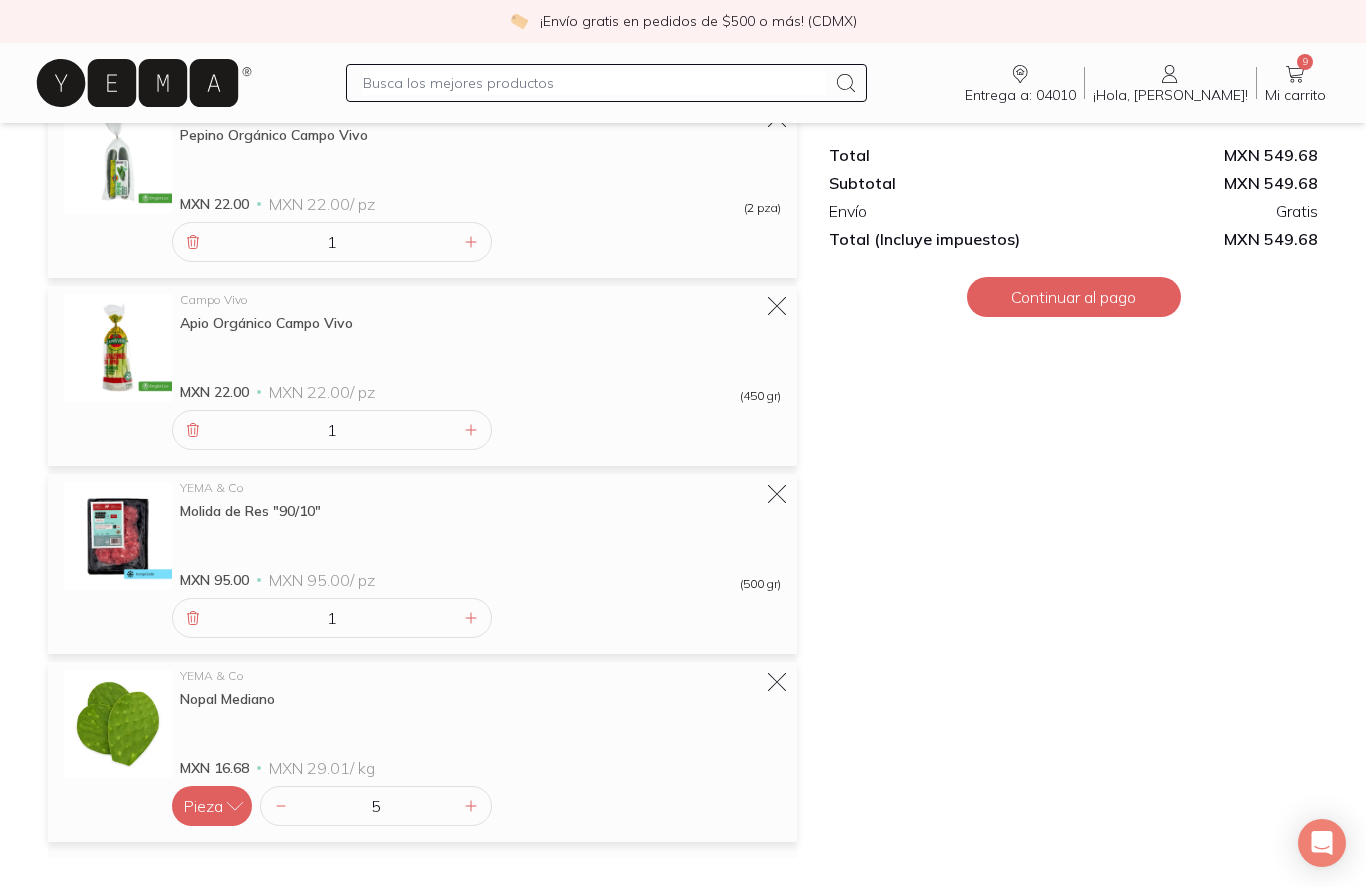 click at bounding box center [594, 84] 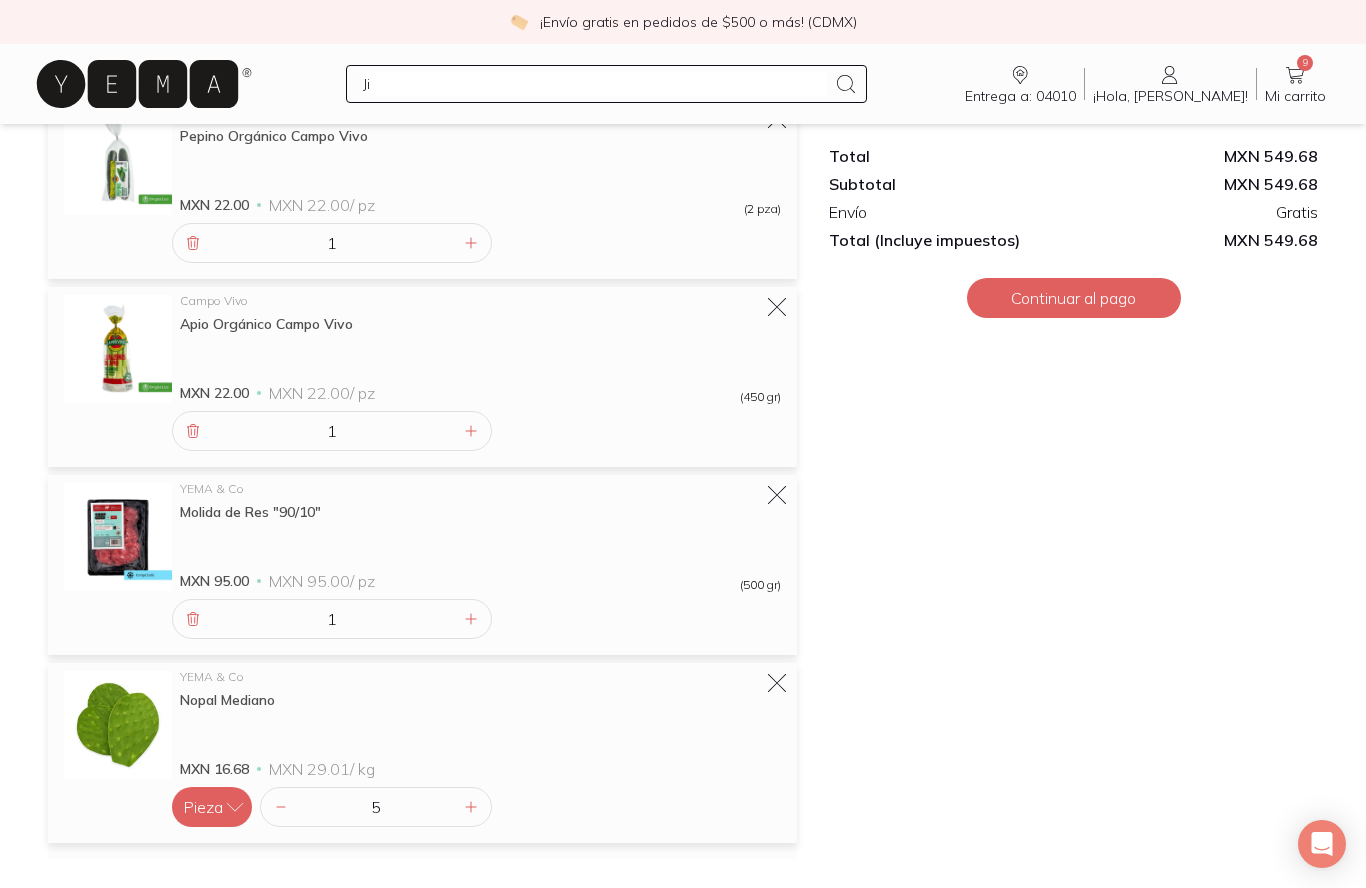 type on "Jit" 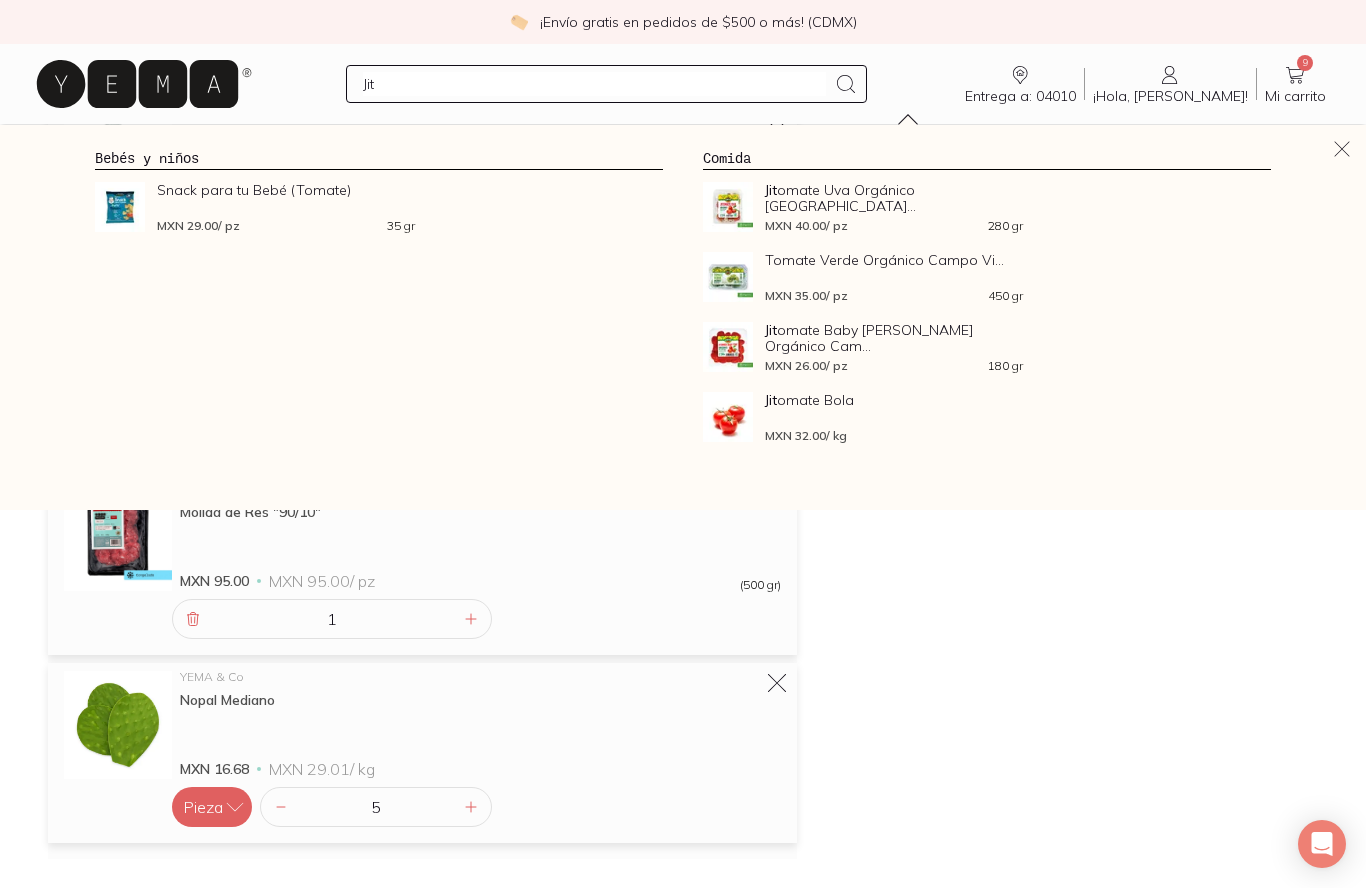 click on "Jit omate Bola" 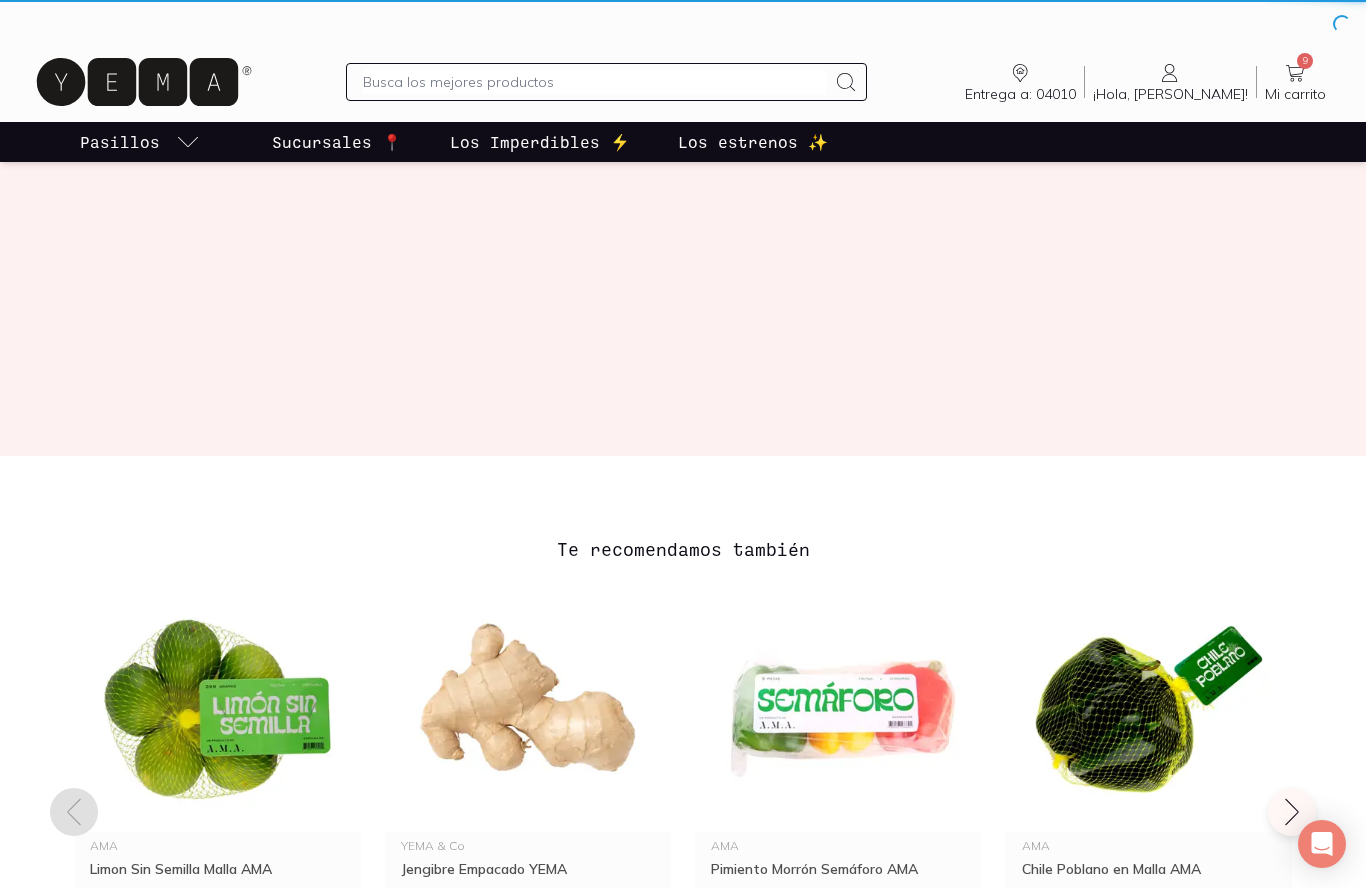 scroll, scrollTop: 0, scrollLeft: 0, axis: both 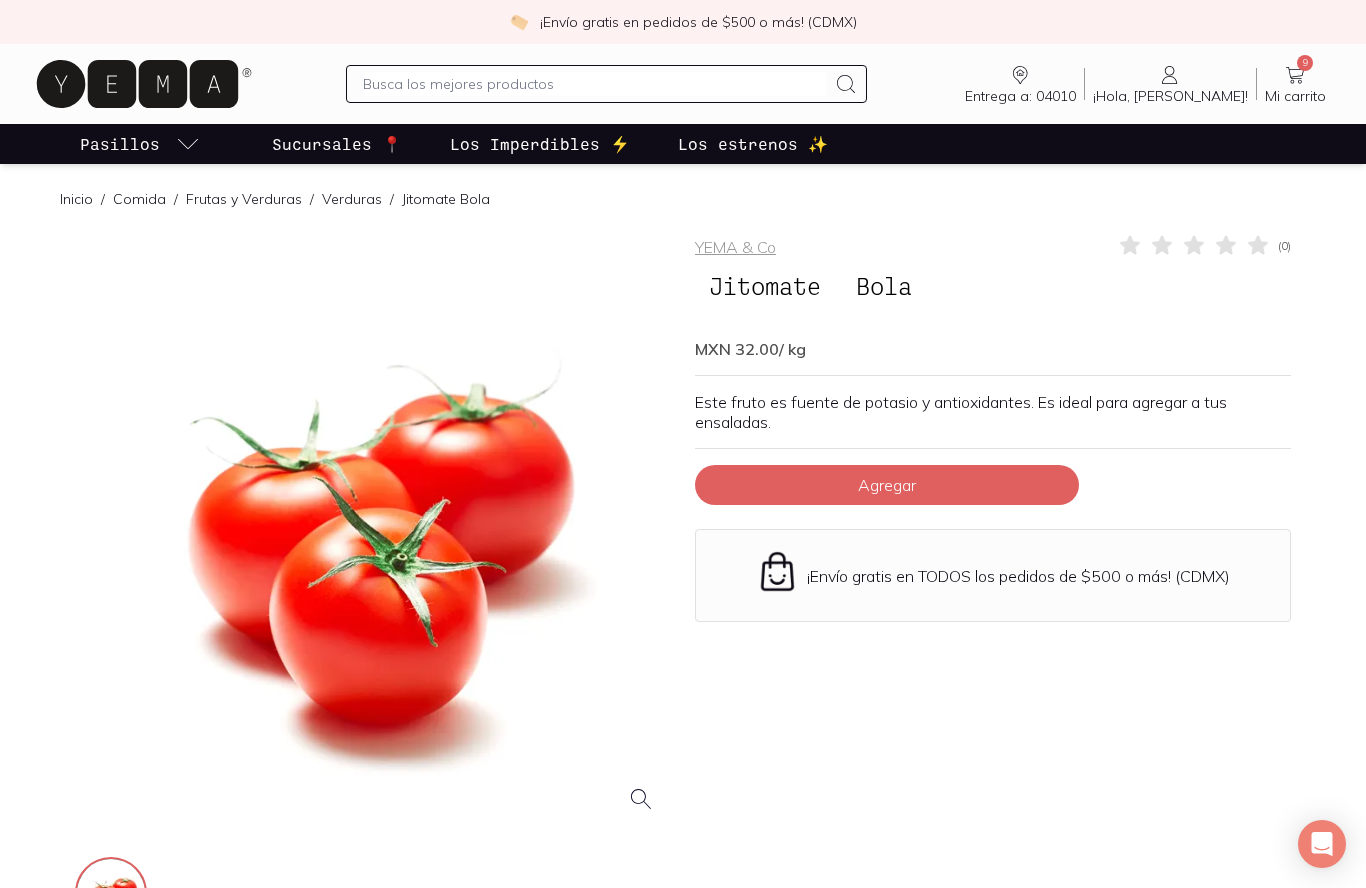 click on "Agregar" at bounding box center [887, 485] 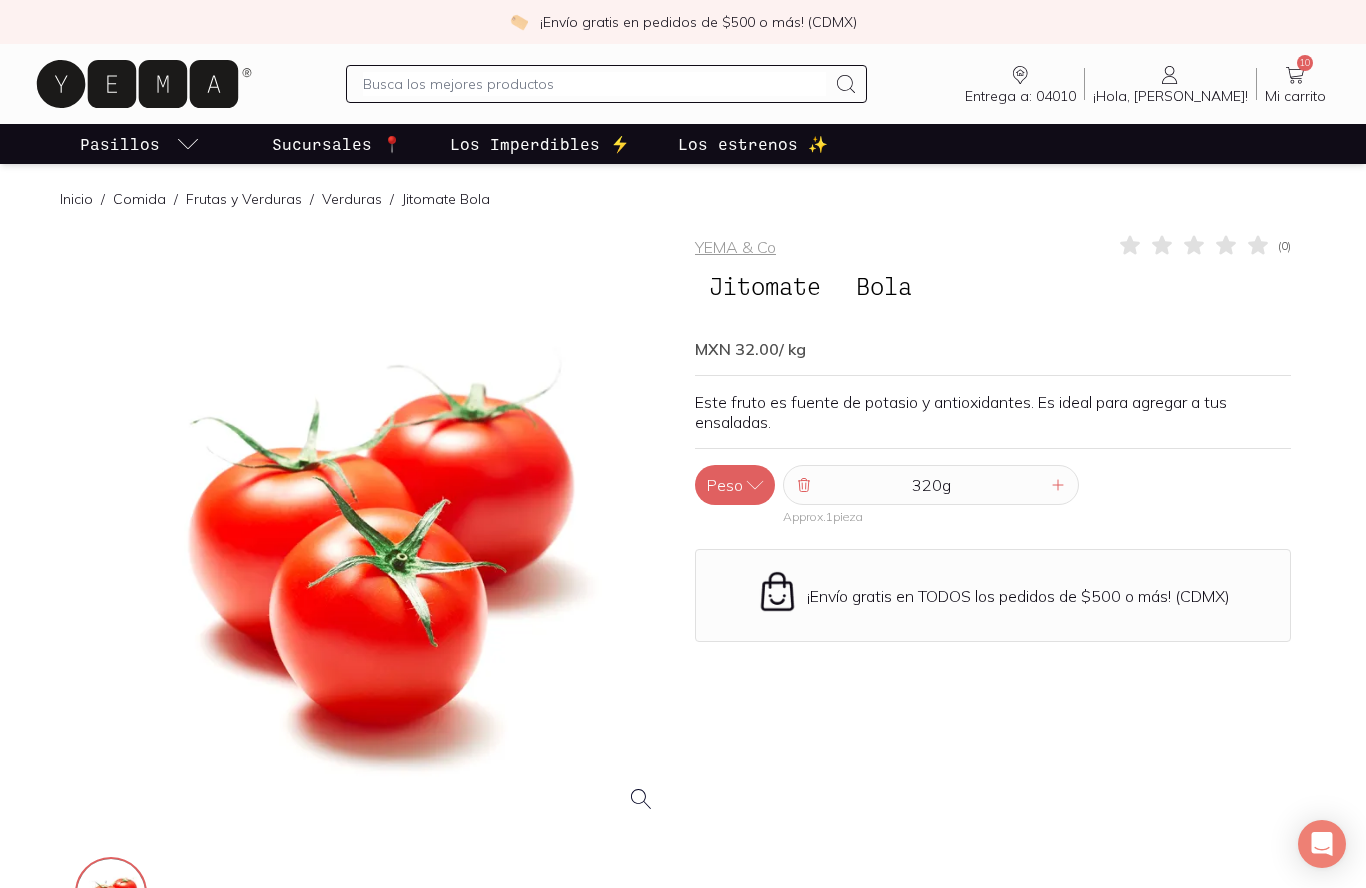 click on "Peso" at bounding box center (735, 485) 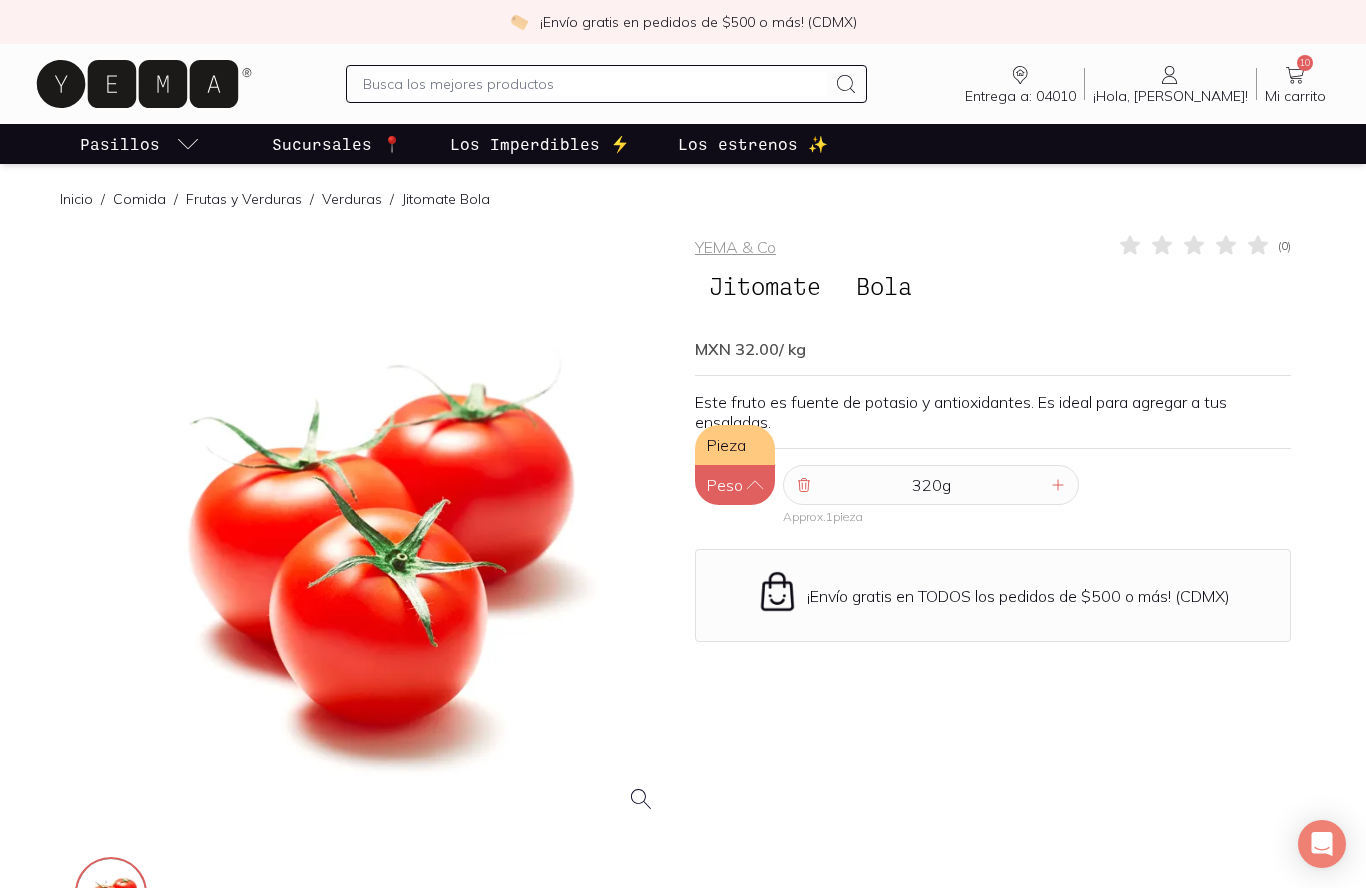 click on "Pieza" at bounding box center (735, 445) 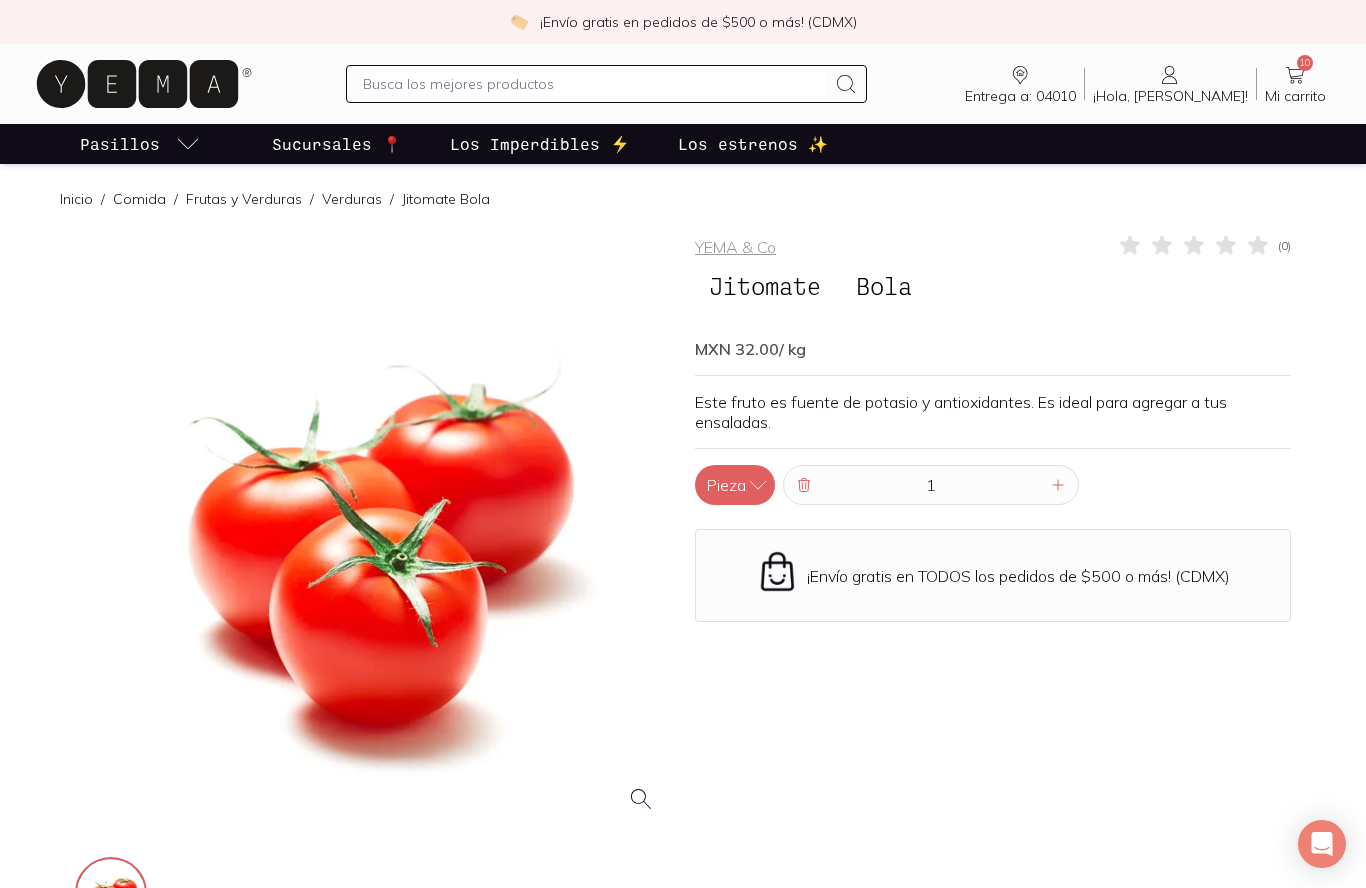 click at bounding box center (1058, 485) 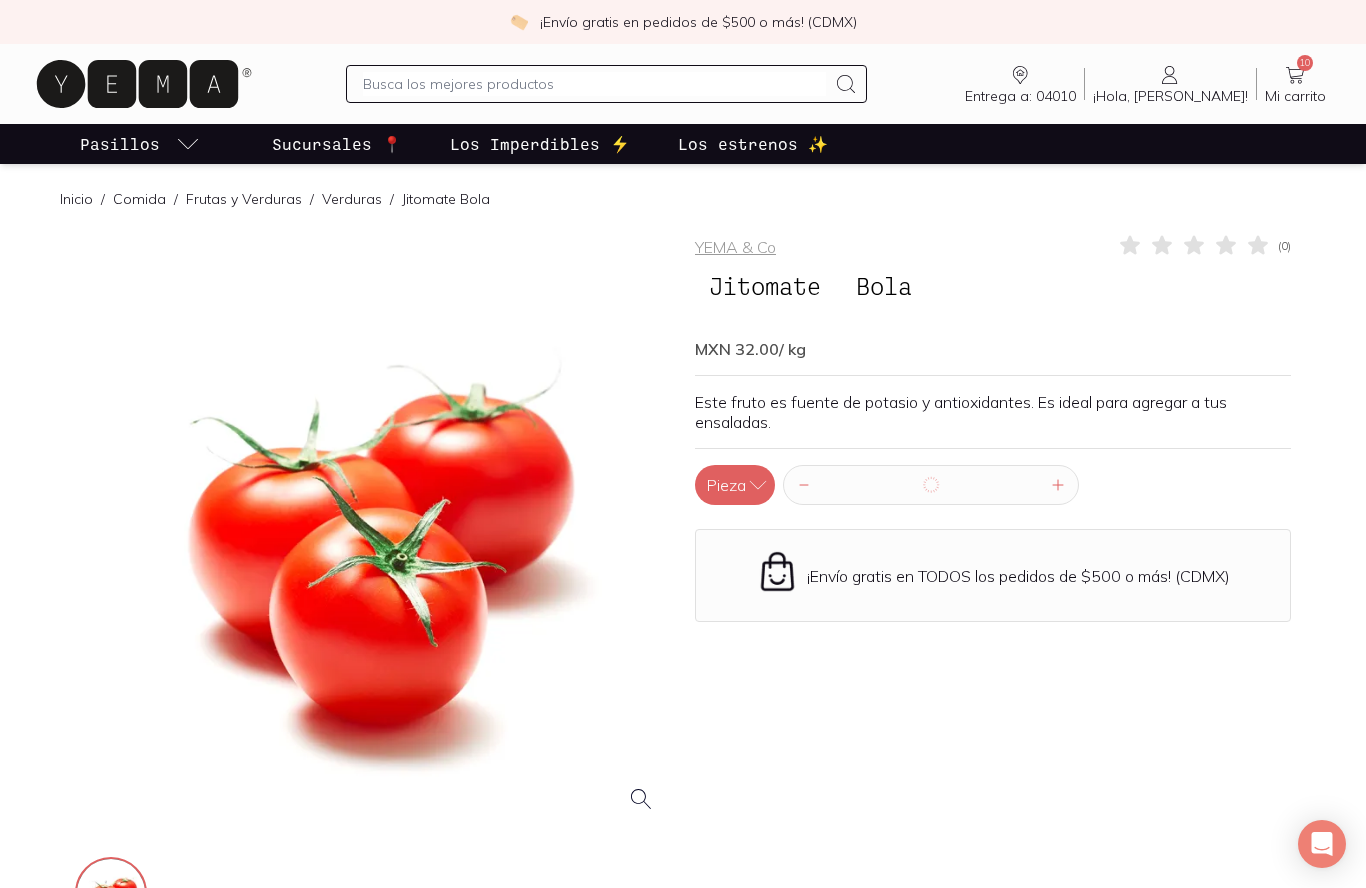 type on "2" 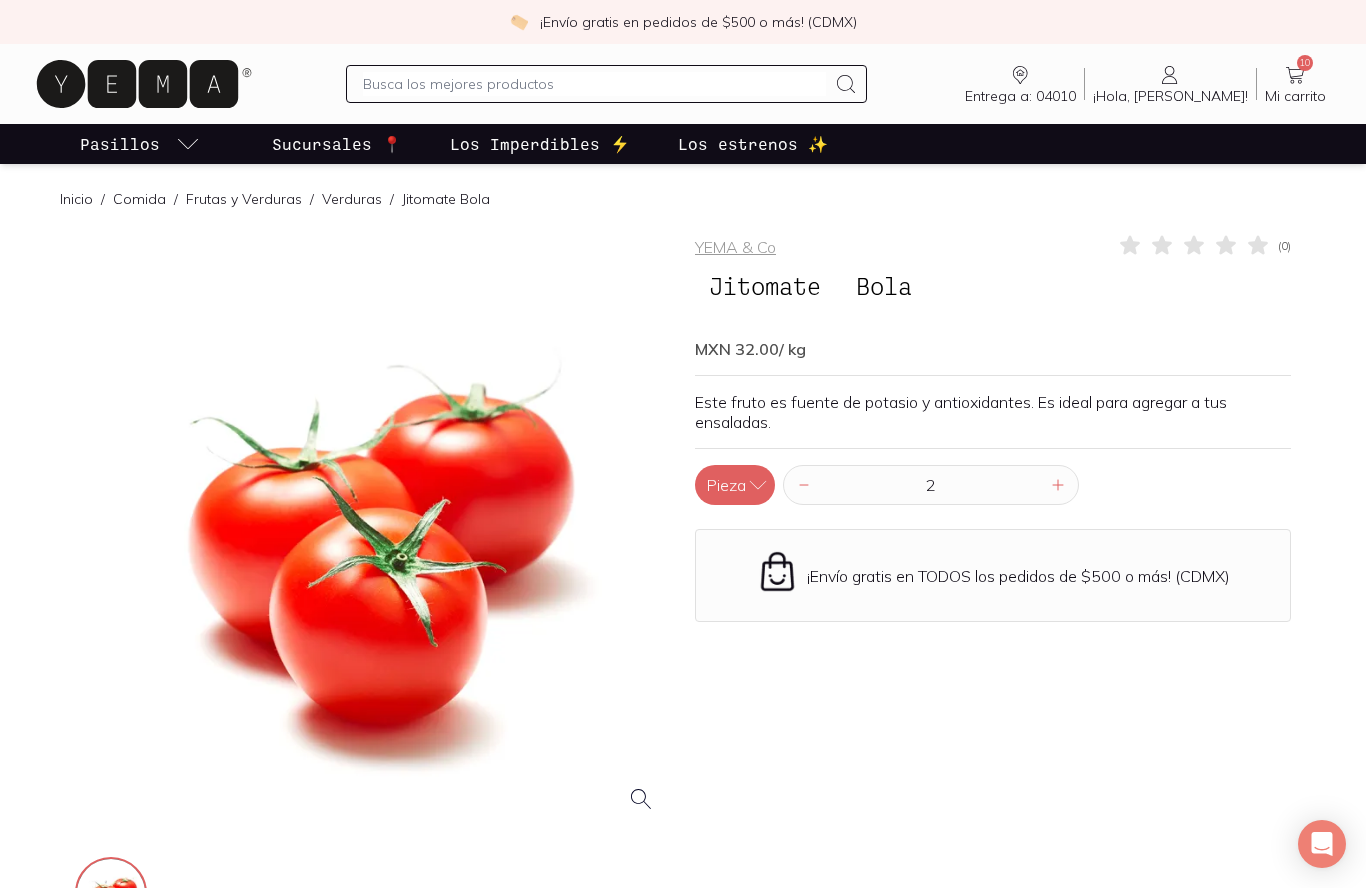 click 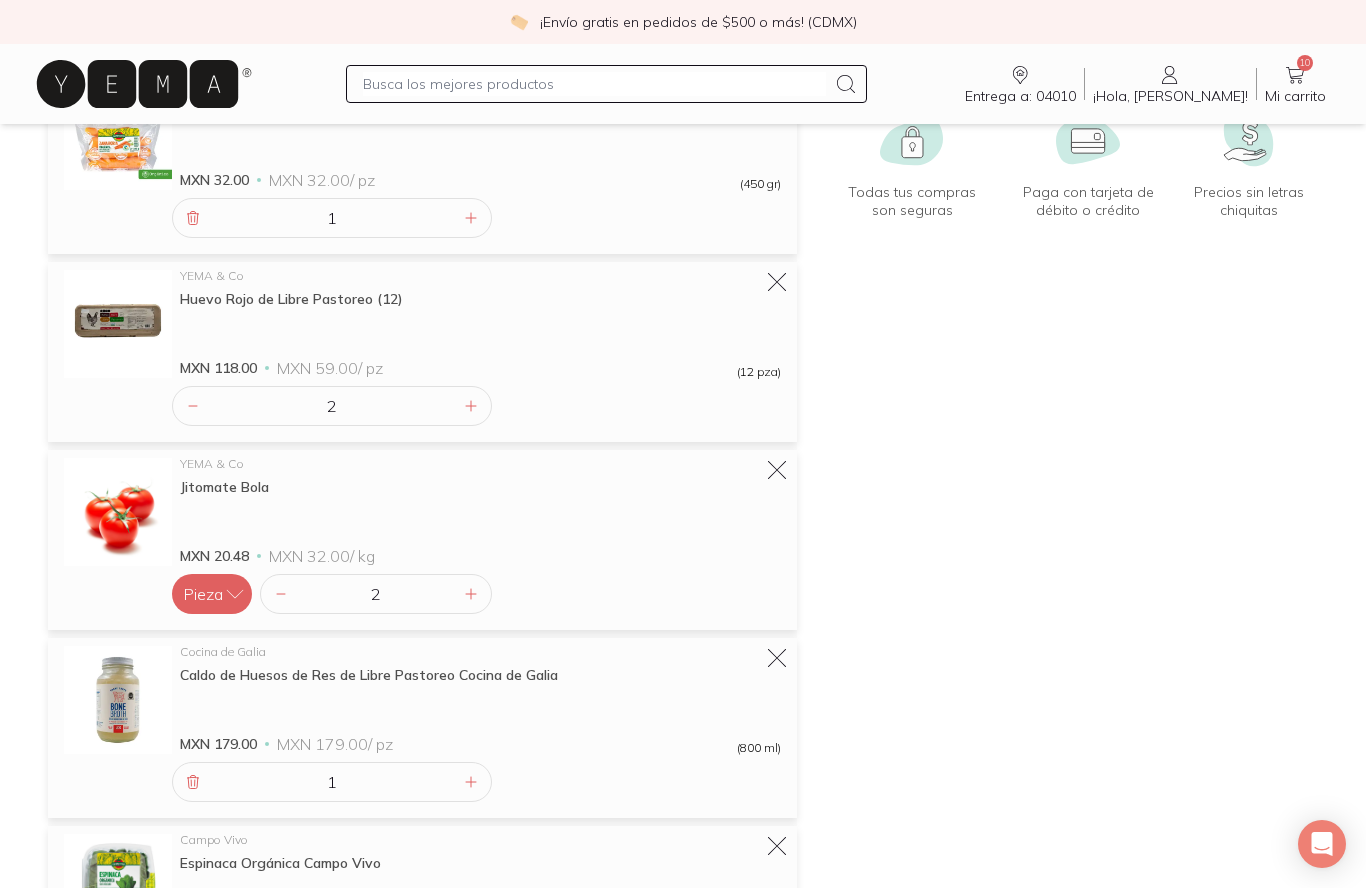 scroll, scrollTop: 294, scrollLeft: 0, axis: vertical 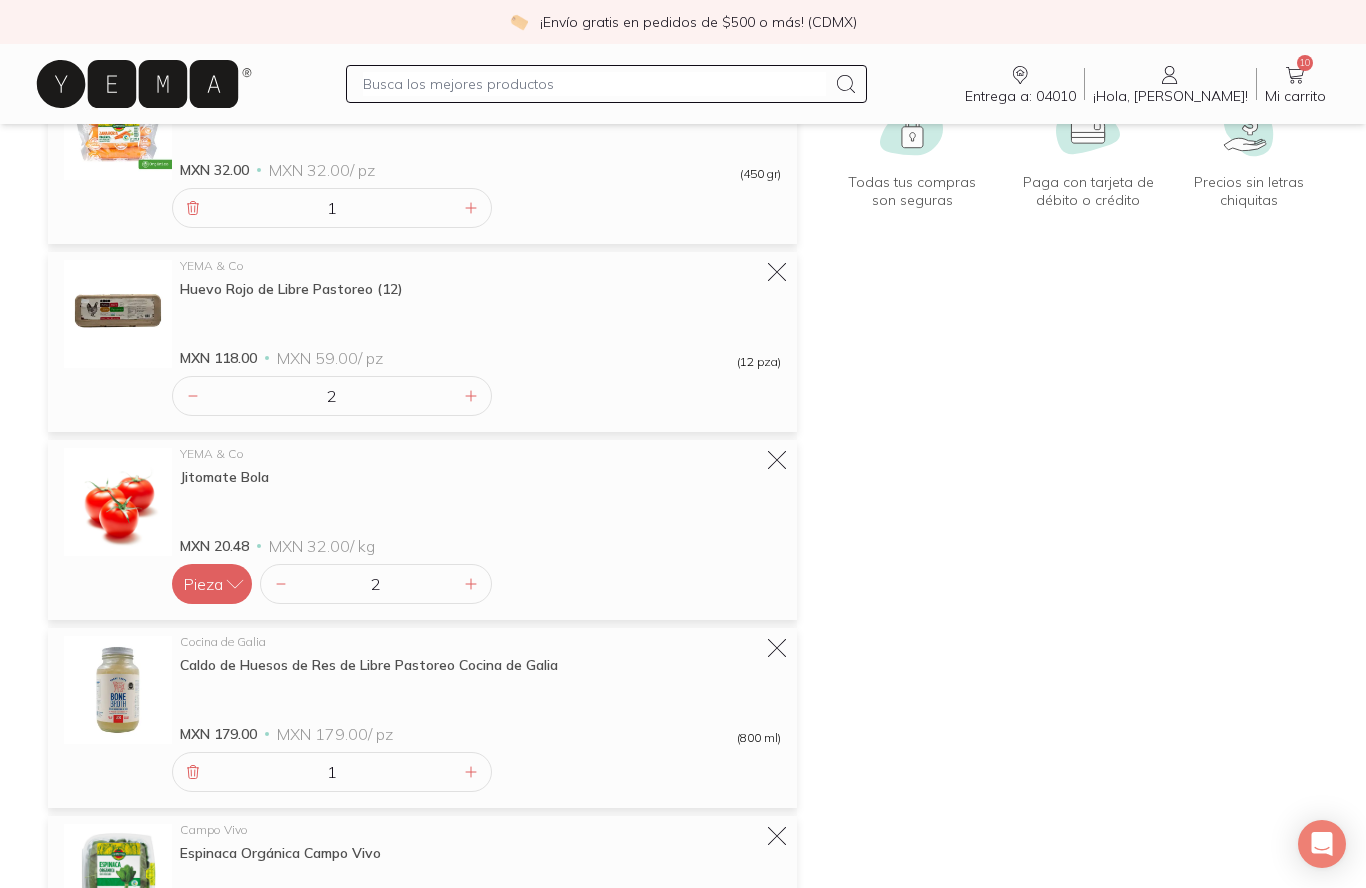 click at bounding box center [471, 584] 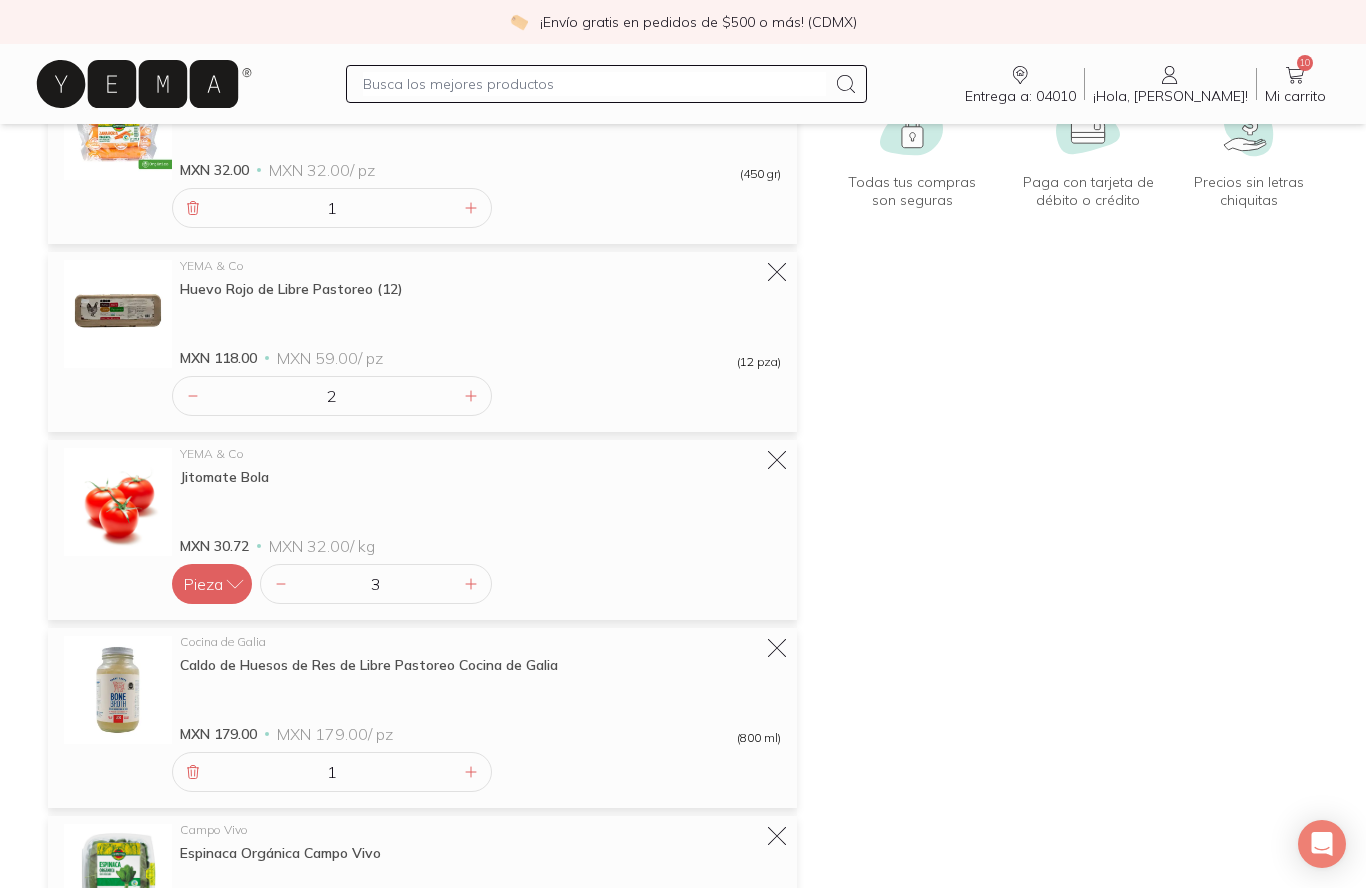 click 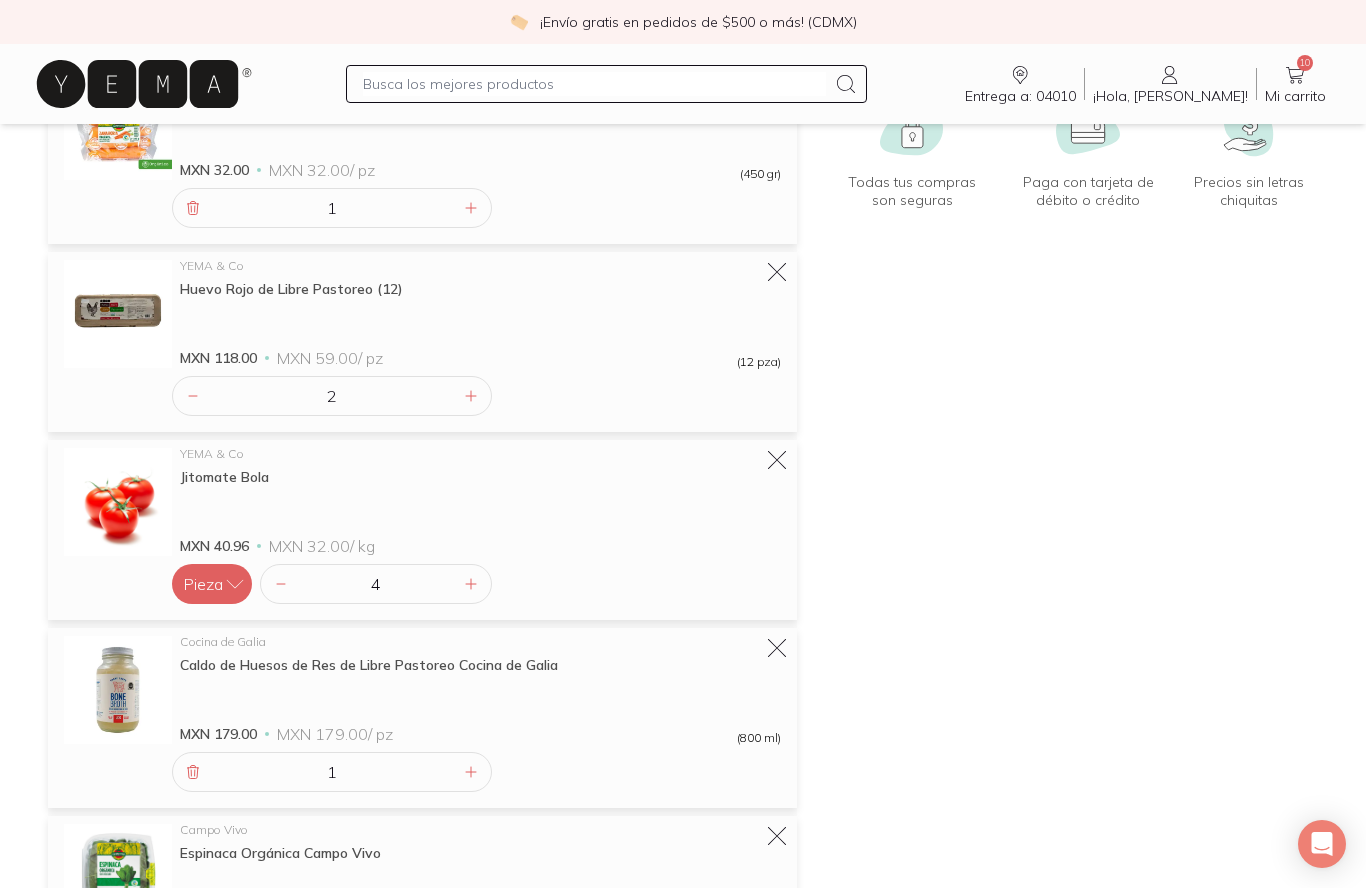 click at bounding box center (594, 84) 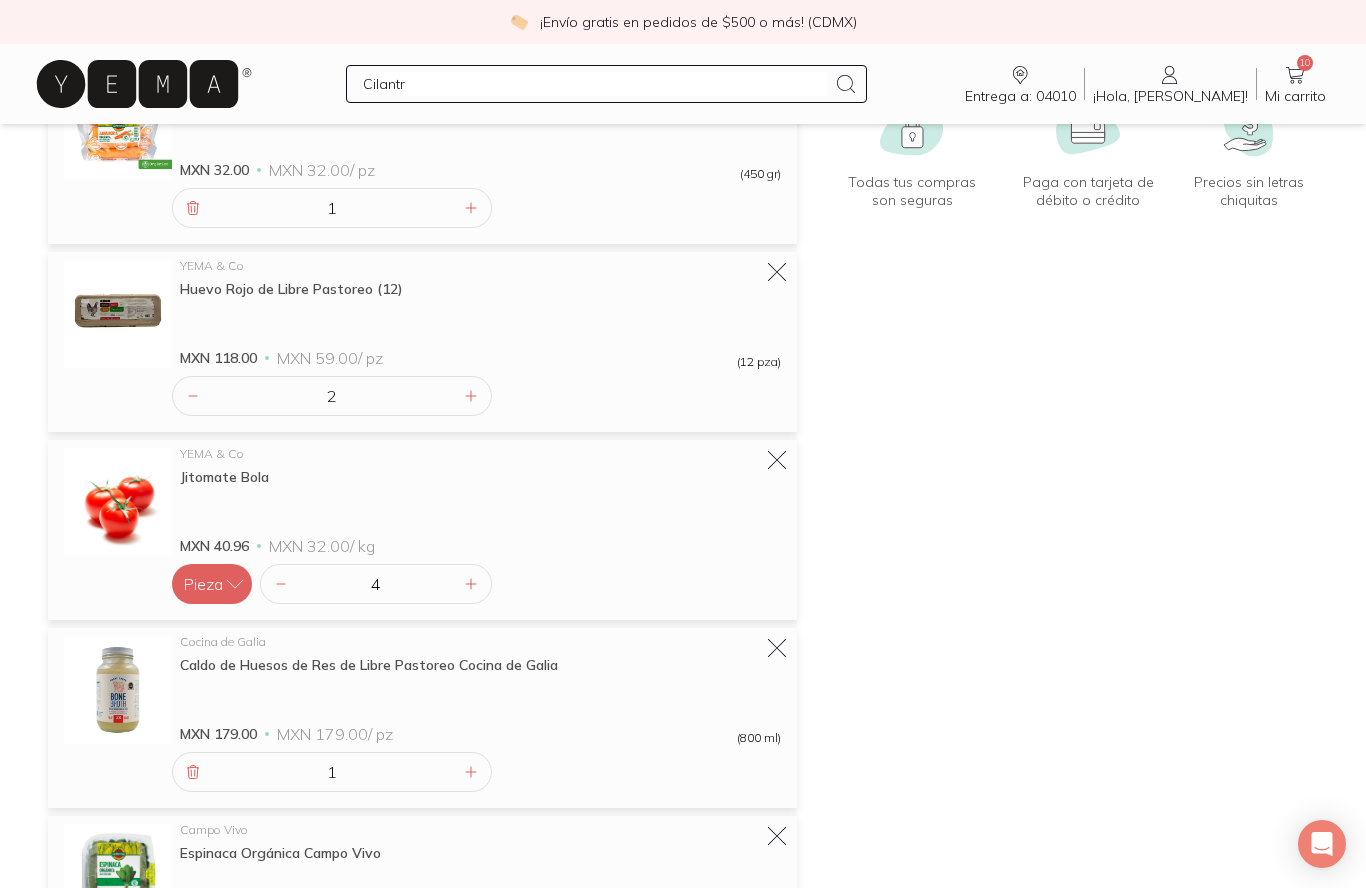 type on "Cilantro" 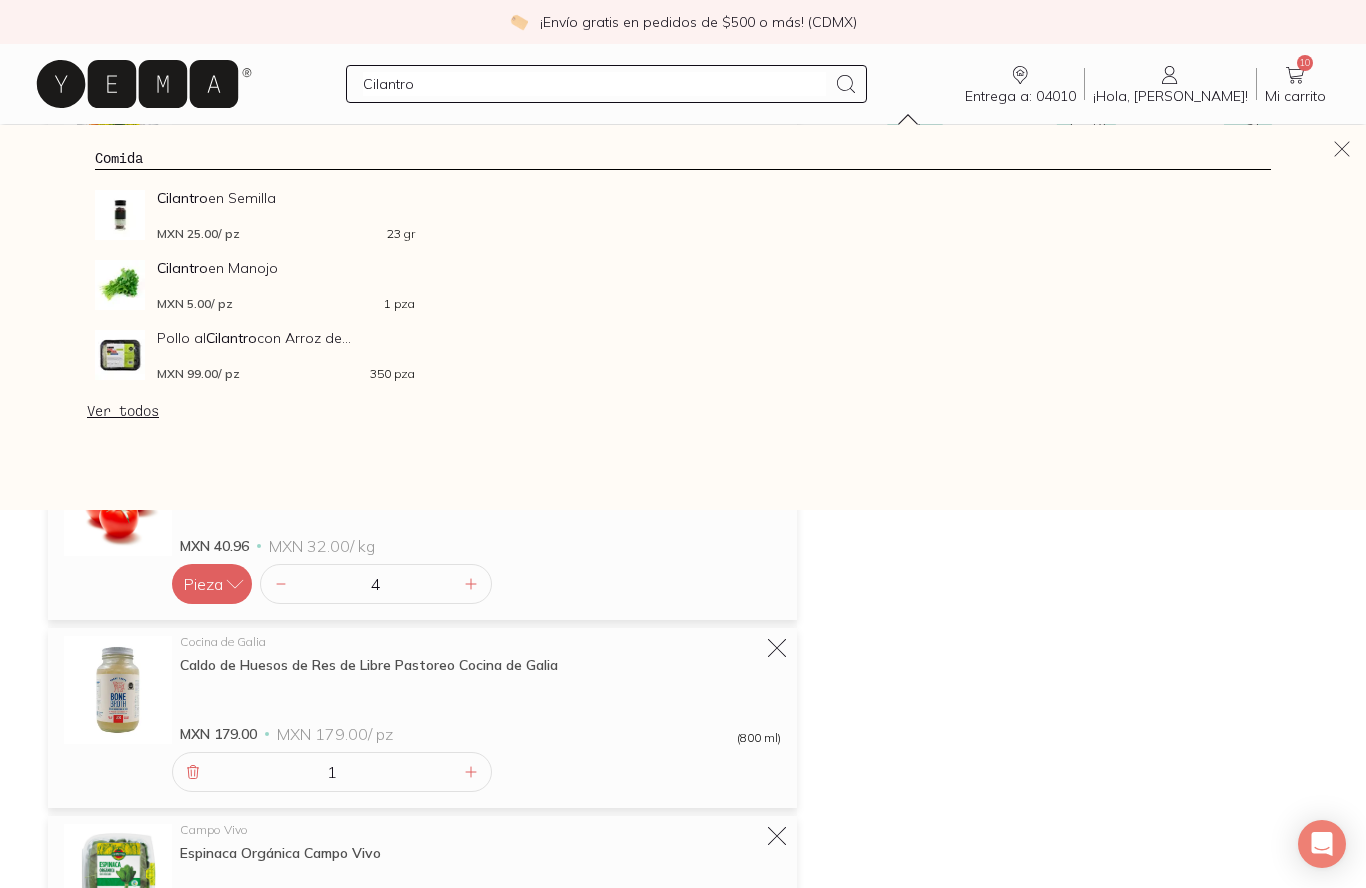 click on "Cilantro  en Manojo MXN 5.00  / pz 1 pza" at bounding box center [286, 285] 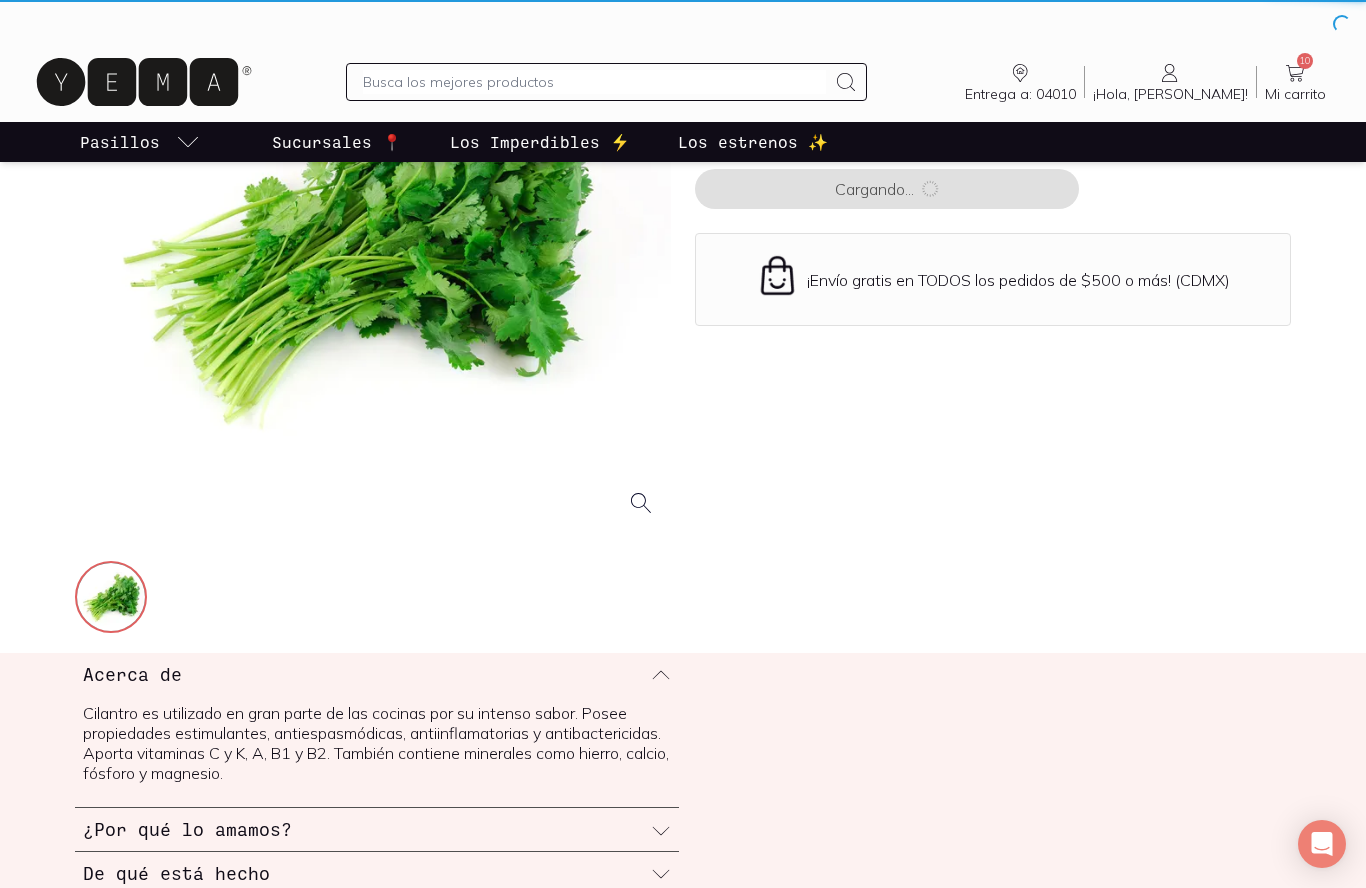 scroll, scrollTop: 0, scrollLeft: 0, axis: both 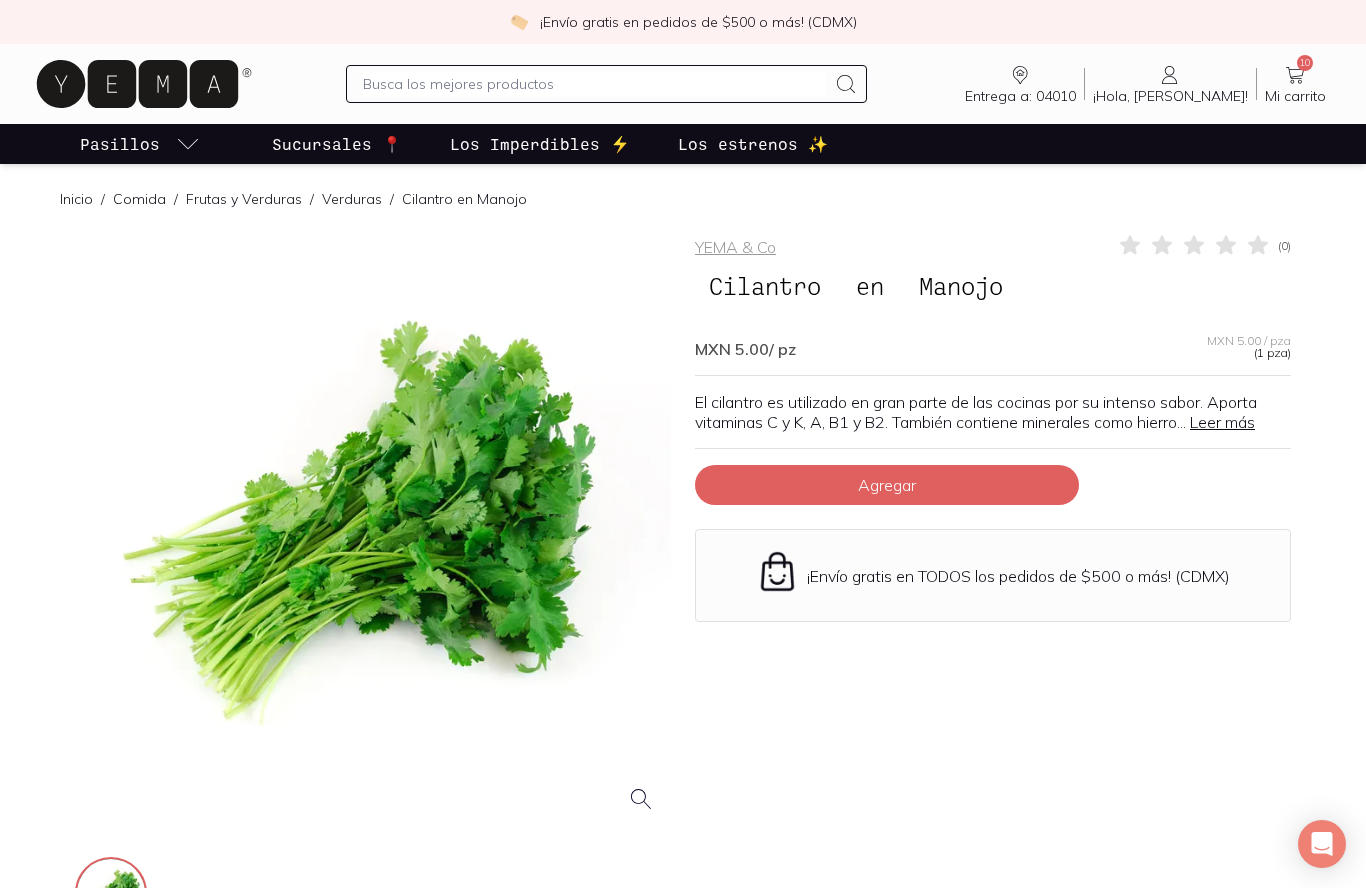 click on "Agregar" at bounding box center [887, 485] 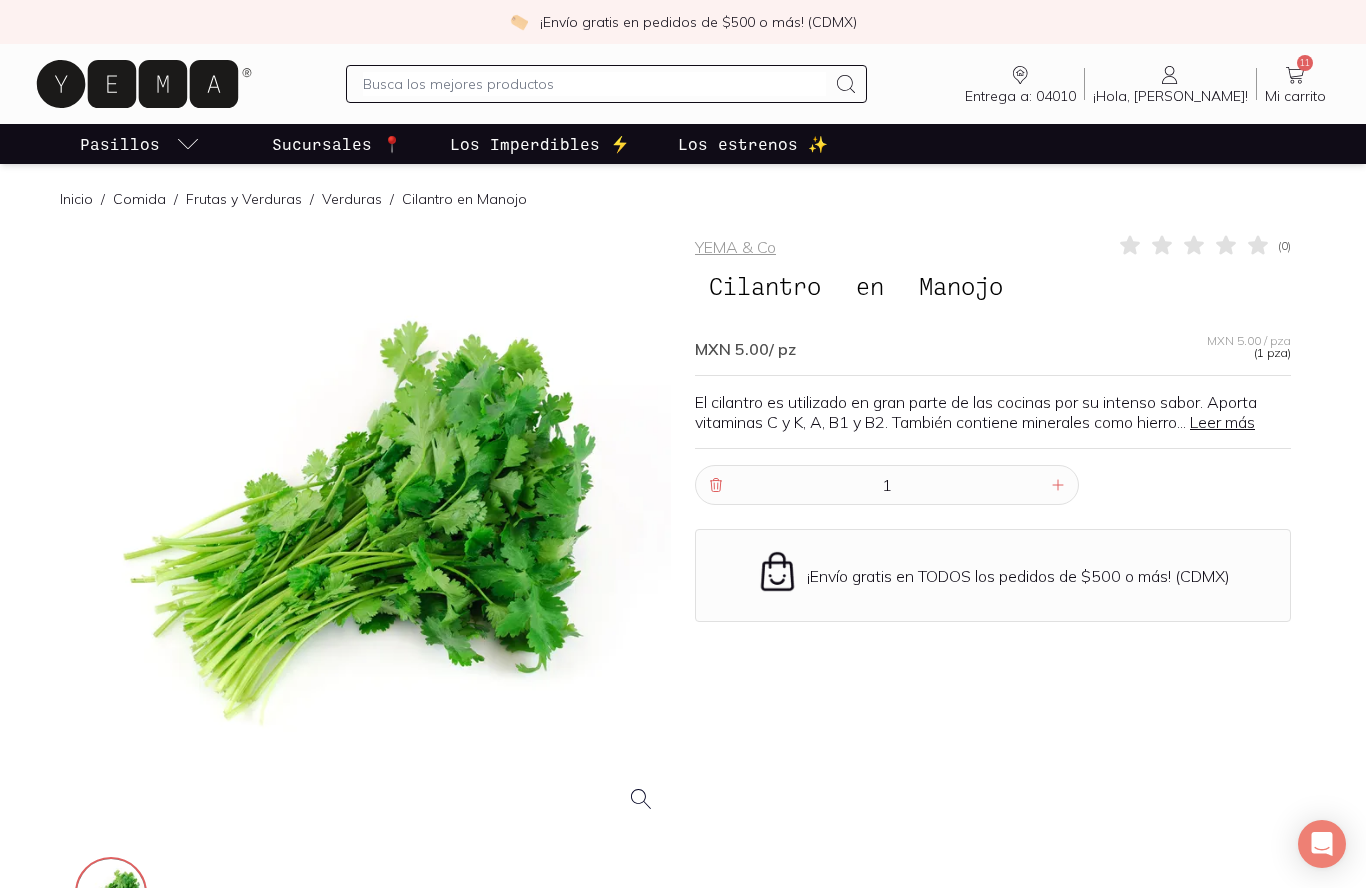 click 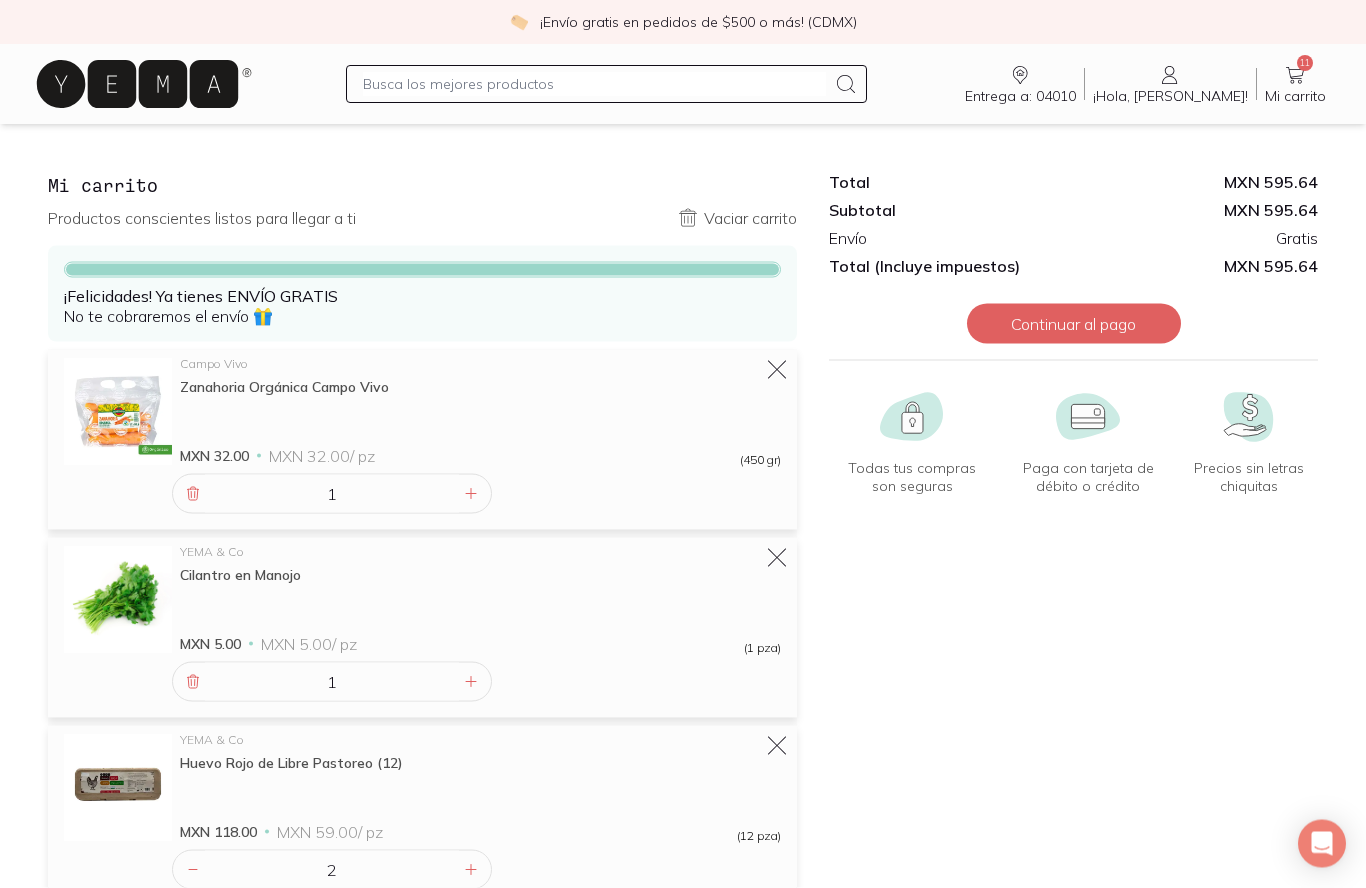 scroll, scrollTop: 0, scrollLeft: 0, axis: both 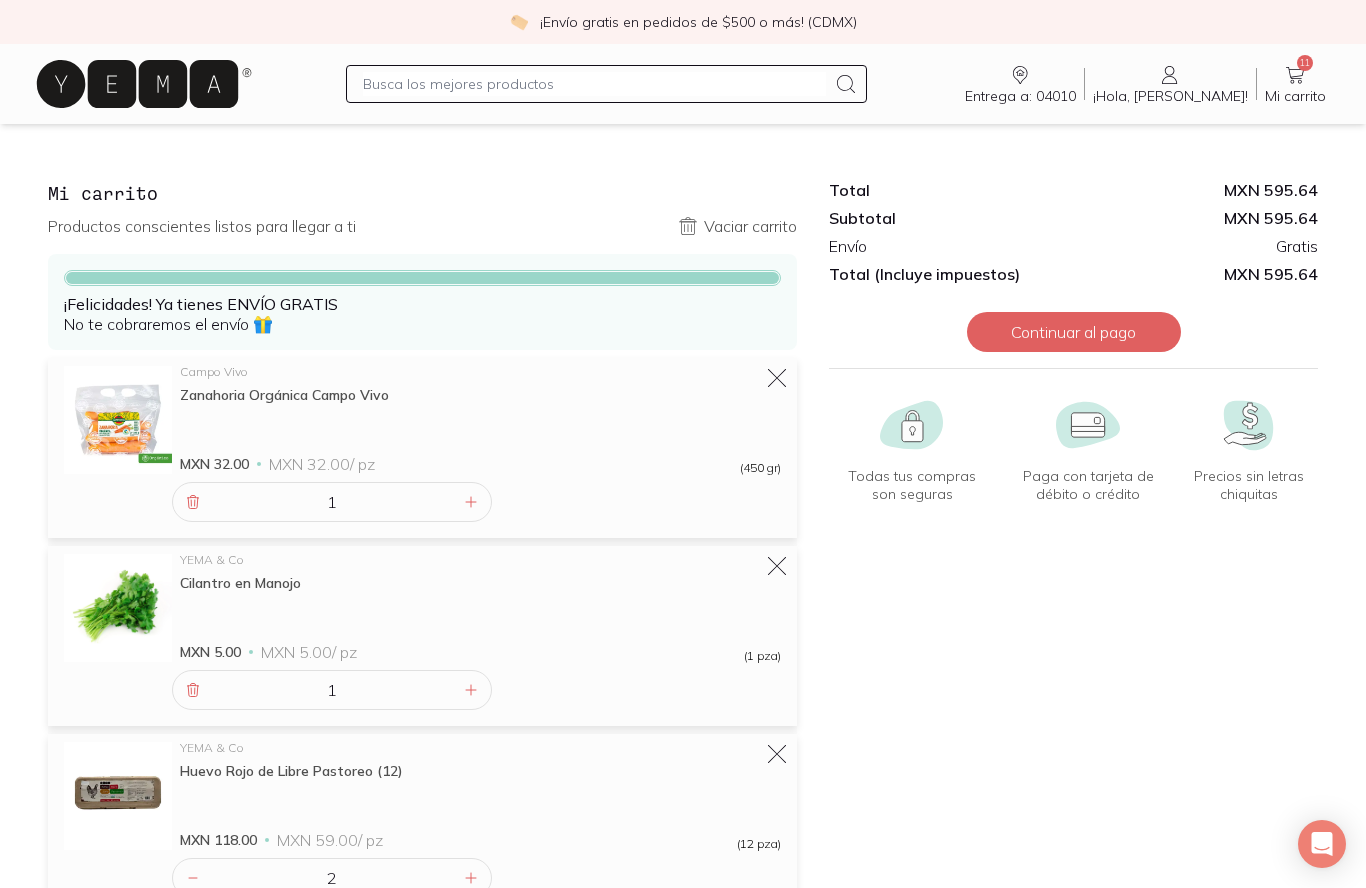 click at bounding box center (594, 84) 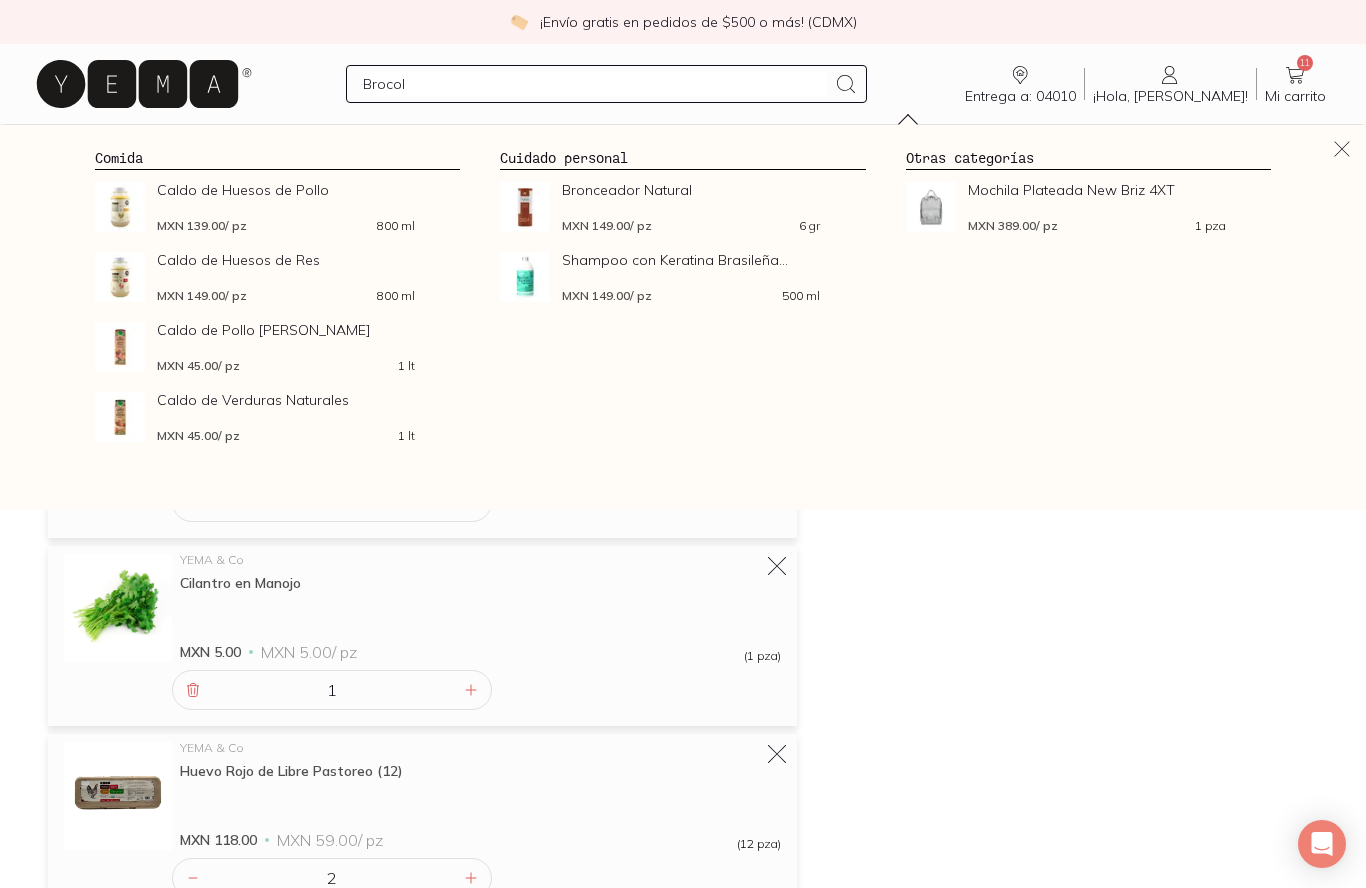 type on "Brocoli" 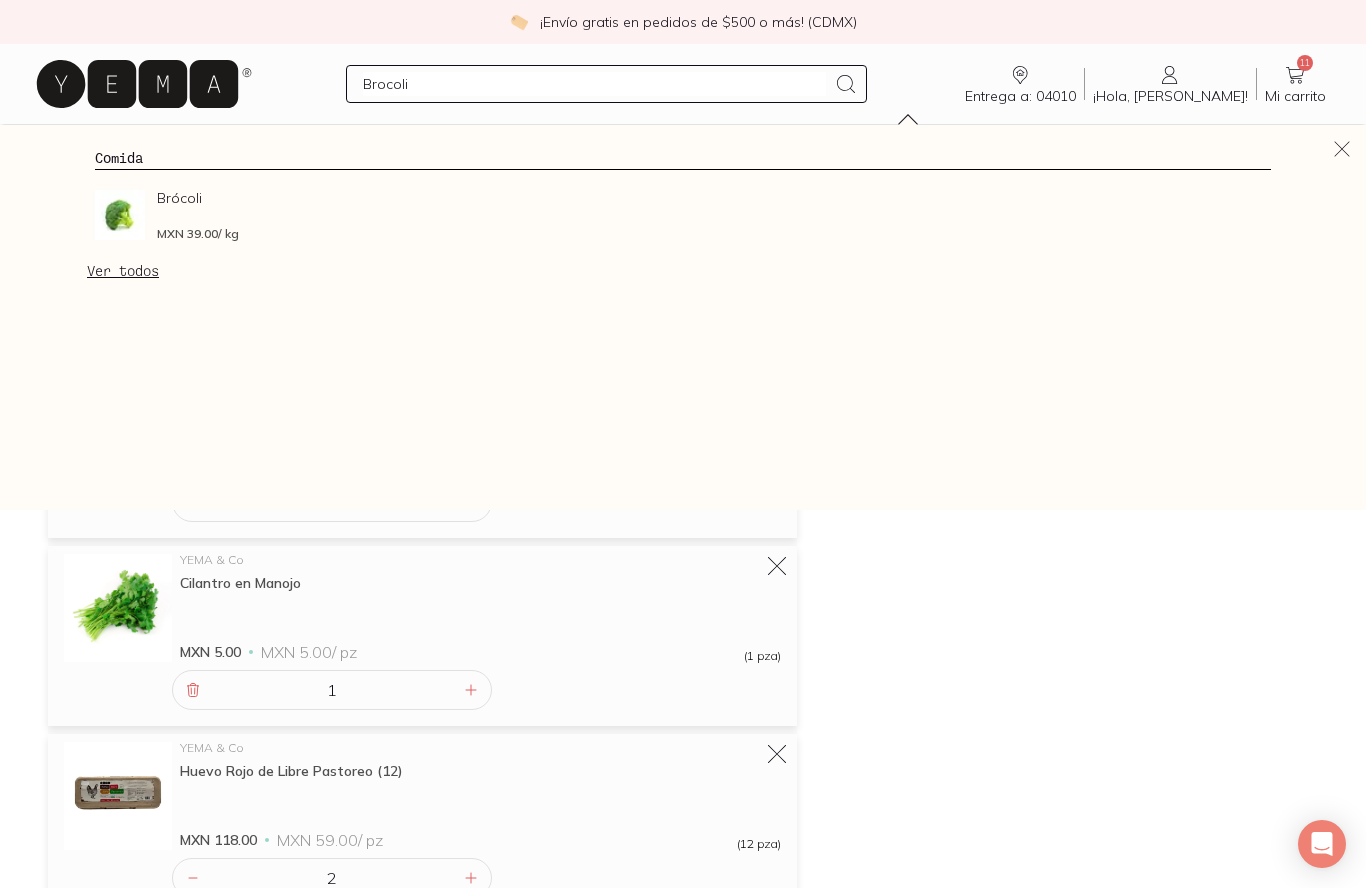 click on "Brócoli MXN 39.00  / kg" at bounding box center [286, 215] 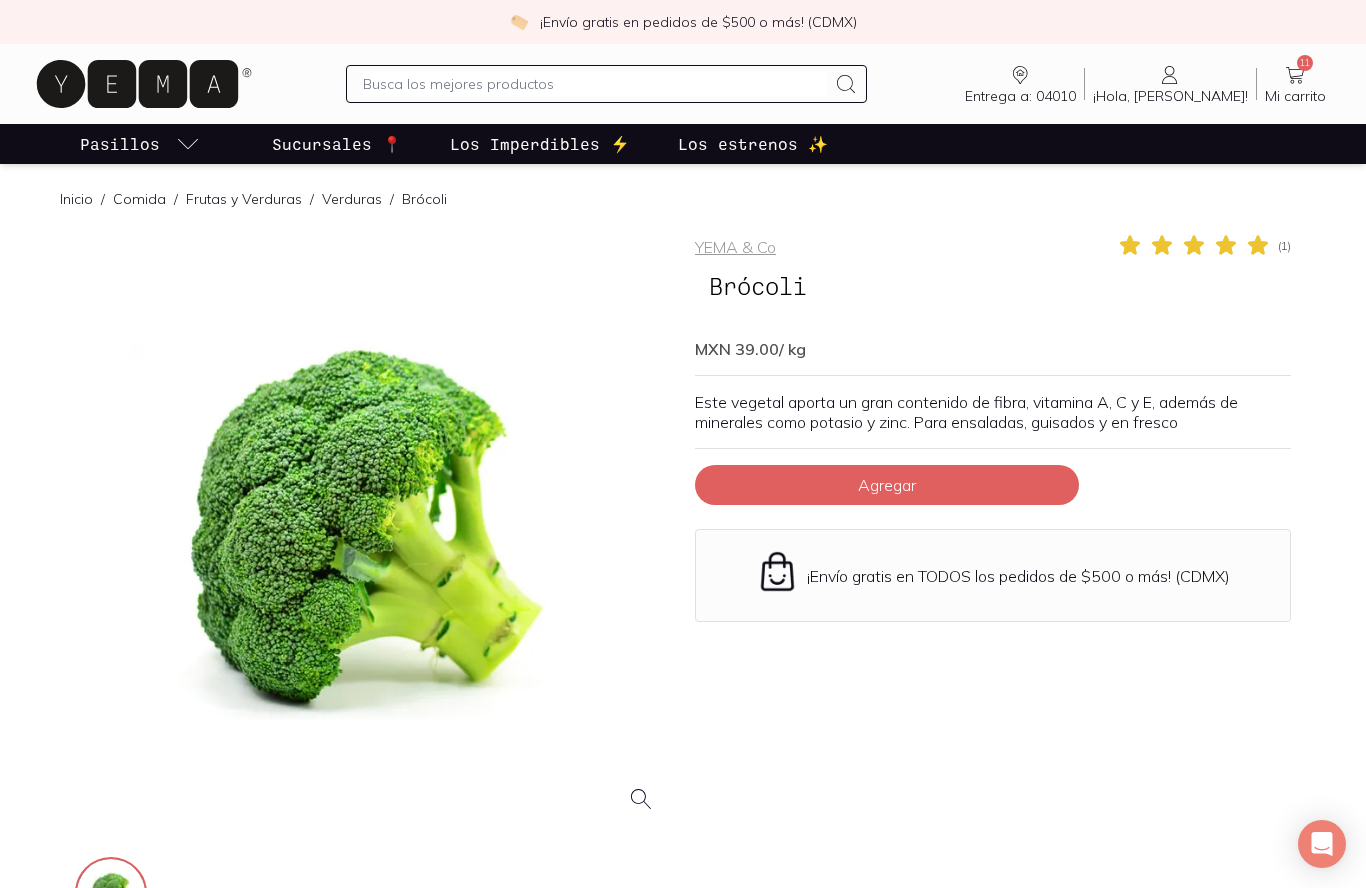click on "Agregar" at bounding box center [887, 485] 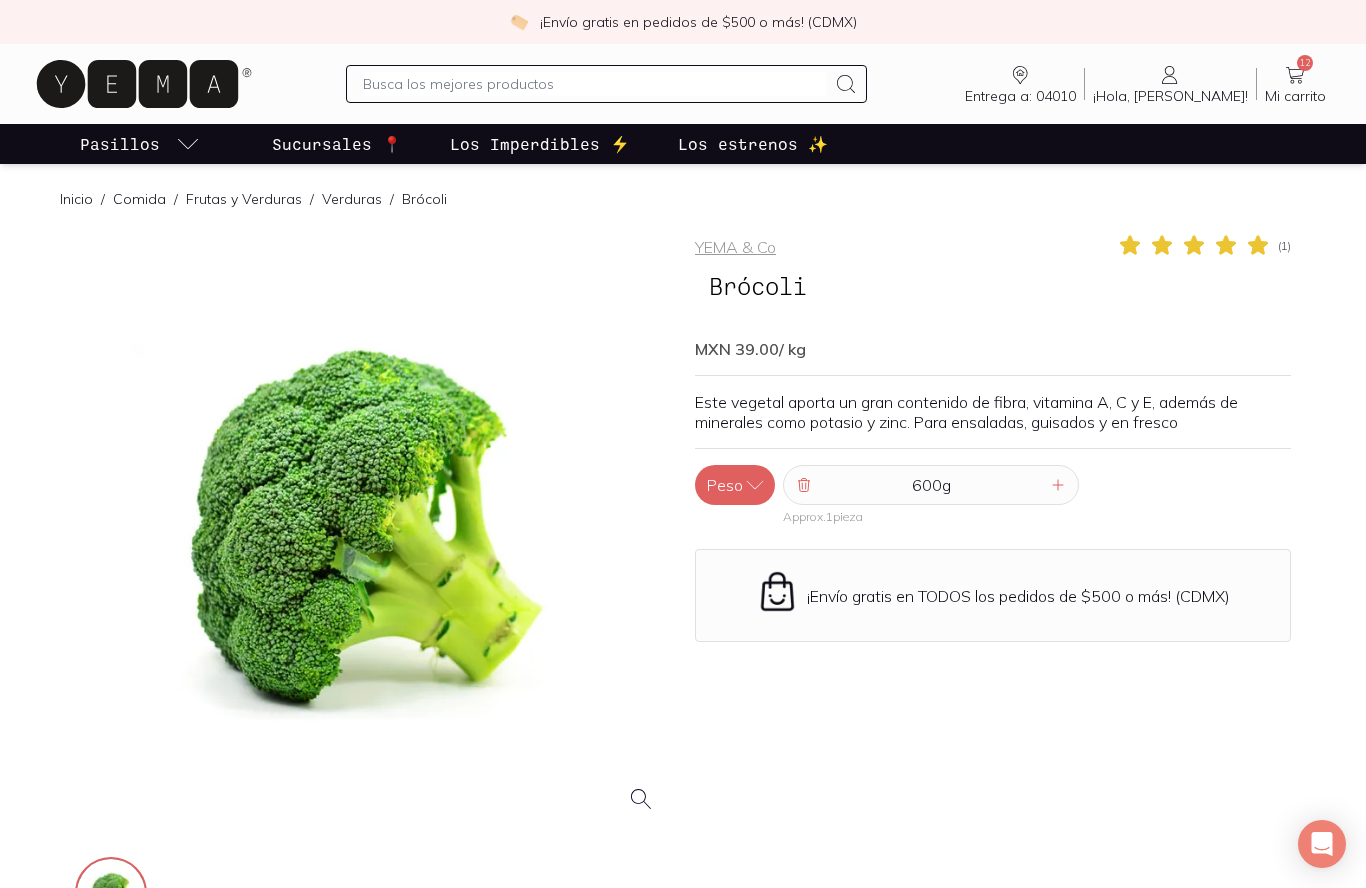click on "Peso" at bounding box center (735, 485) 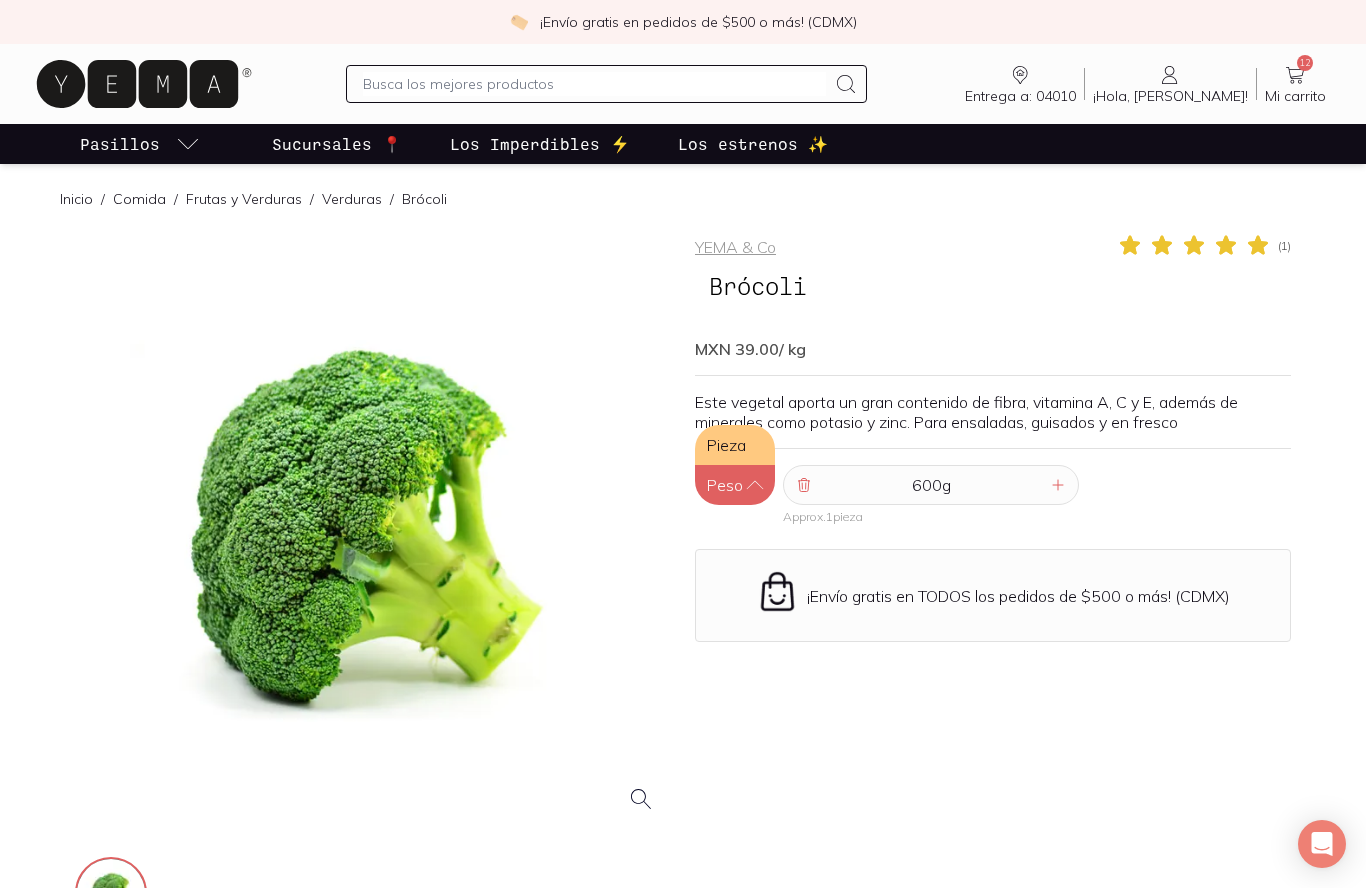 click on "Pieza" at bounding box center (735, 445) 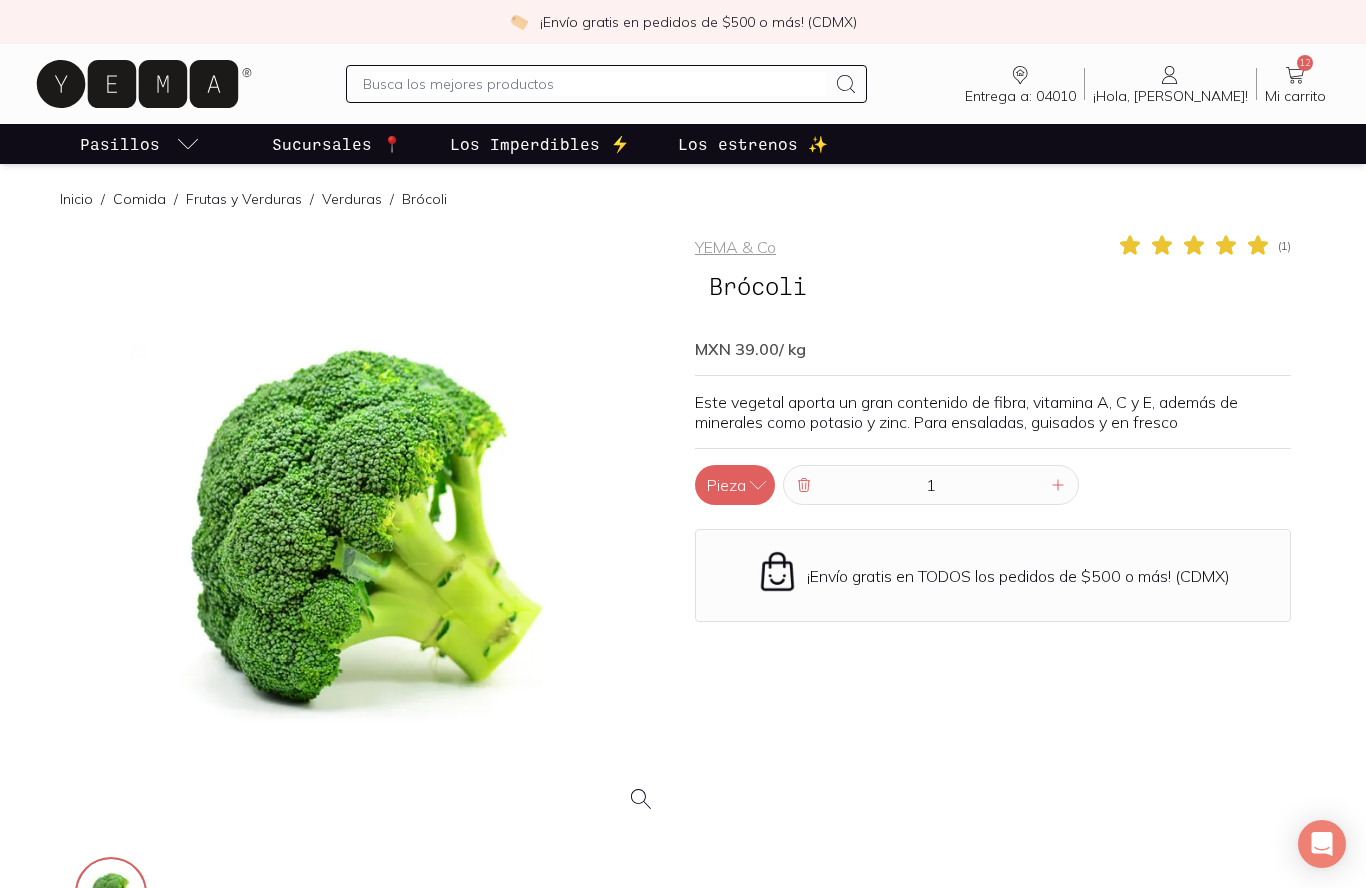click 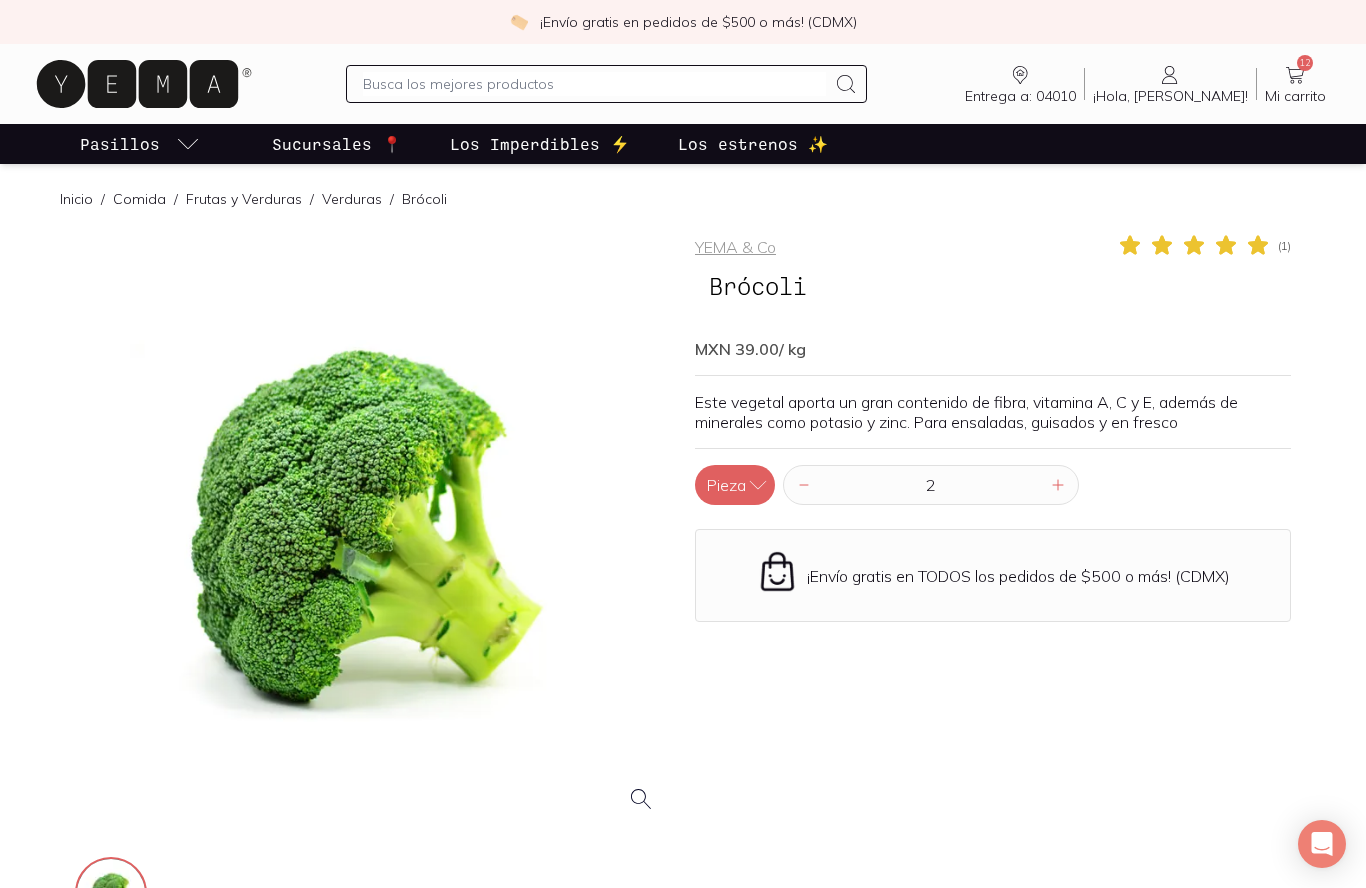 click on "2" at bounding box center [931, 485] 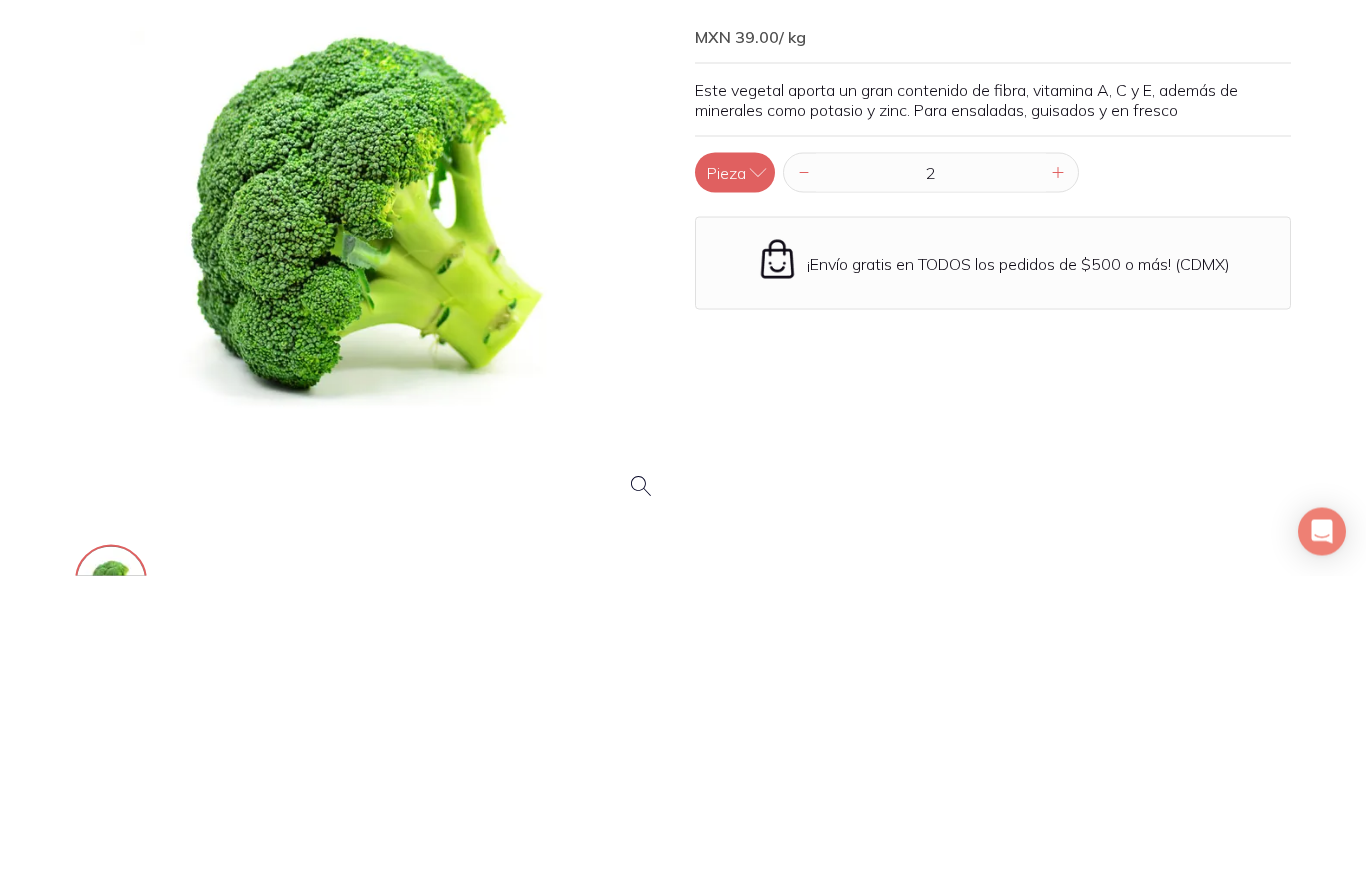 click at bounding box center (1058, 485) 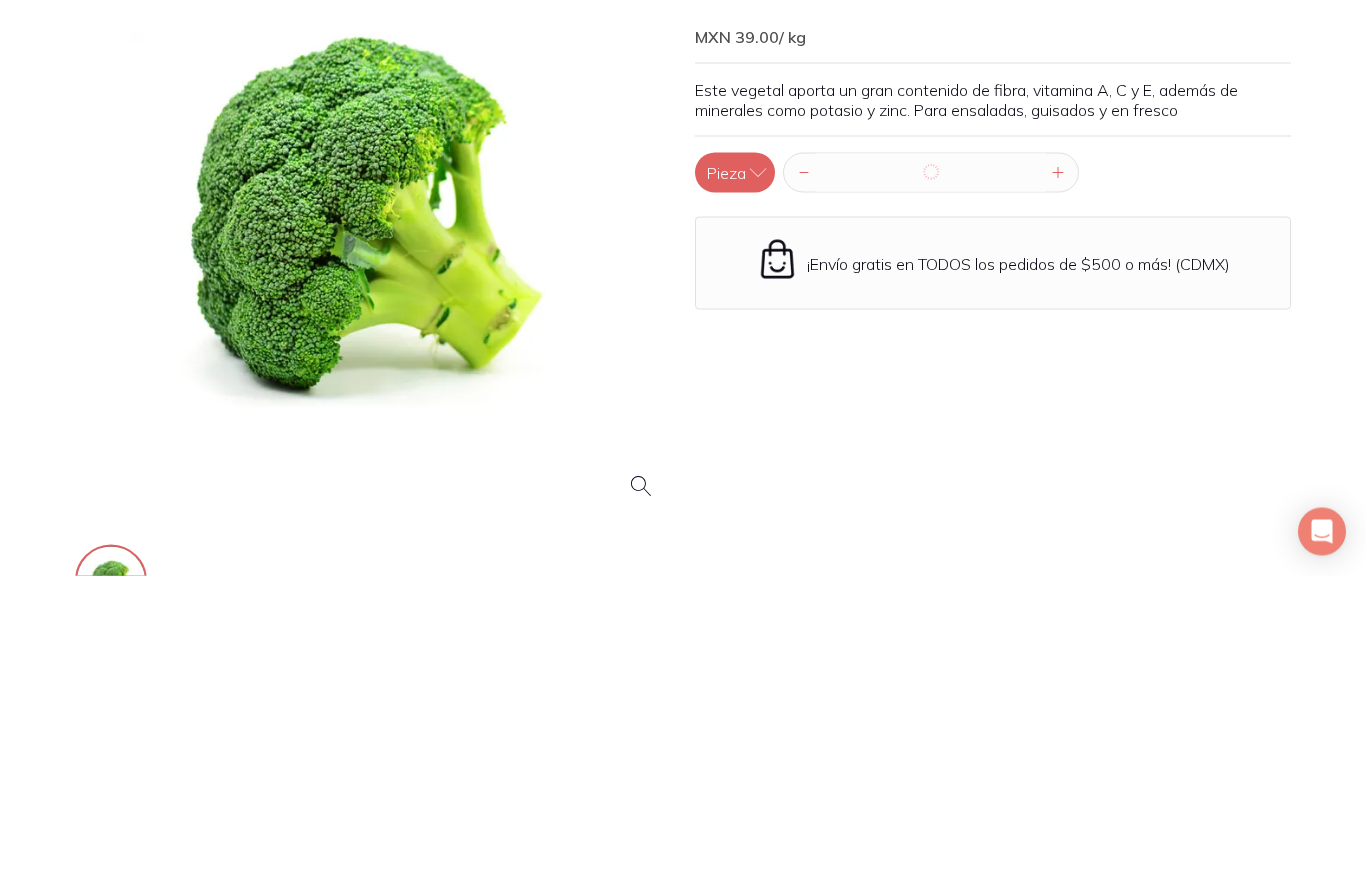 scroll, scrollTop: 313, scrollLeft: 0, axis: vertical 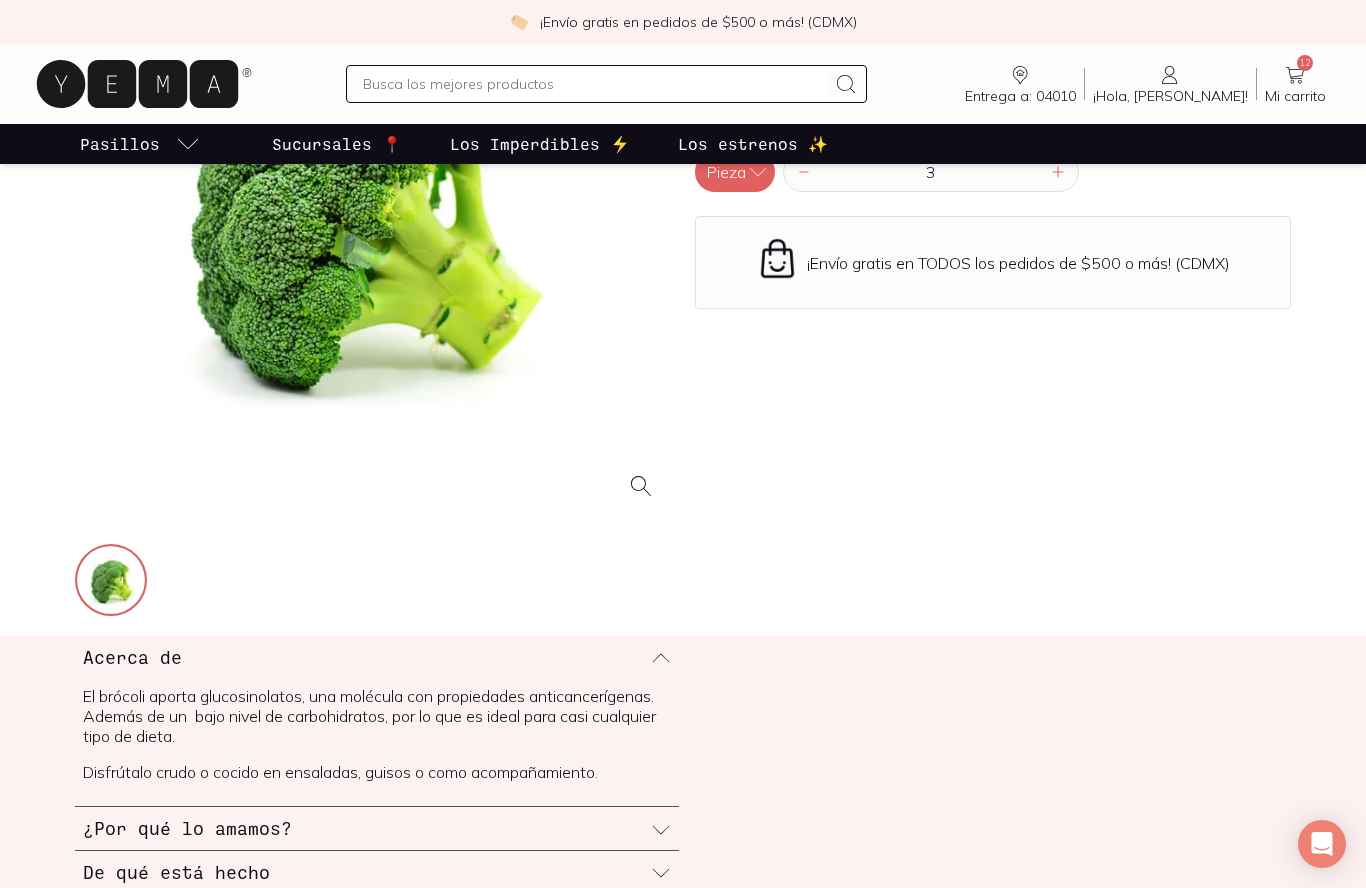 type on "2" 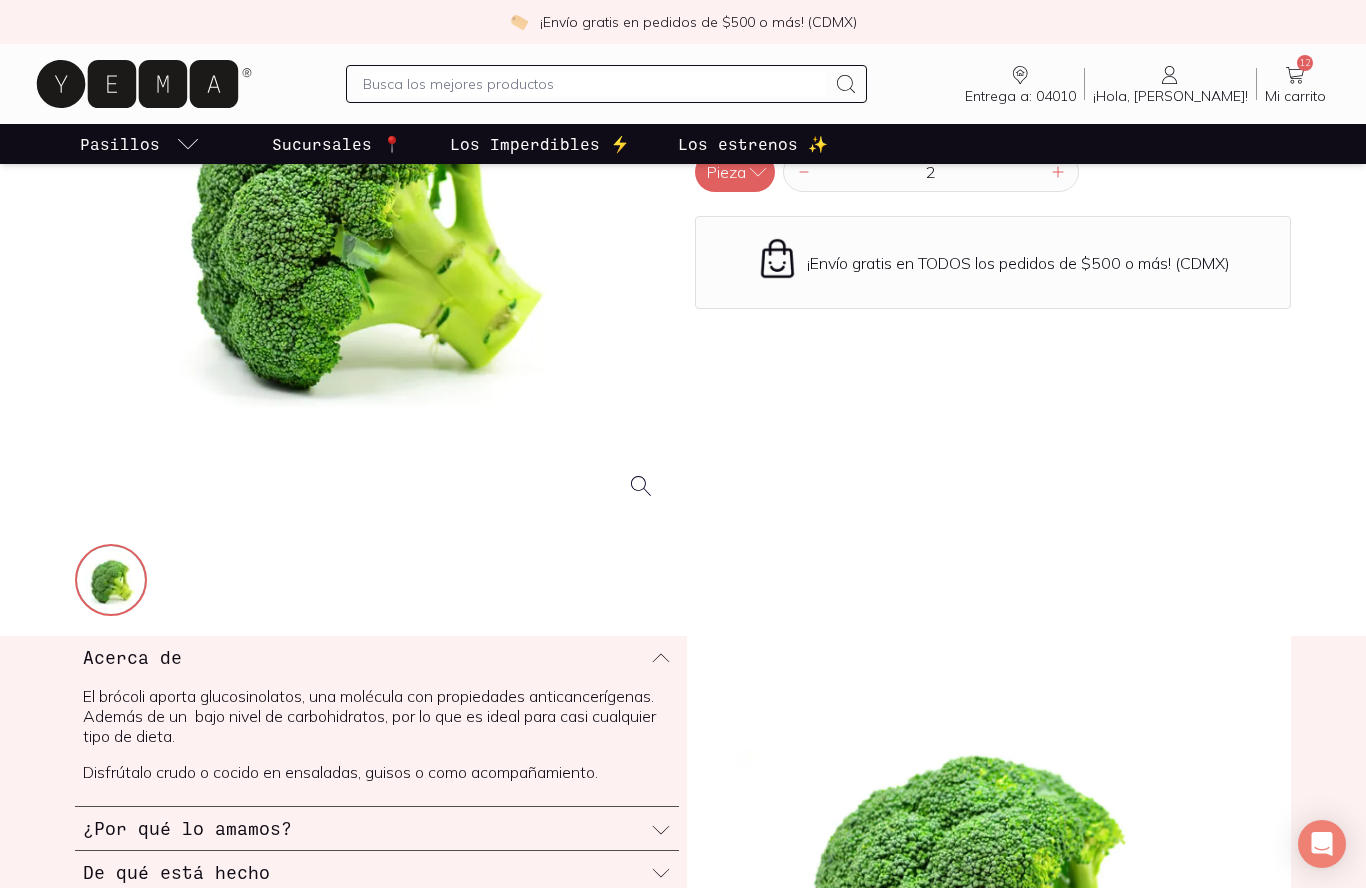 click on "12" at bounding box center [1305, 63] 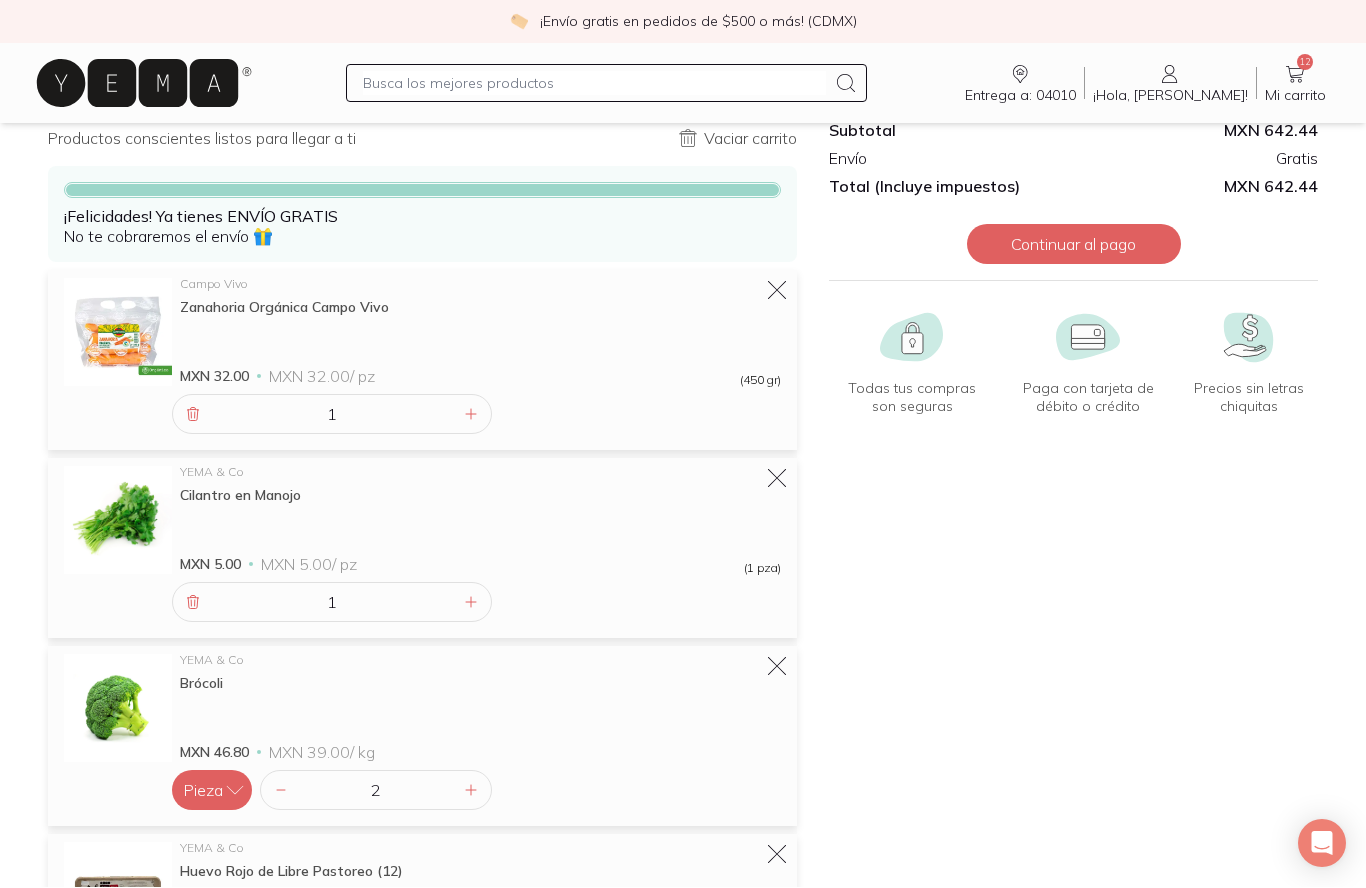 scroll, scrollTop: 88, scrollLeft: 0, axis: vertical 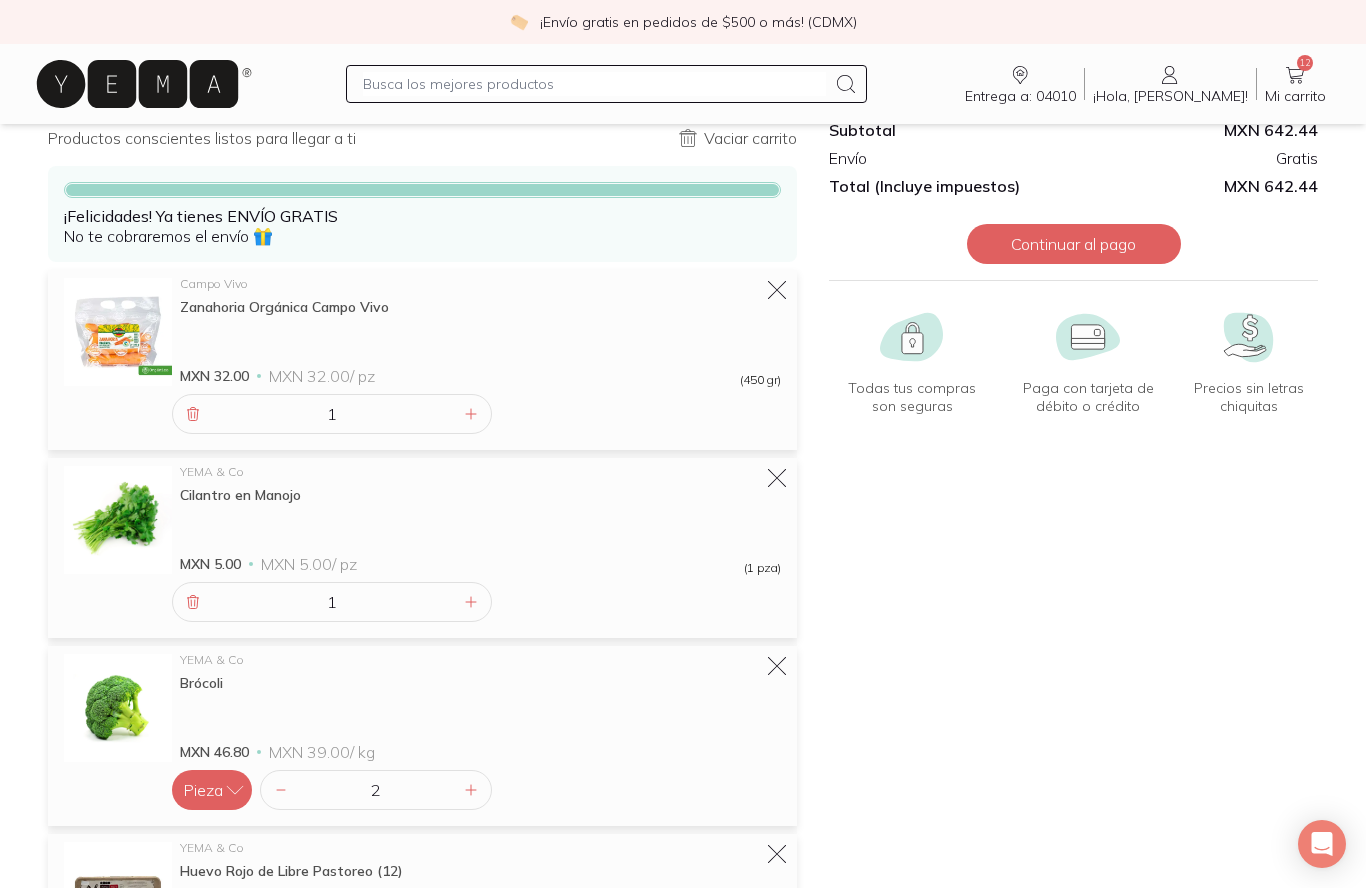 click 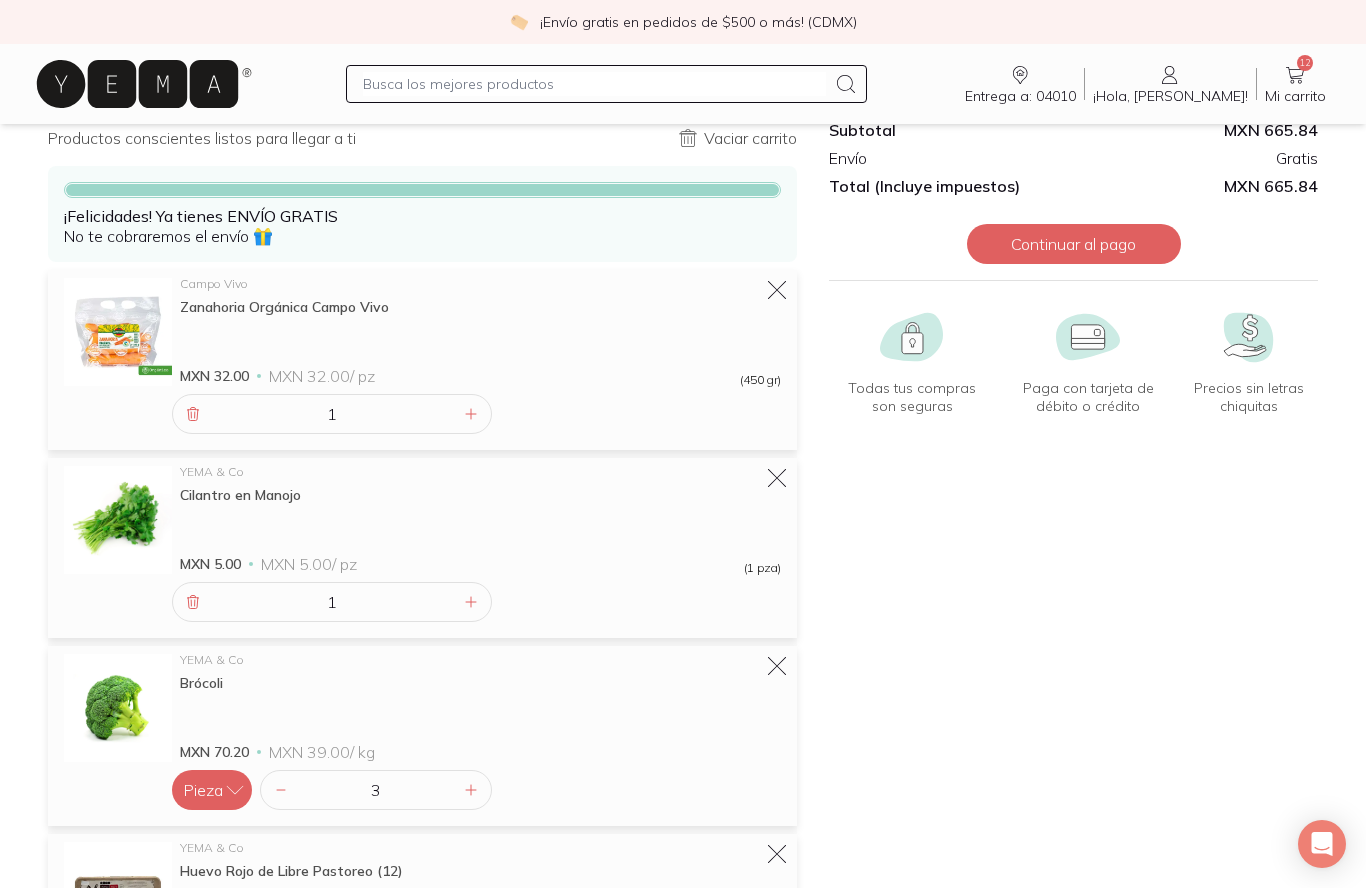 click at bounding box center [606, 84] 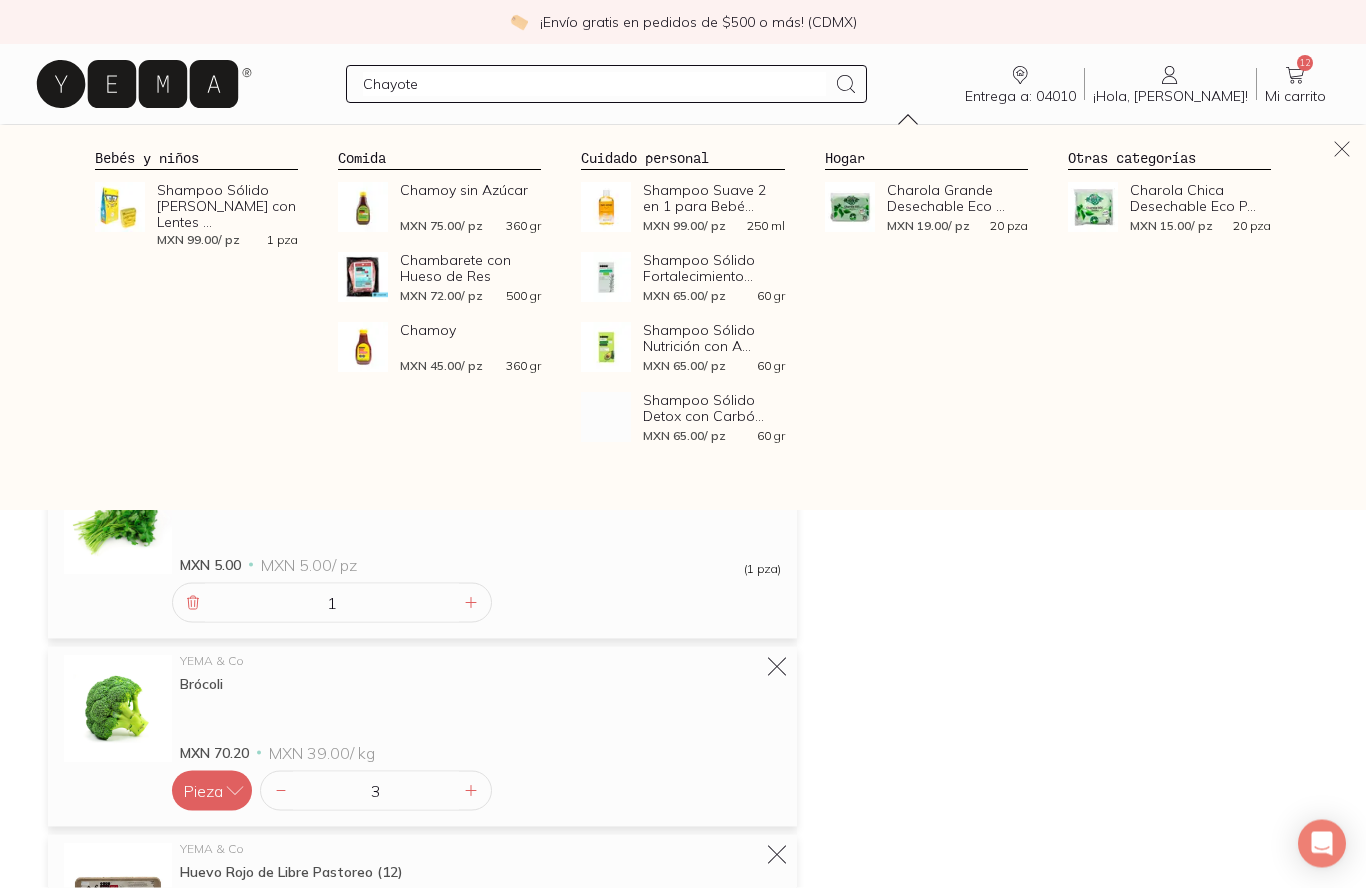 type on "Chayotes" 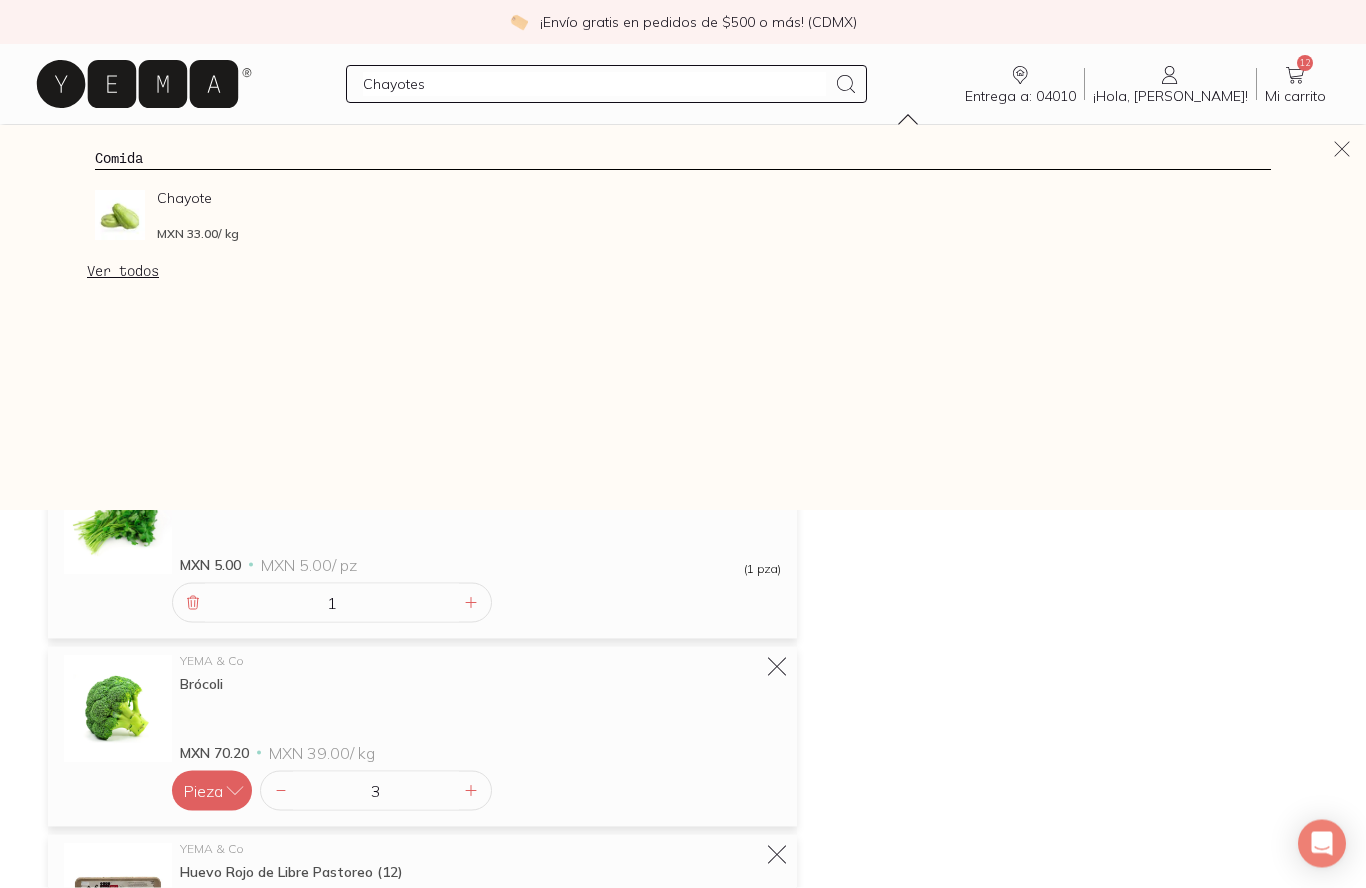 click on "Chayote MXN 33.00  / kg" at bounding box center (286, 215) 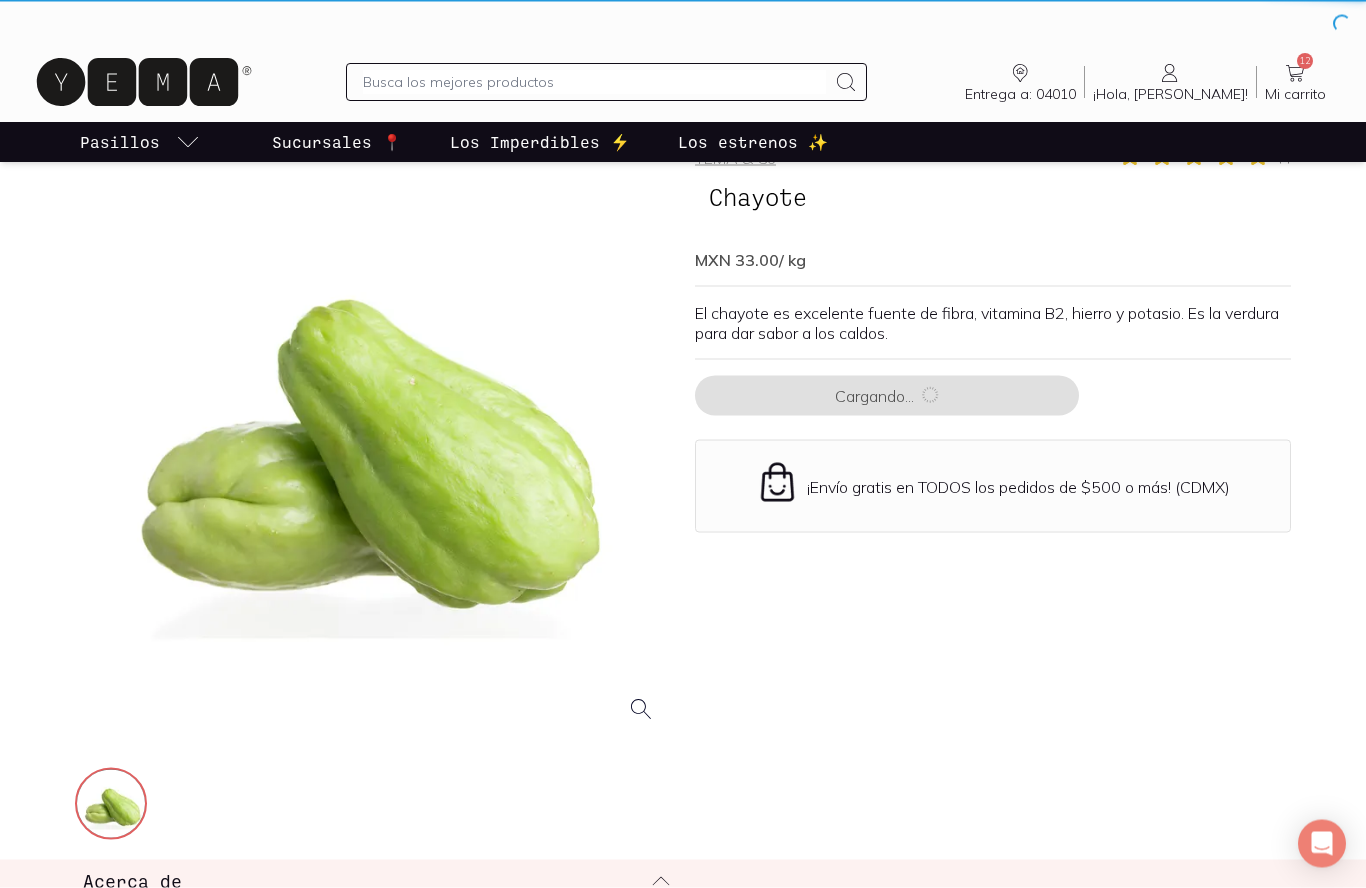 scroll, scrollTop: 88, scrollLeft: 0, axis: vertical 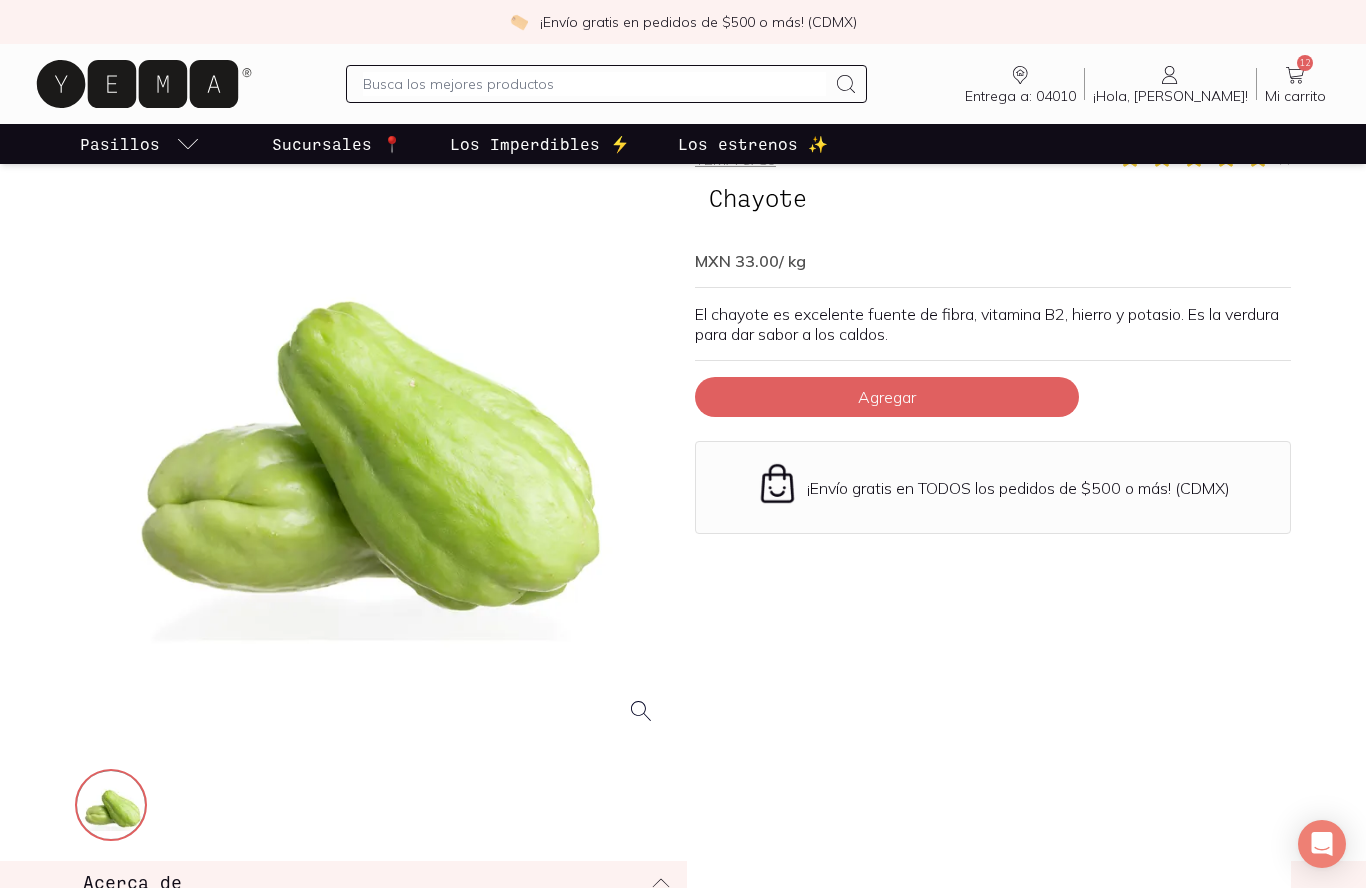 click on "Agregar" at bounding box center [887, 397] 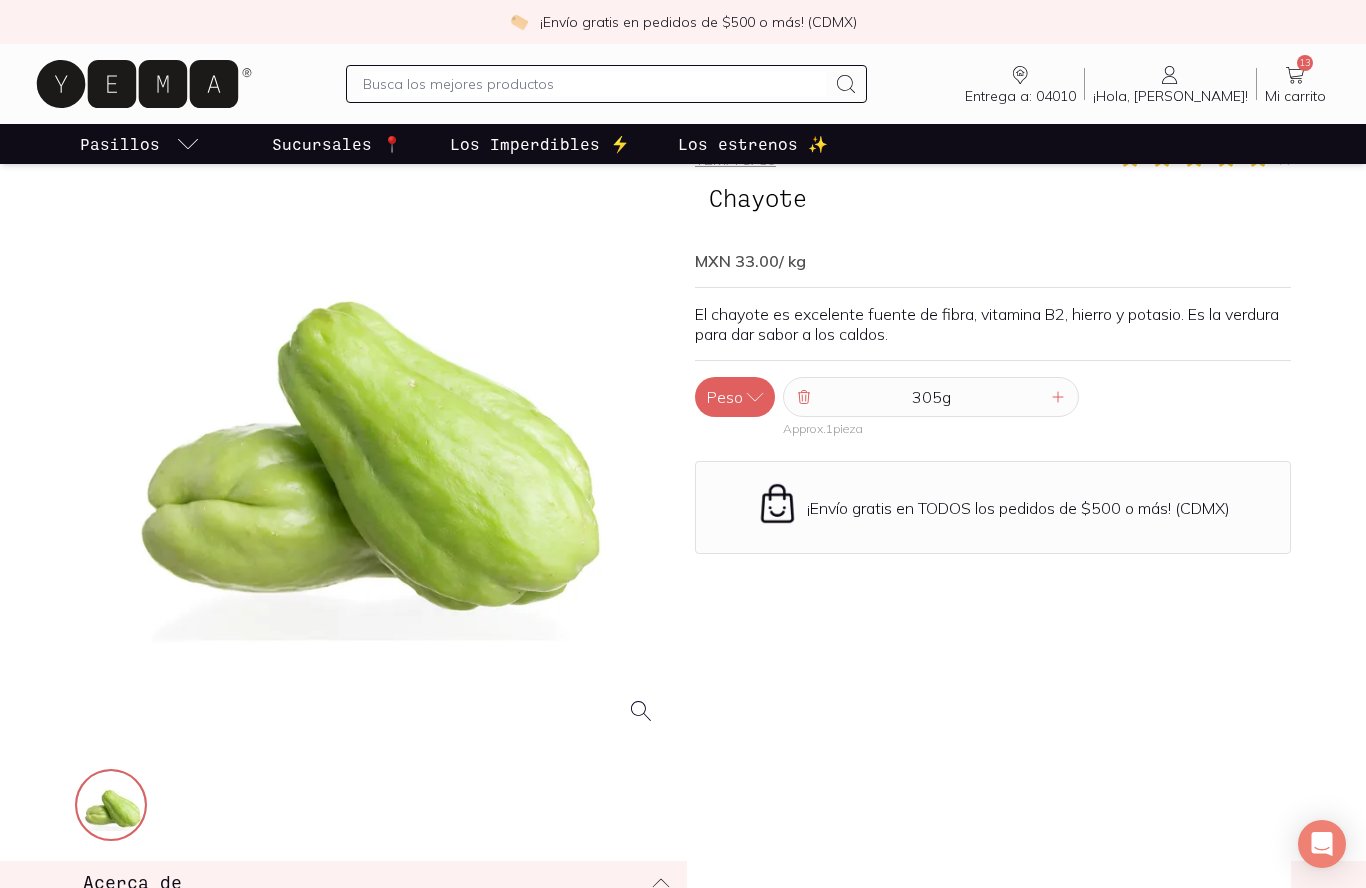 click 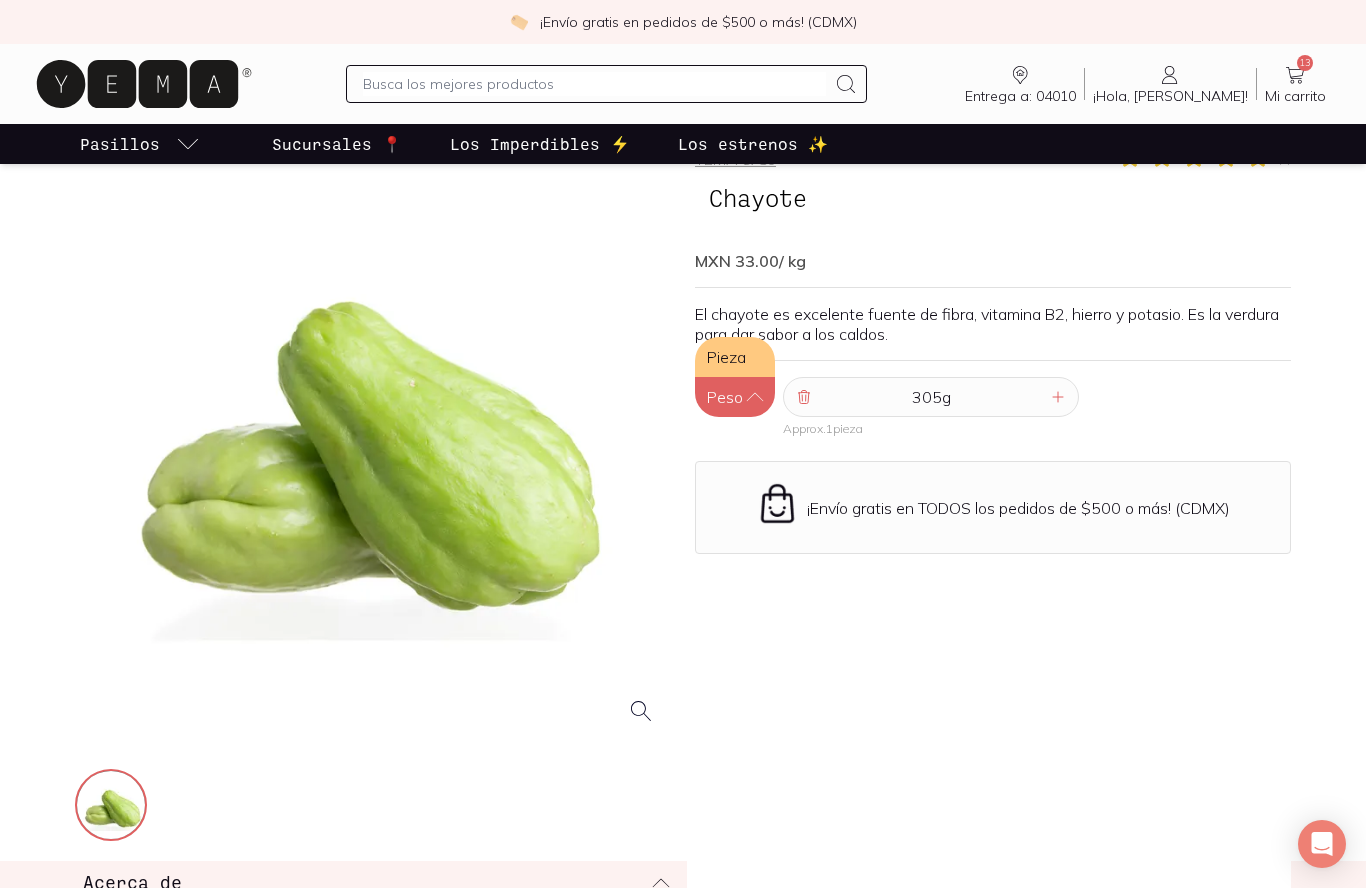 click on "Pieza" at bounding box center (735, 357) 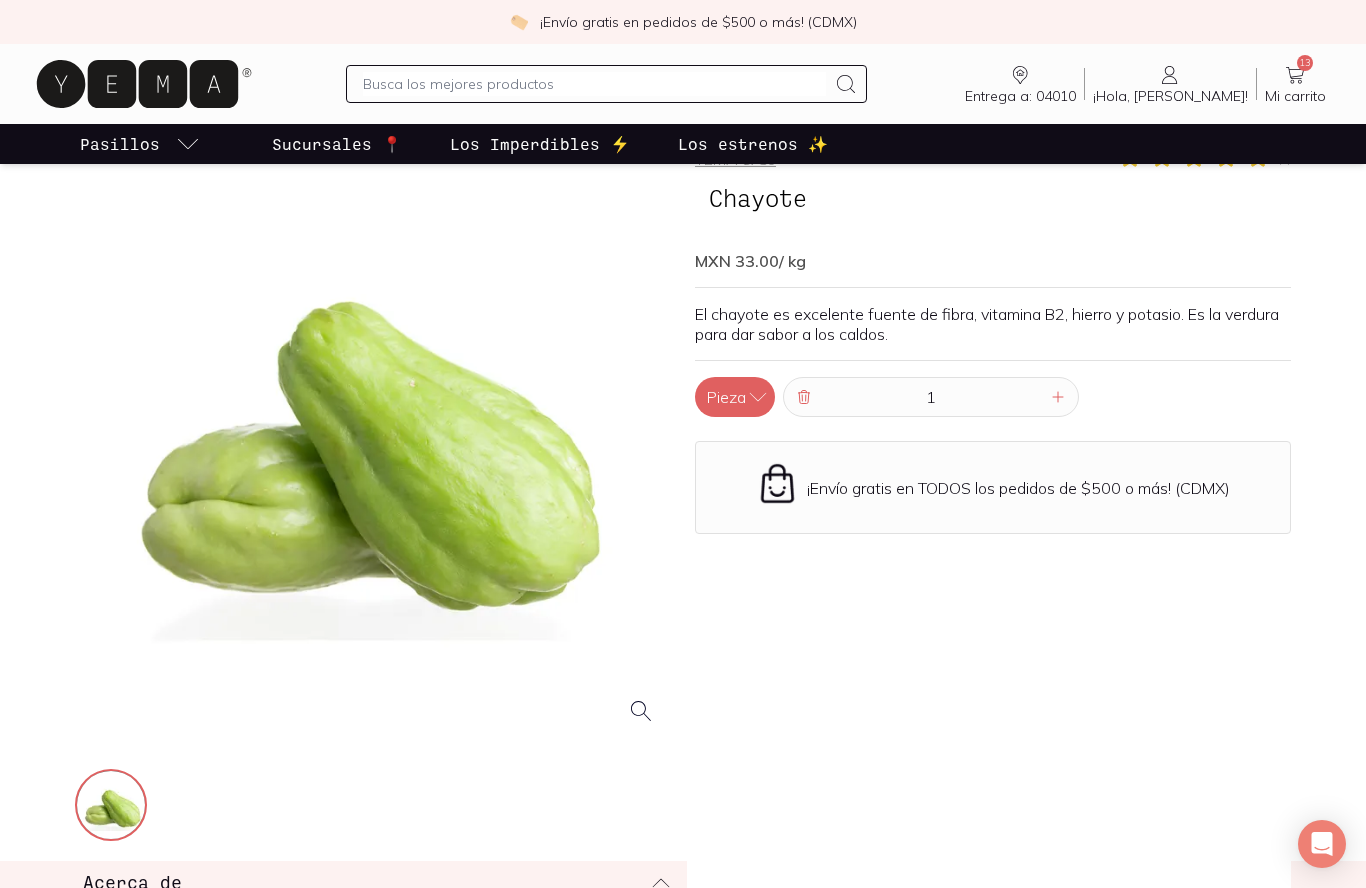 click 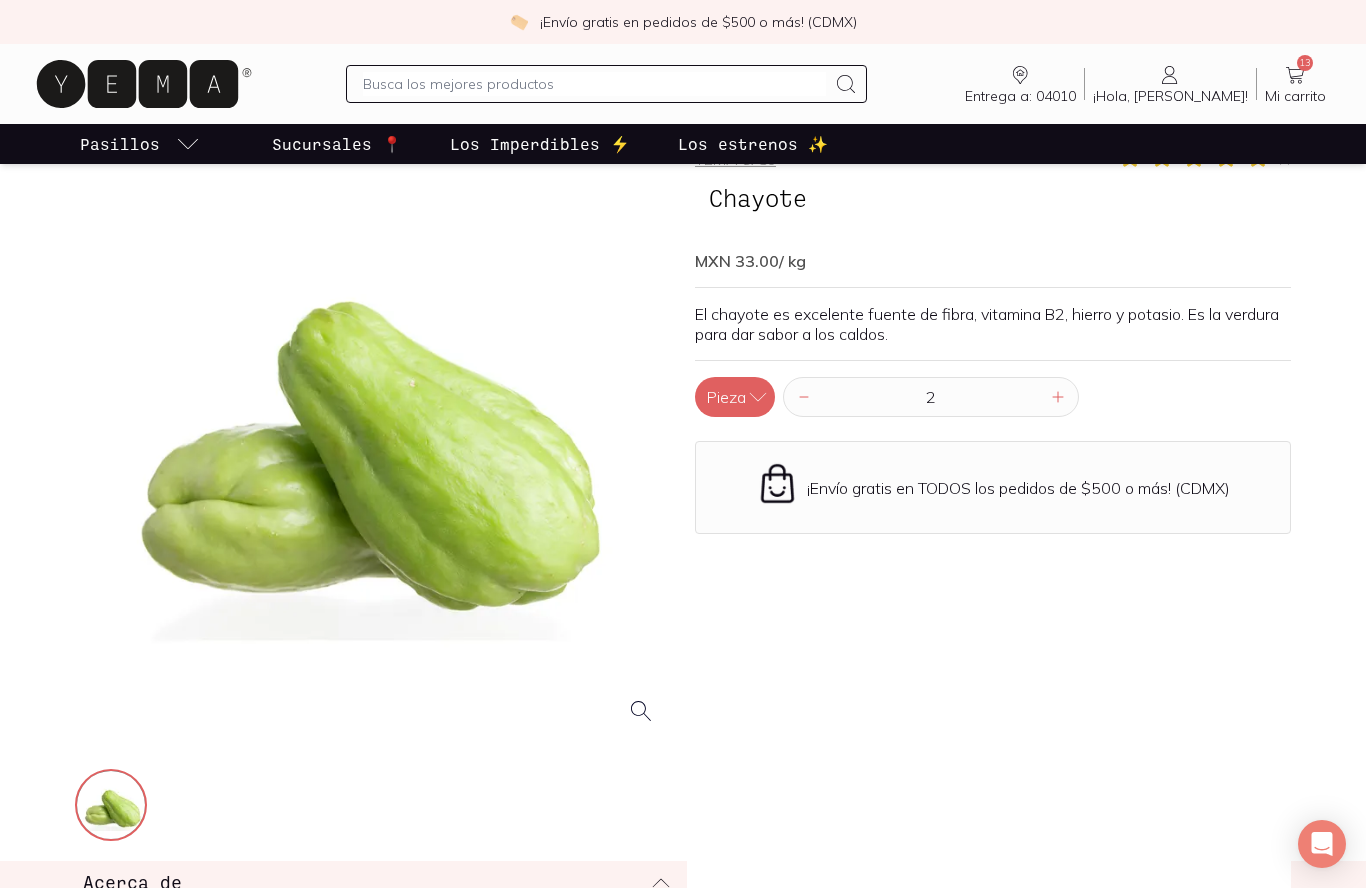 click 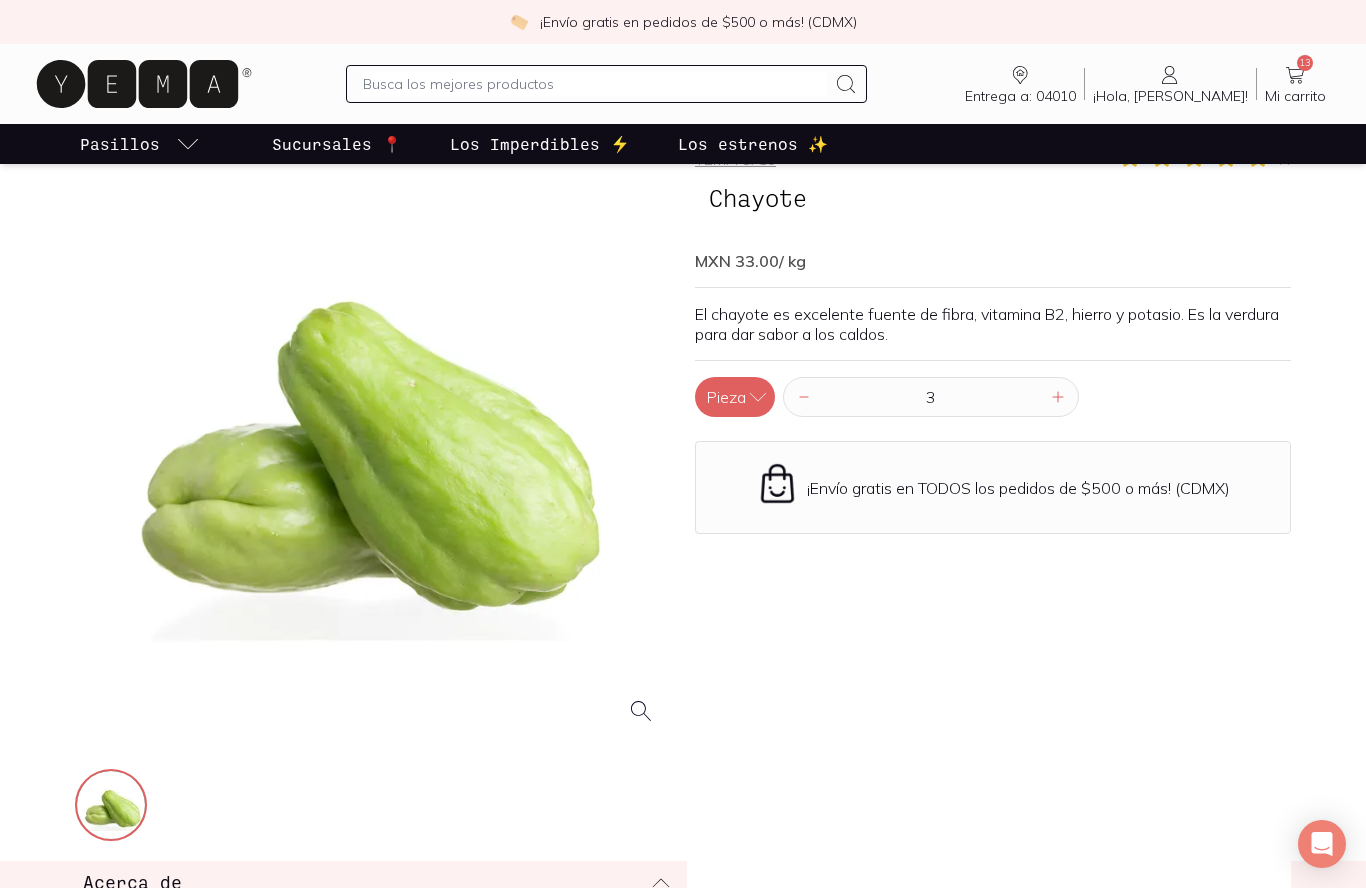 click 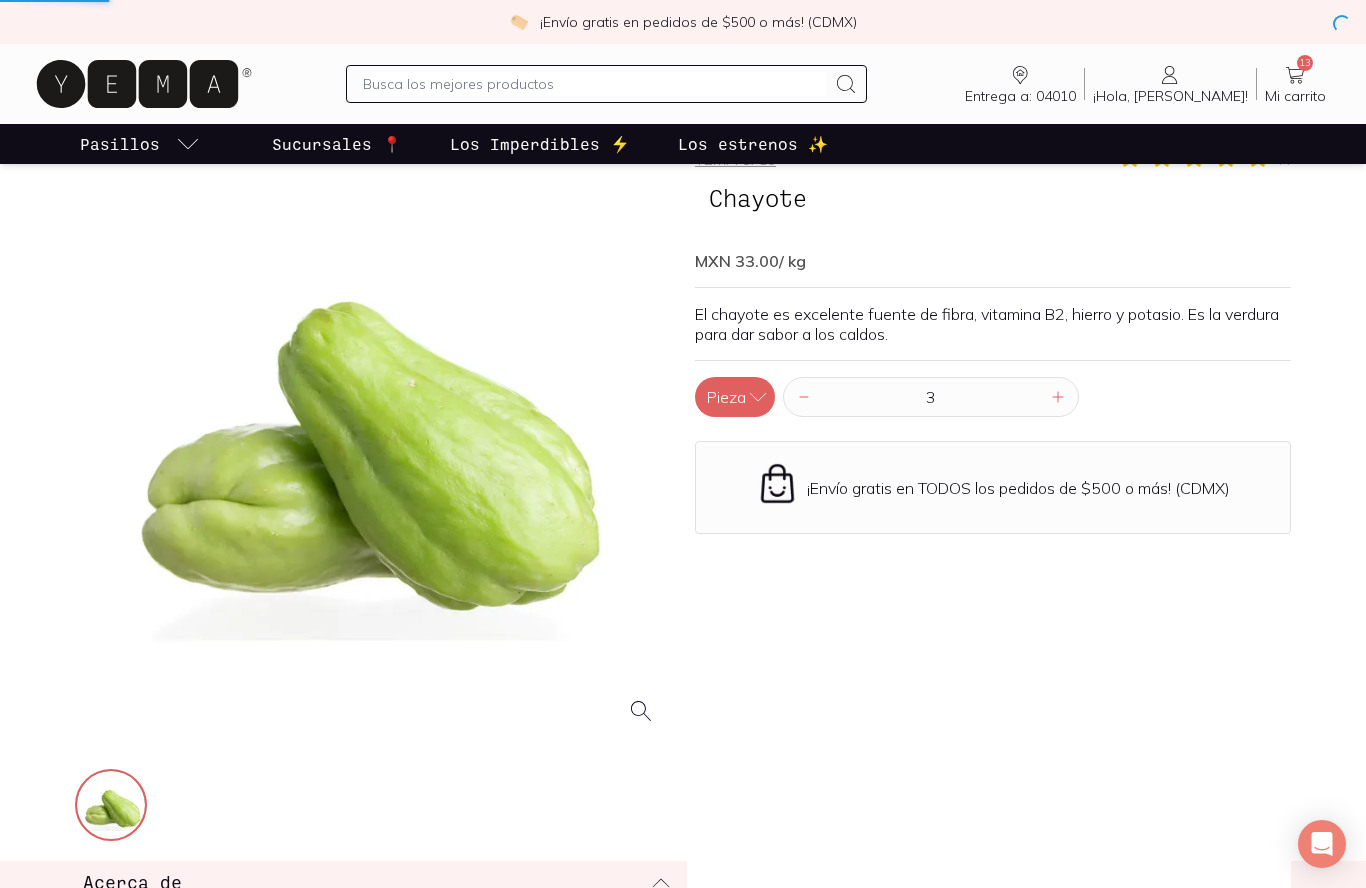 scroll, scrollTop: 0, scrollLeft: 0, axis: both 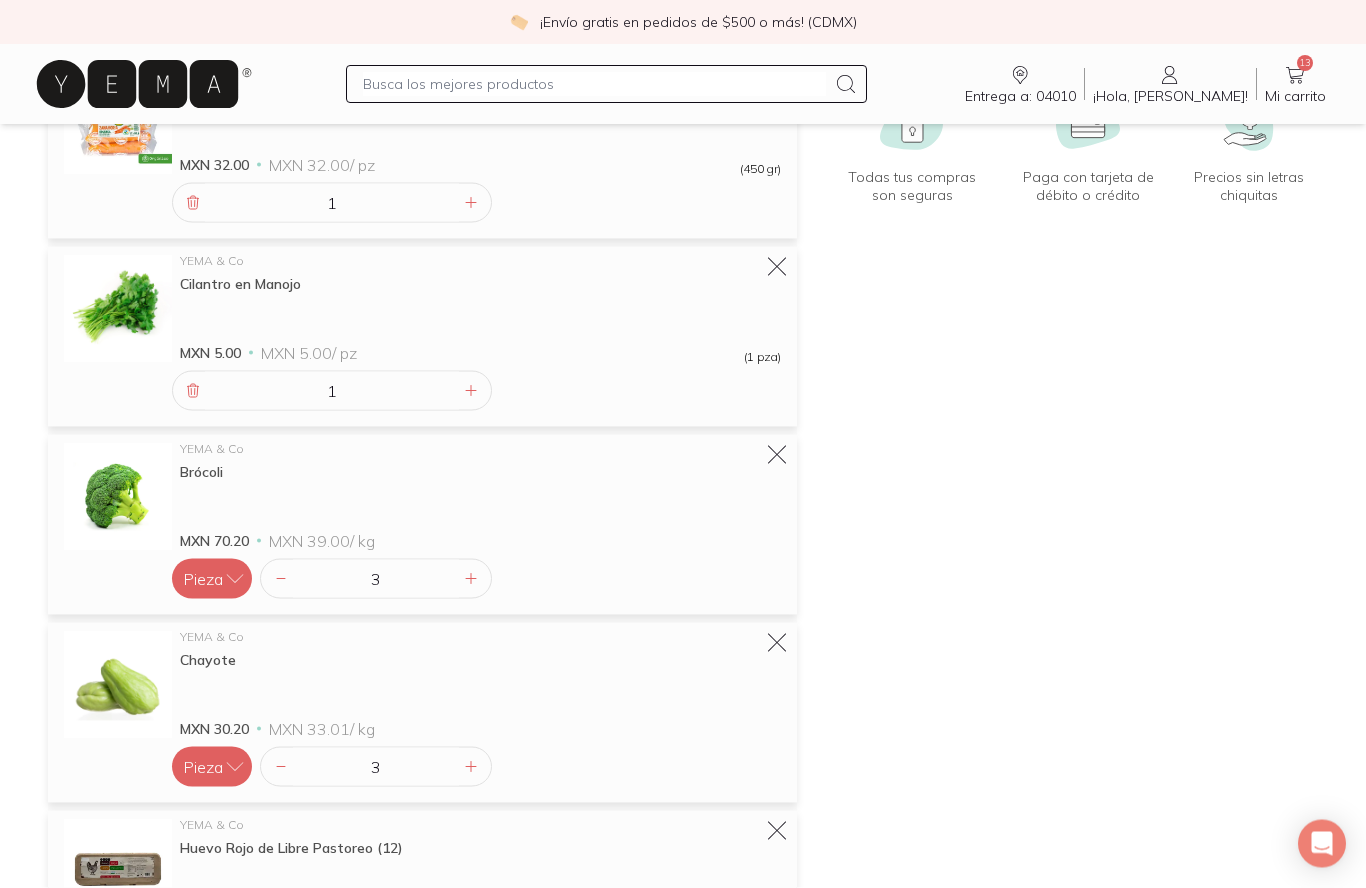 click 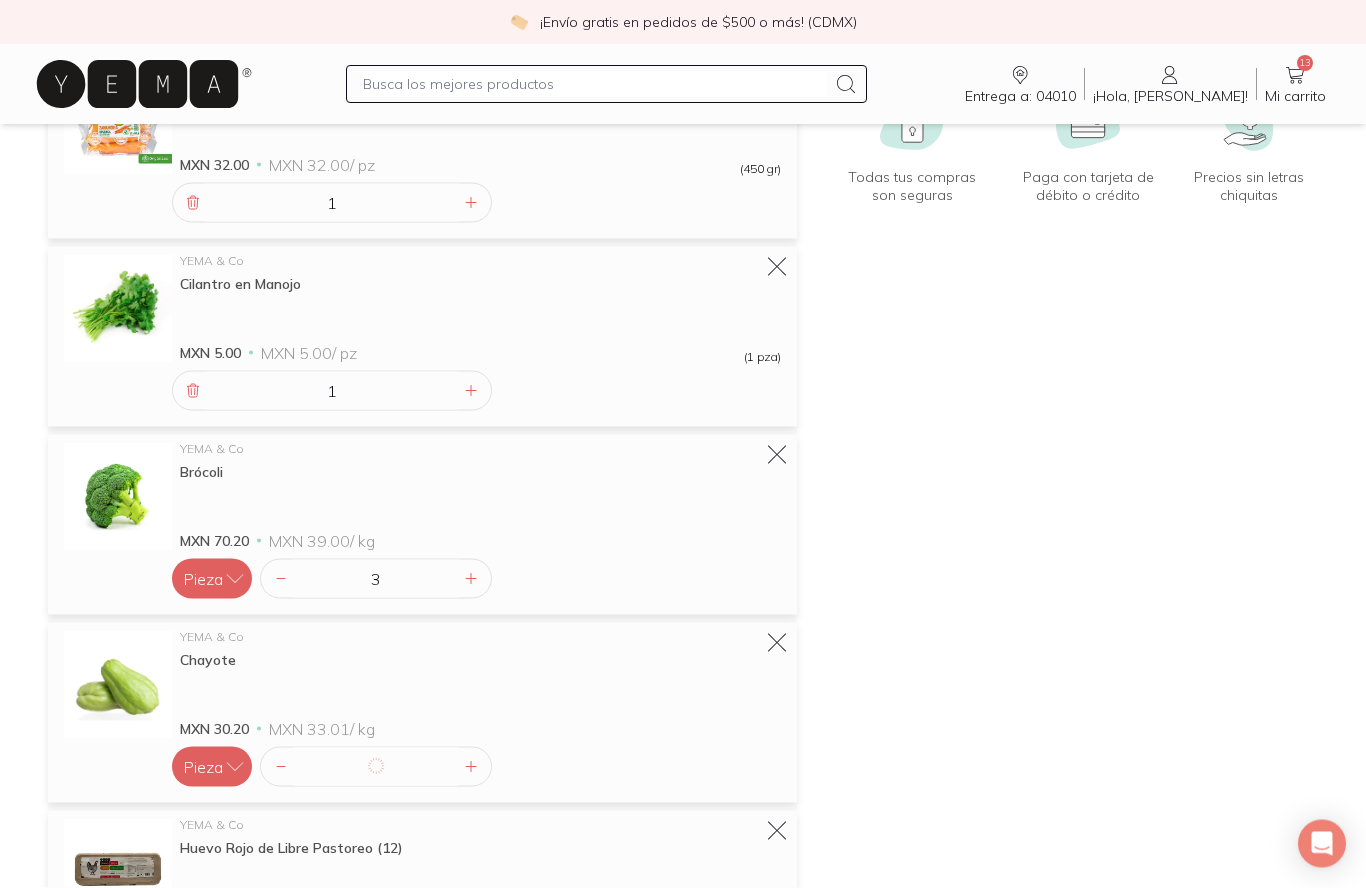 scroll, scrollTop: 300, scrollLeft: 0, axis: vertical 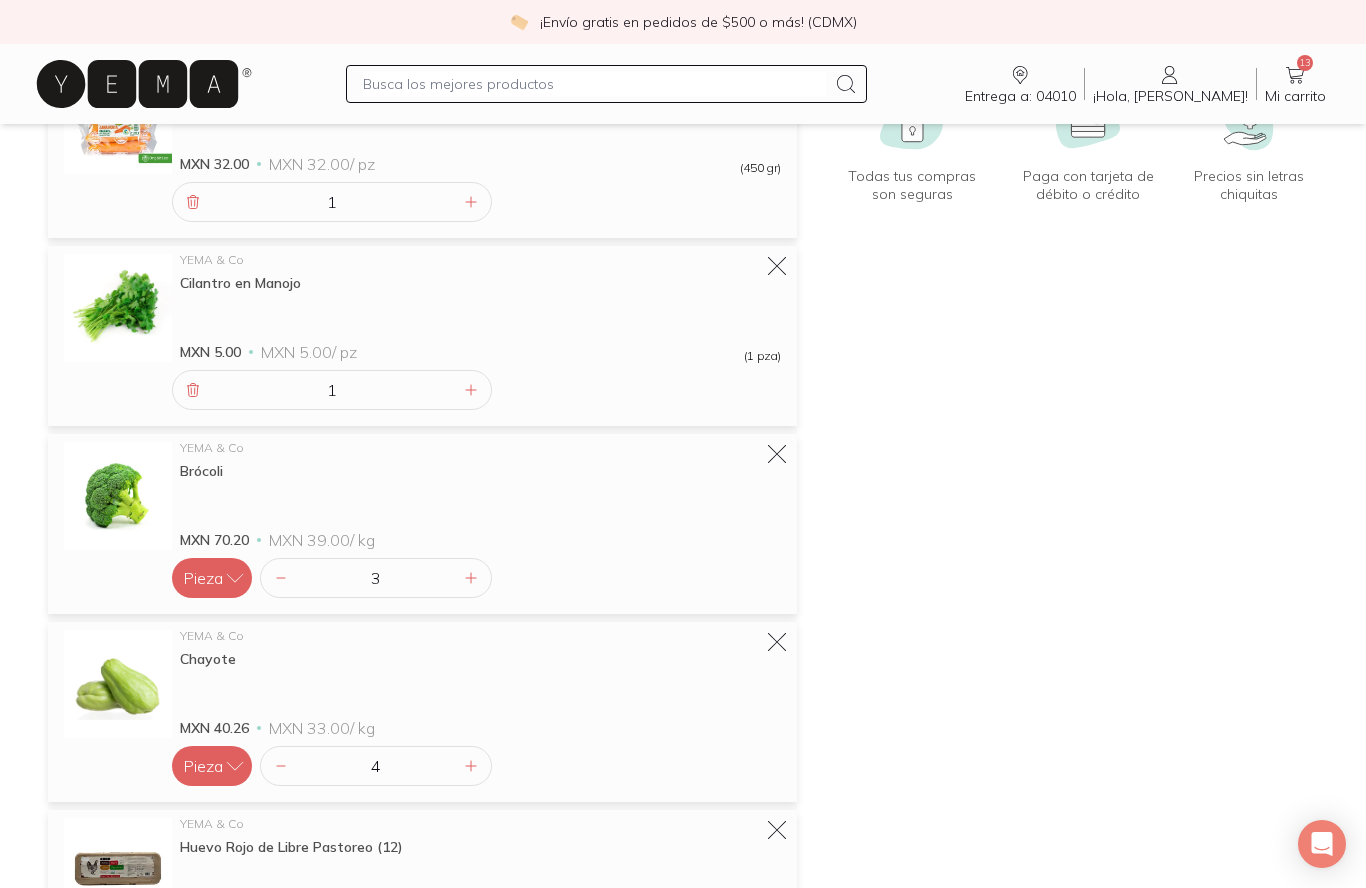 click on "4" at bounding box center (376, 766) 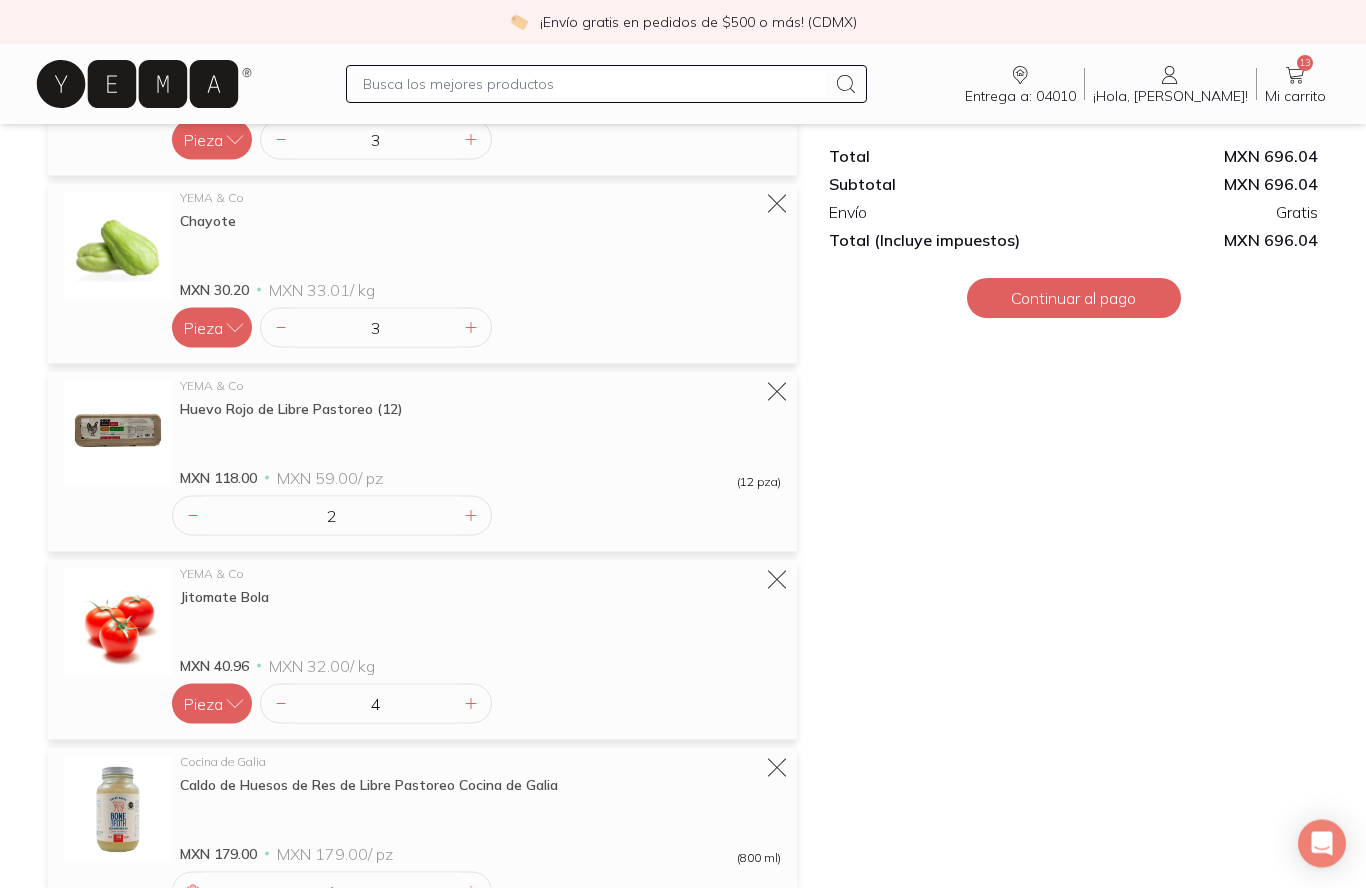 scroll, scrollTop: 739, scrollLeft: 0, axis: vertical 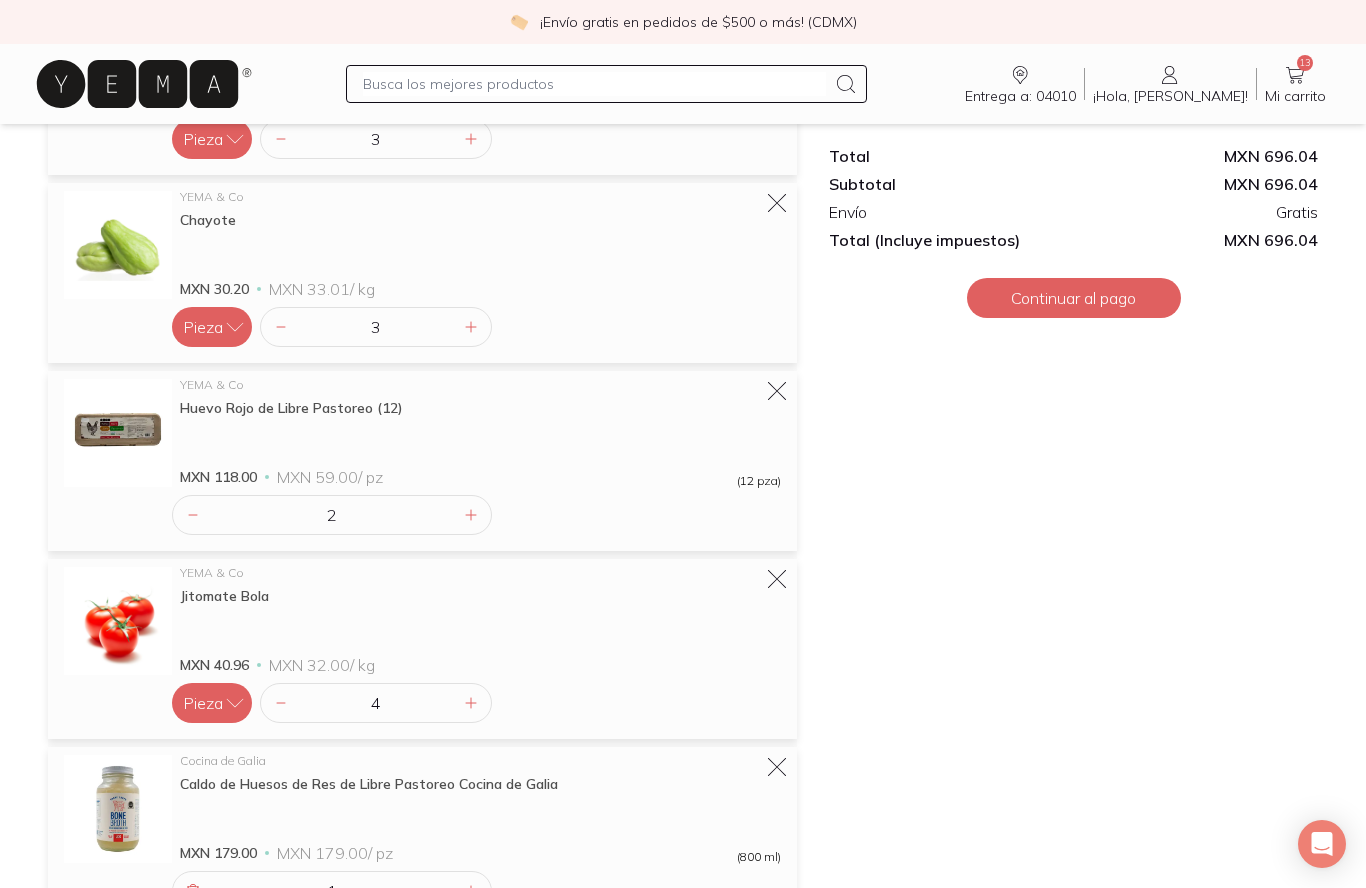 click 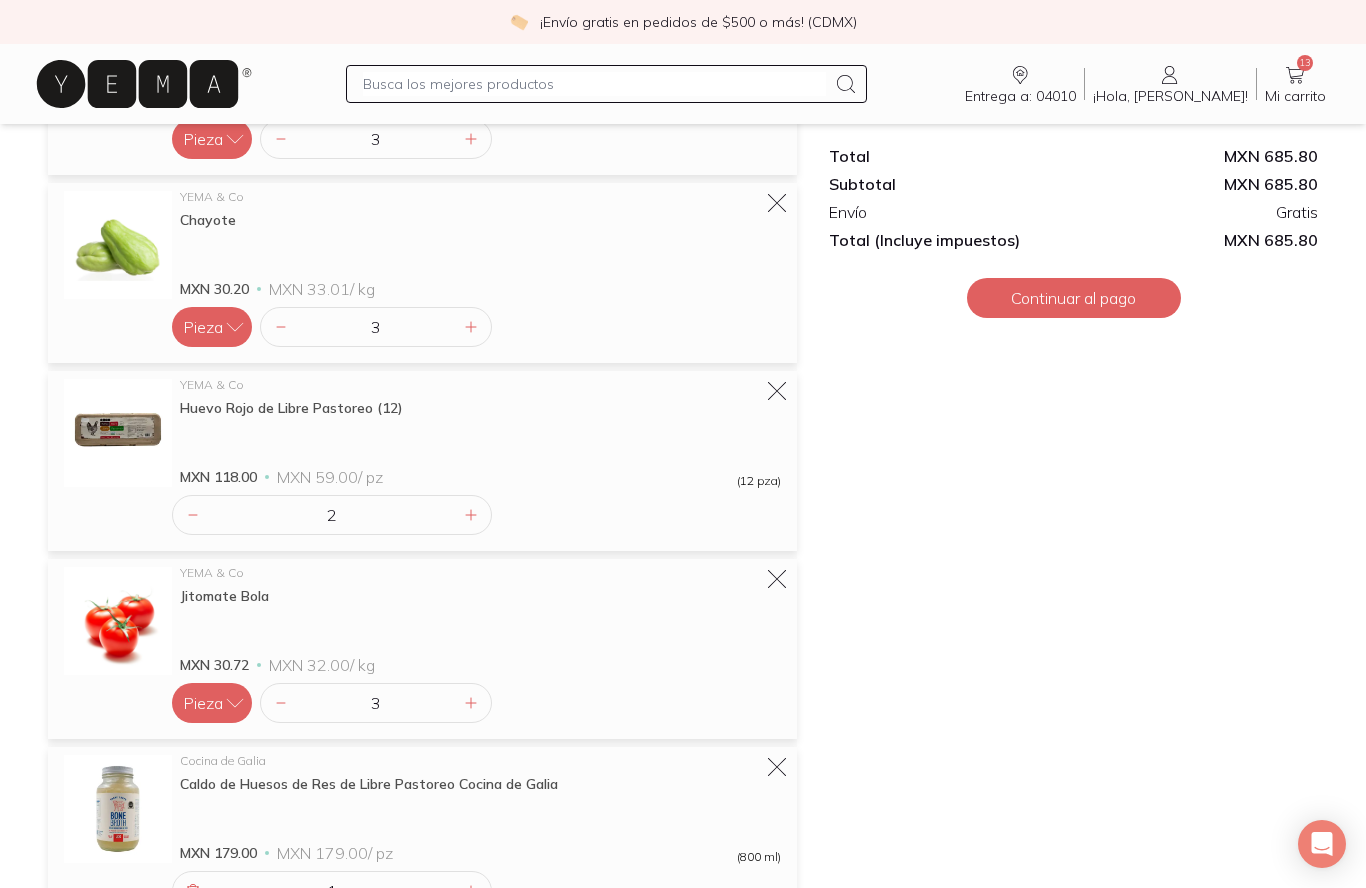 click at bounding box center [594, 84] 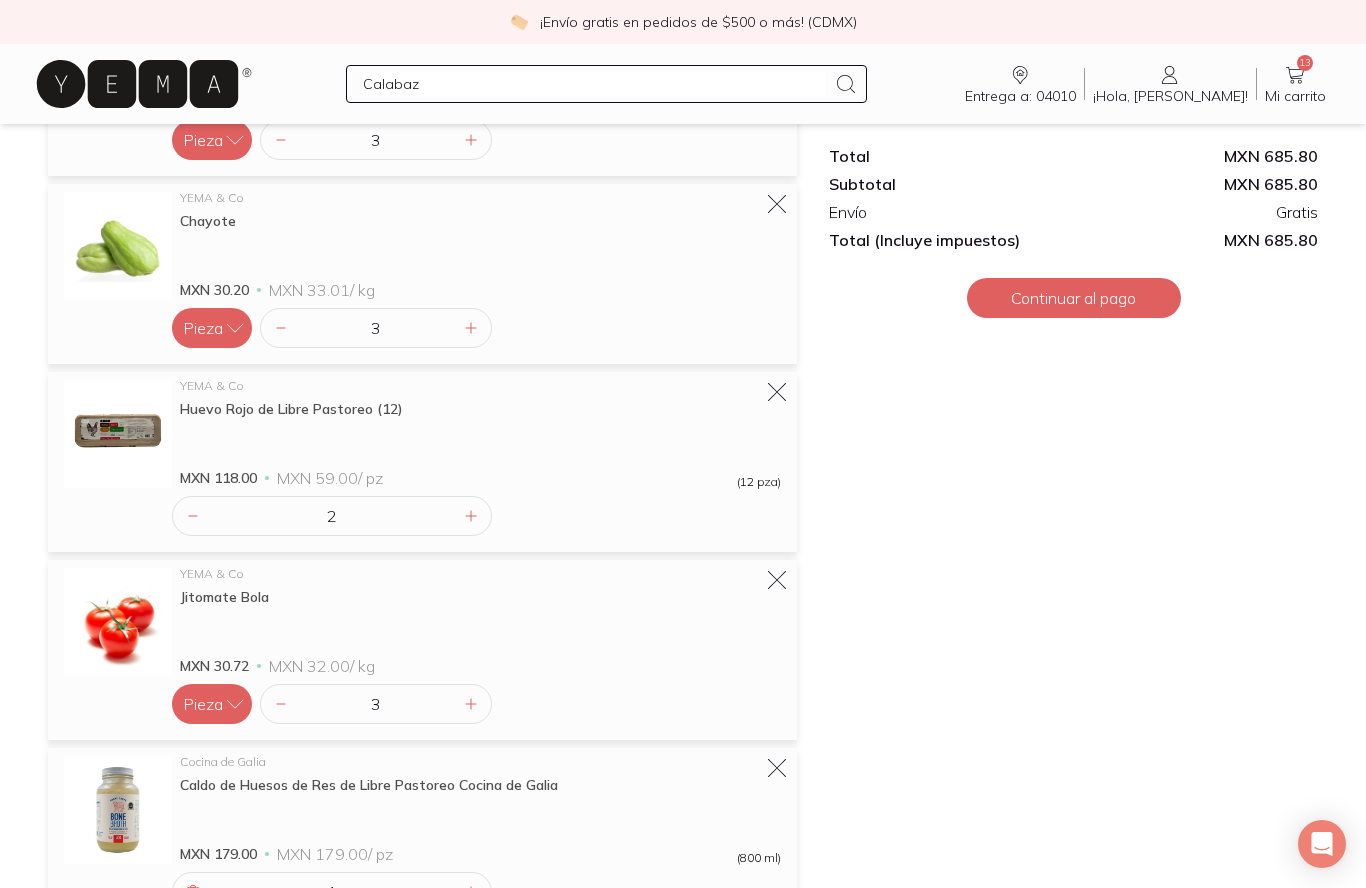 type on "Calabaza" 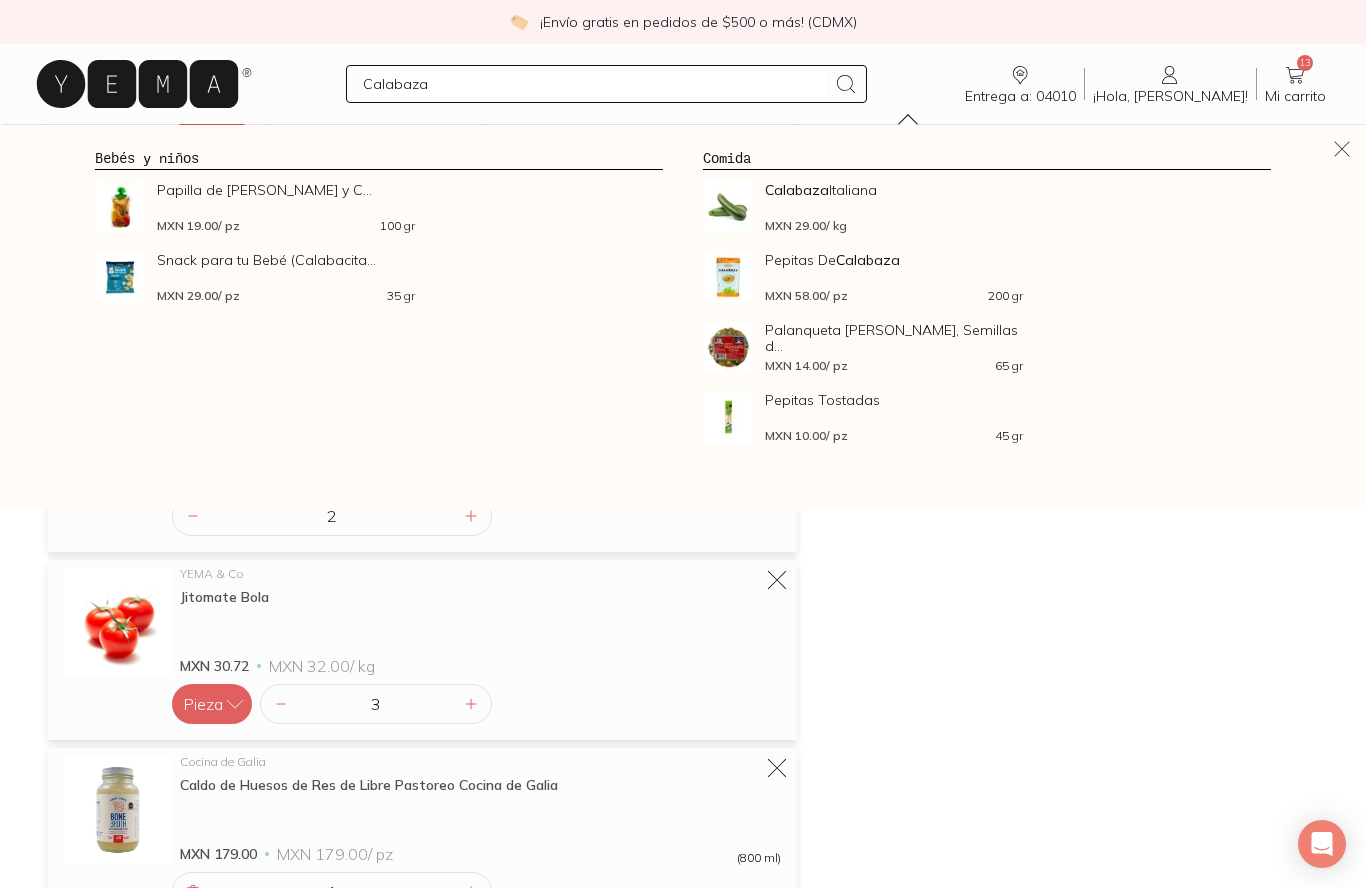 click on "Calabaza  Italiana MXN 29.00  / kg" at bounding box center [894, 207] 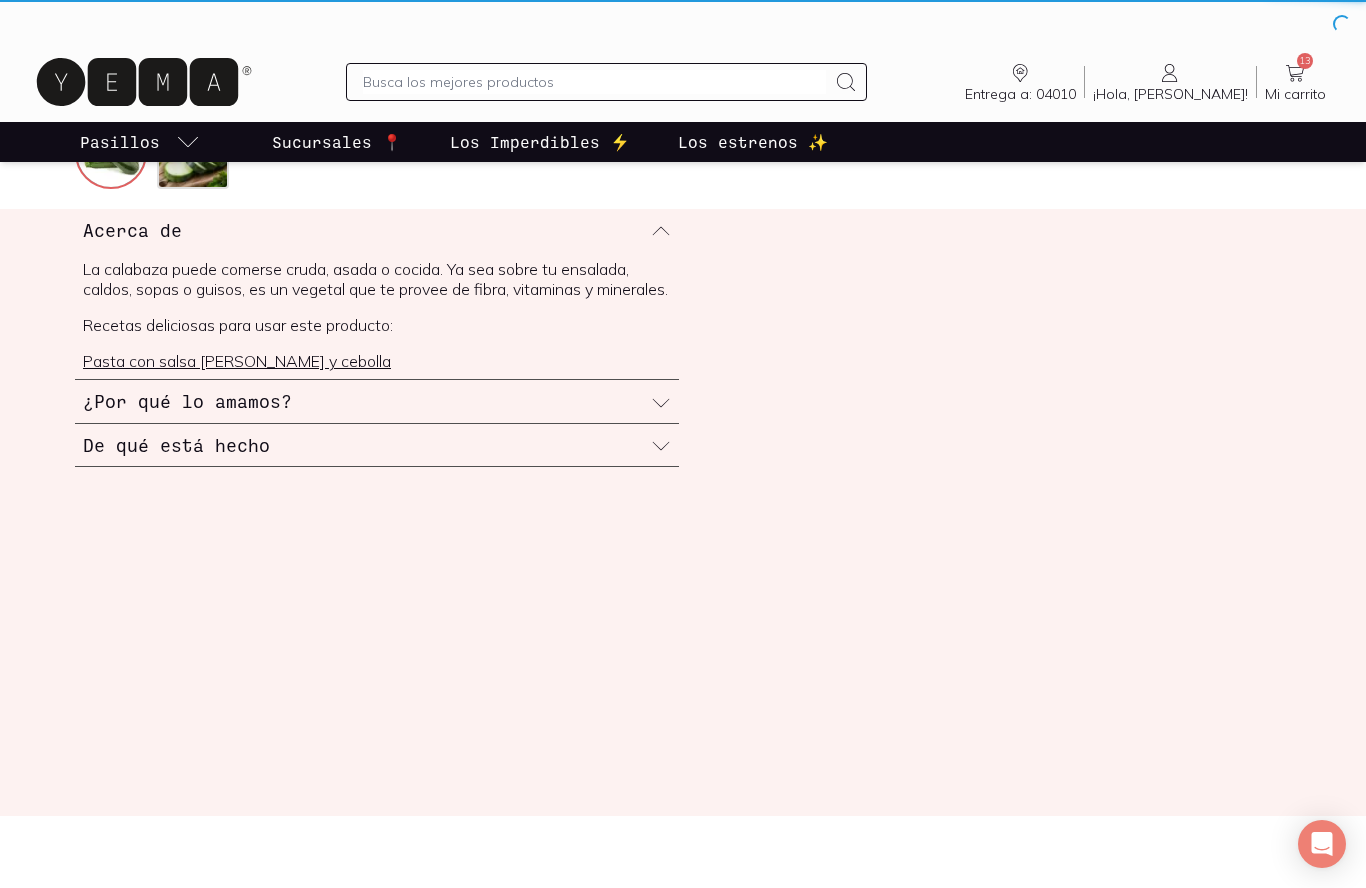 scroll, scrollTop: 0, scrollLeft: 0, axis: both 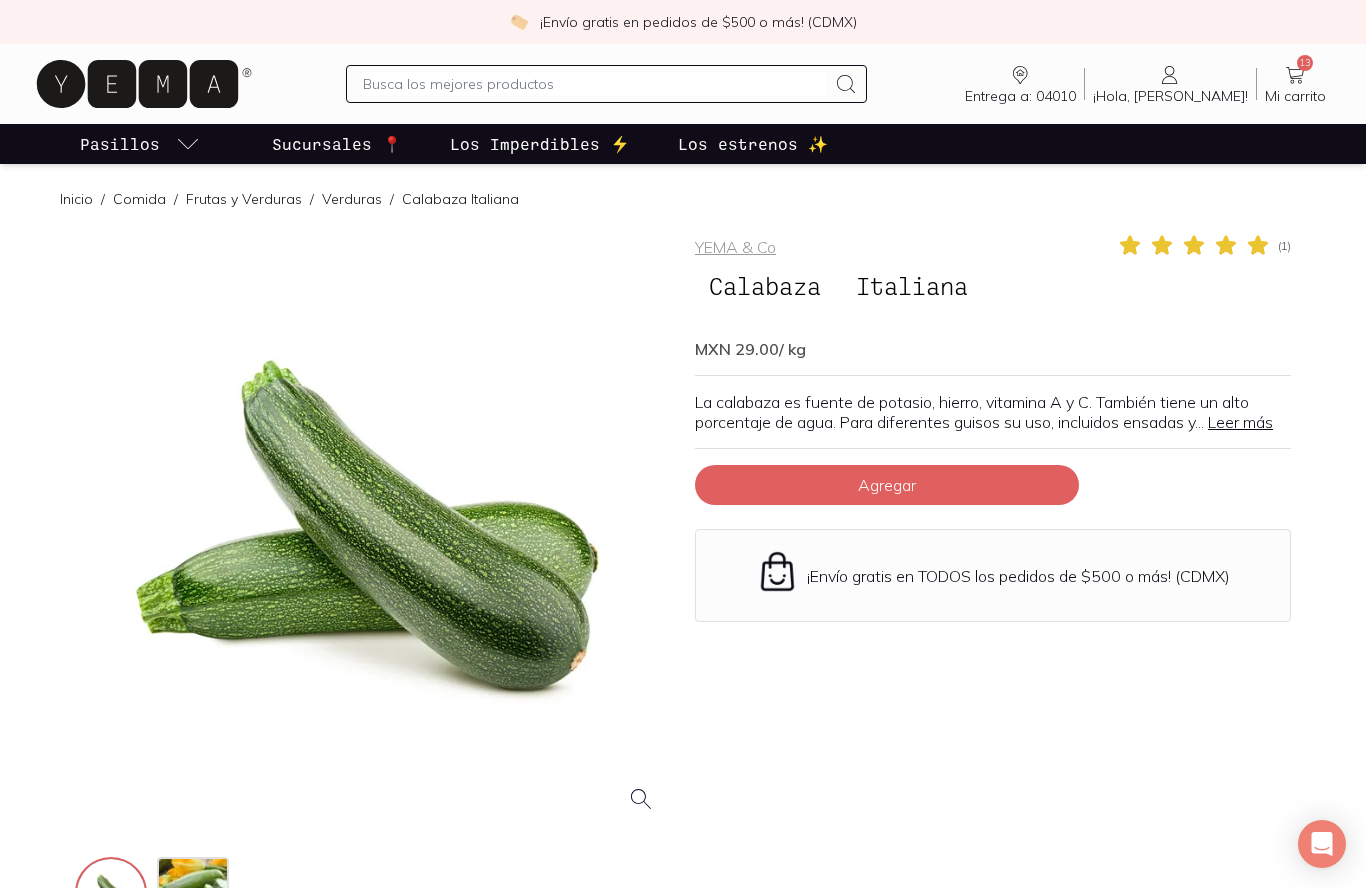 click on "Agregar" at bounding box center (887, 485) 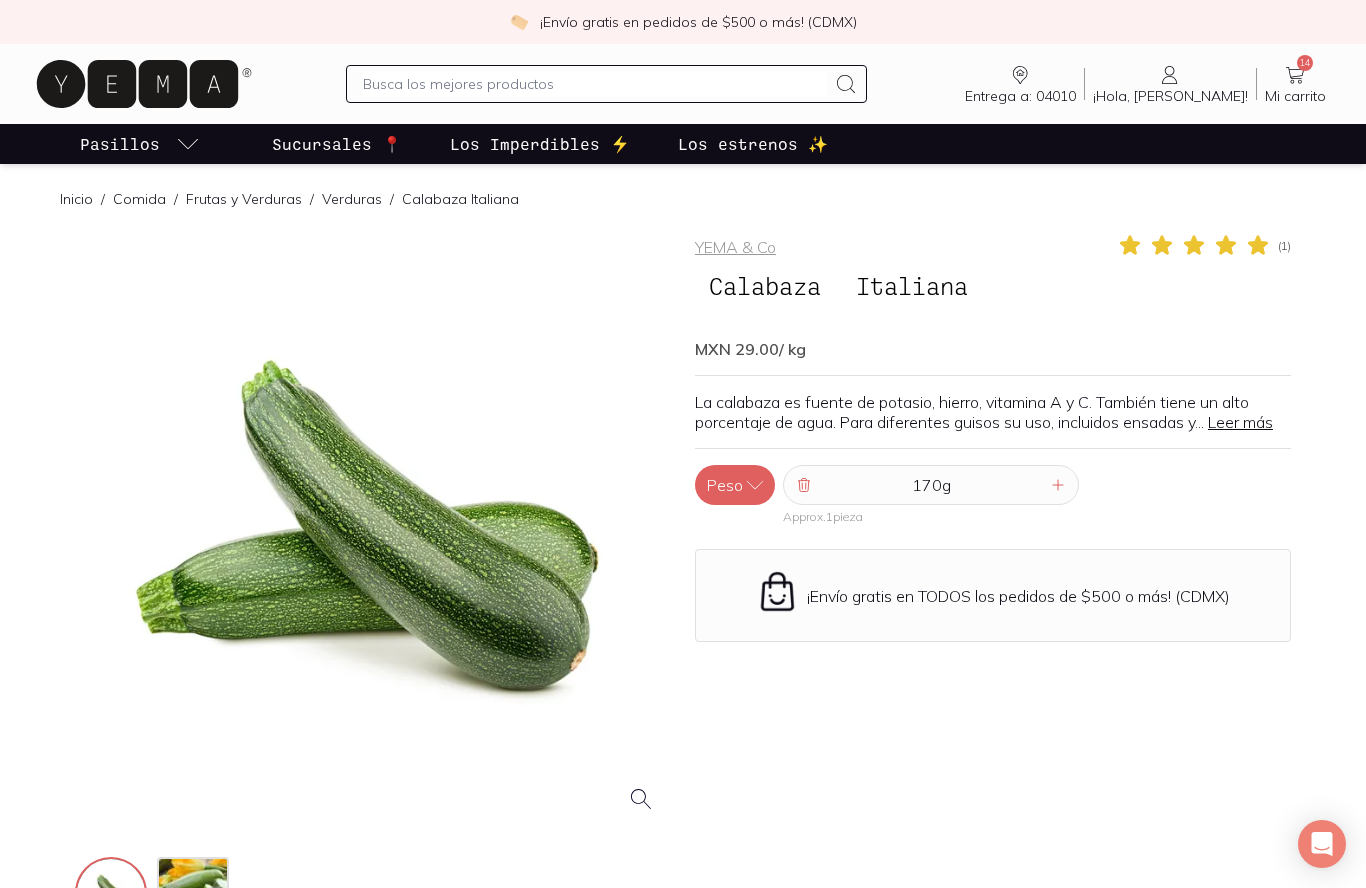 click on "Peso" at bounding box center [735, 485] 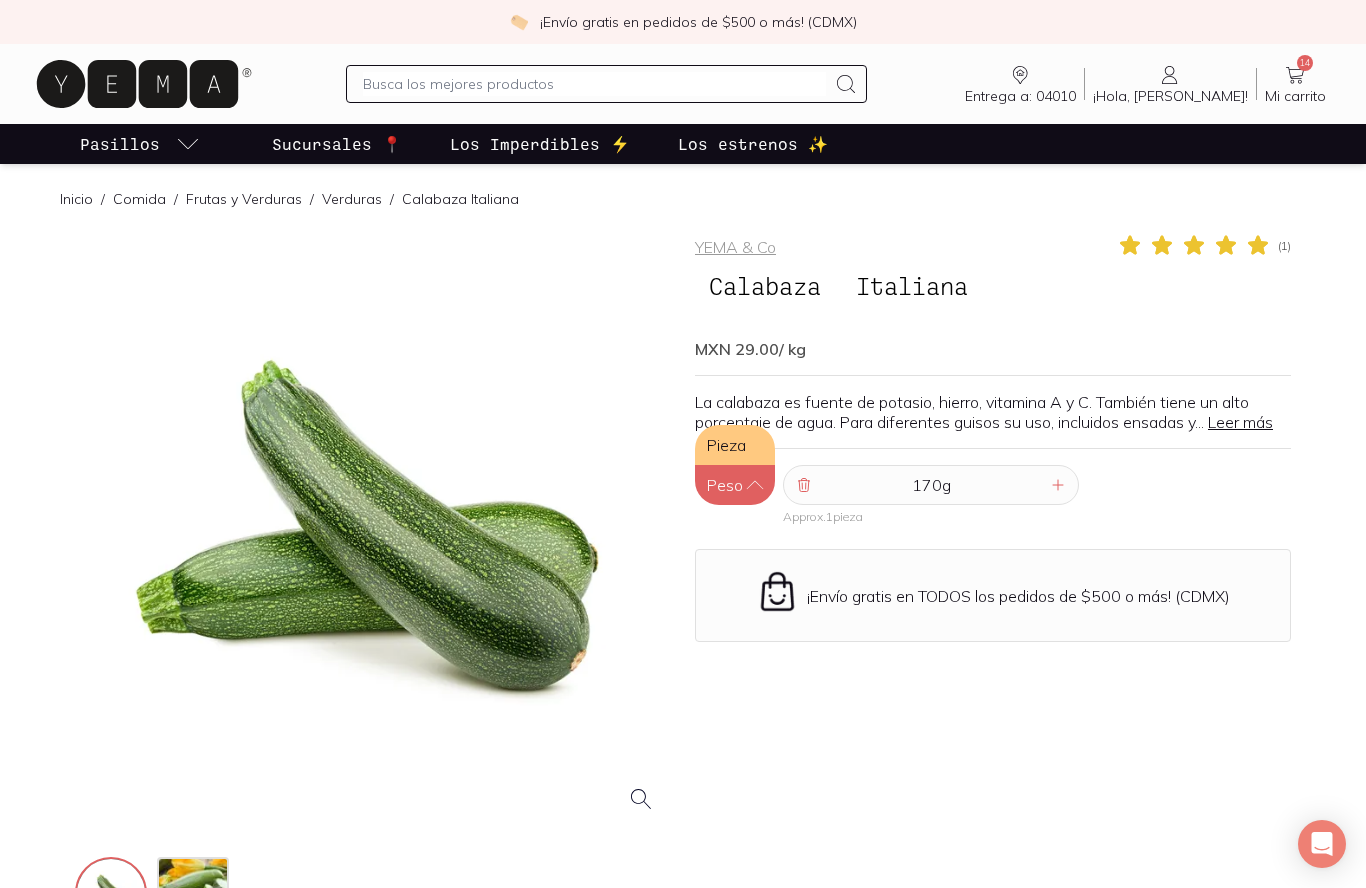 click on "Pieza" at bounding box center (735, 445) 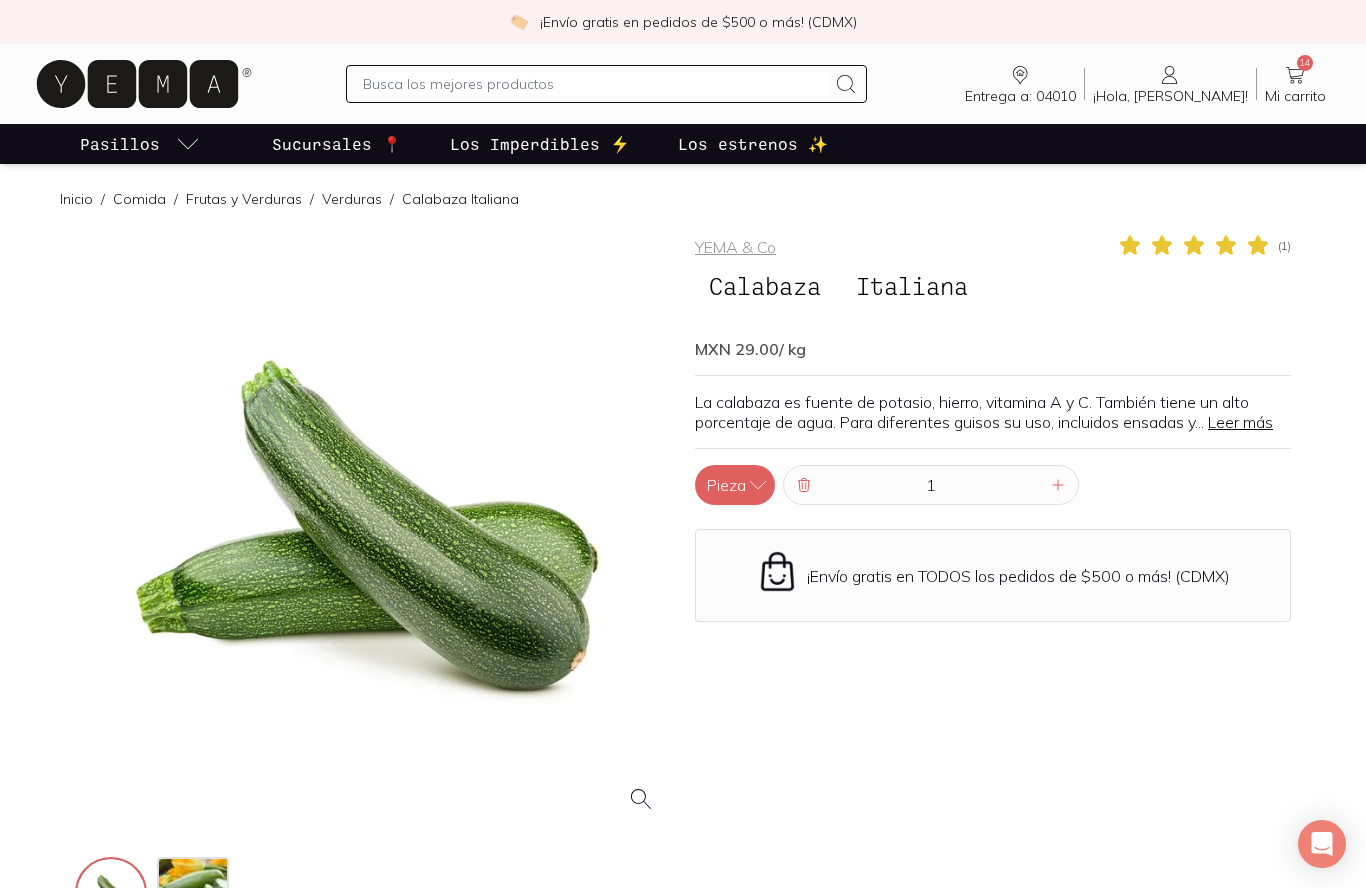 click on "1" at bounding box center (931, 485) 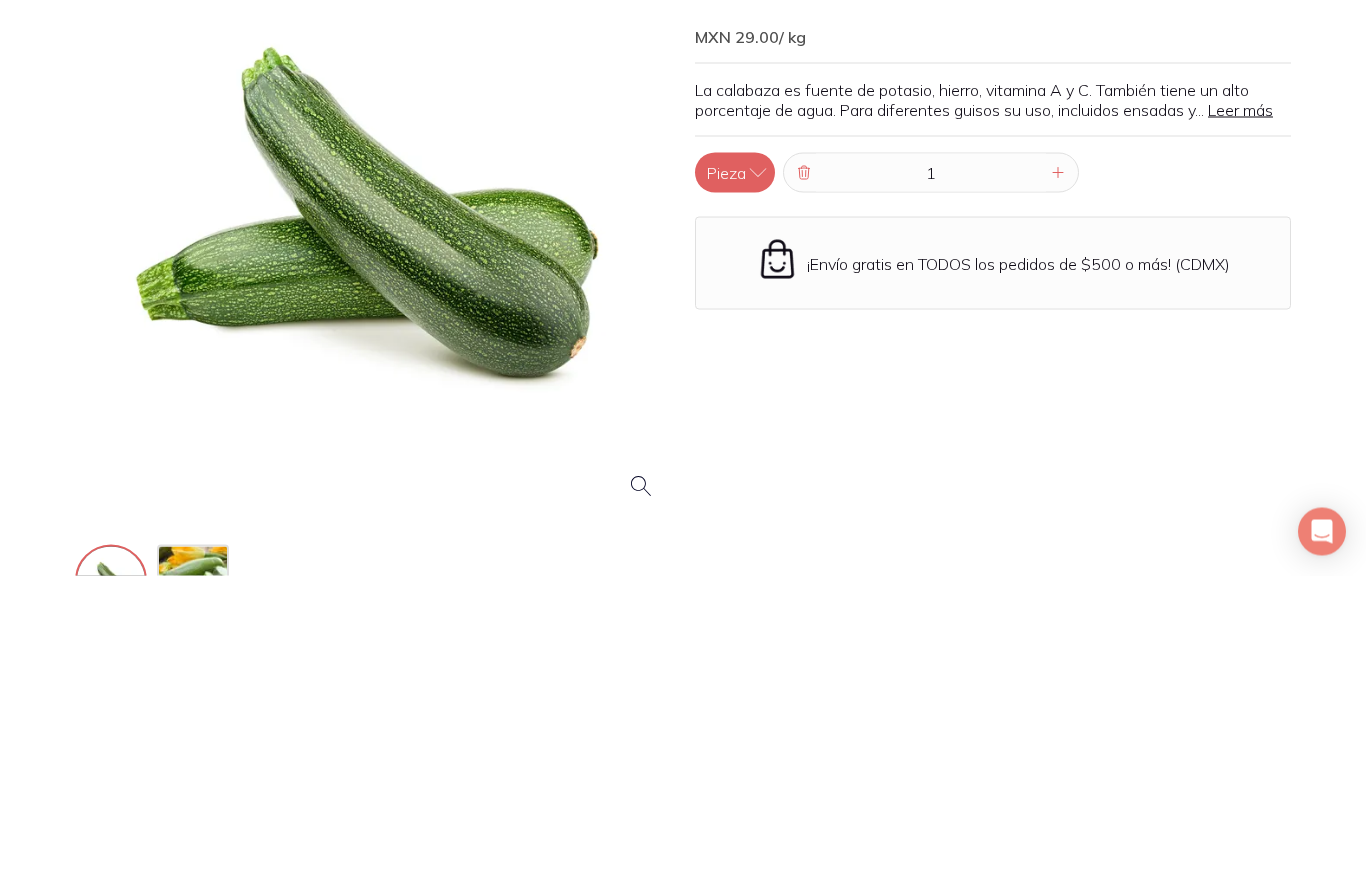click on "1" at bounding box center [931, 485] 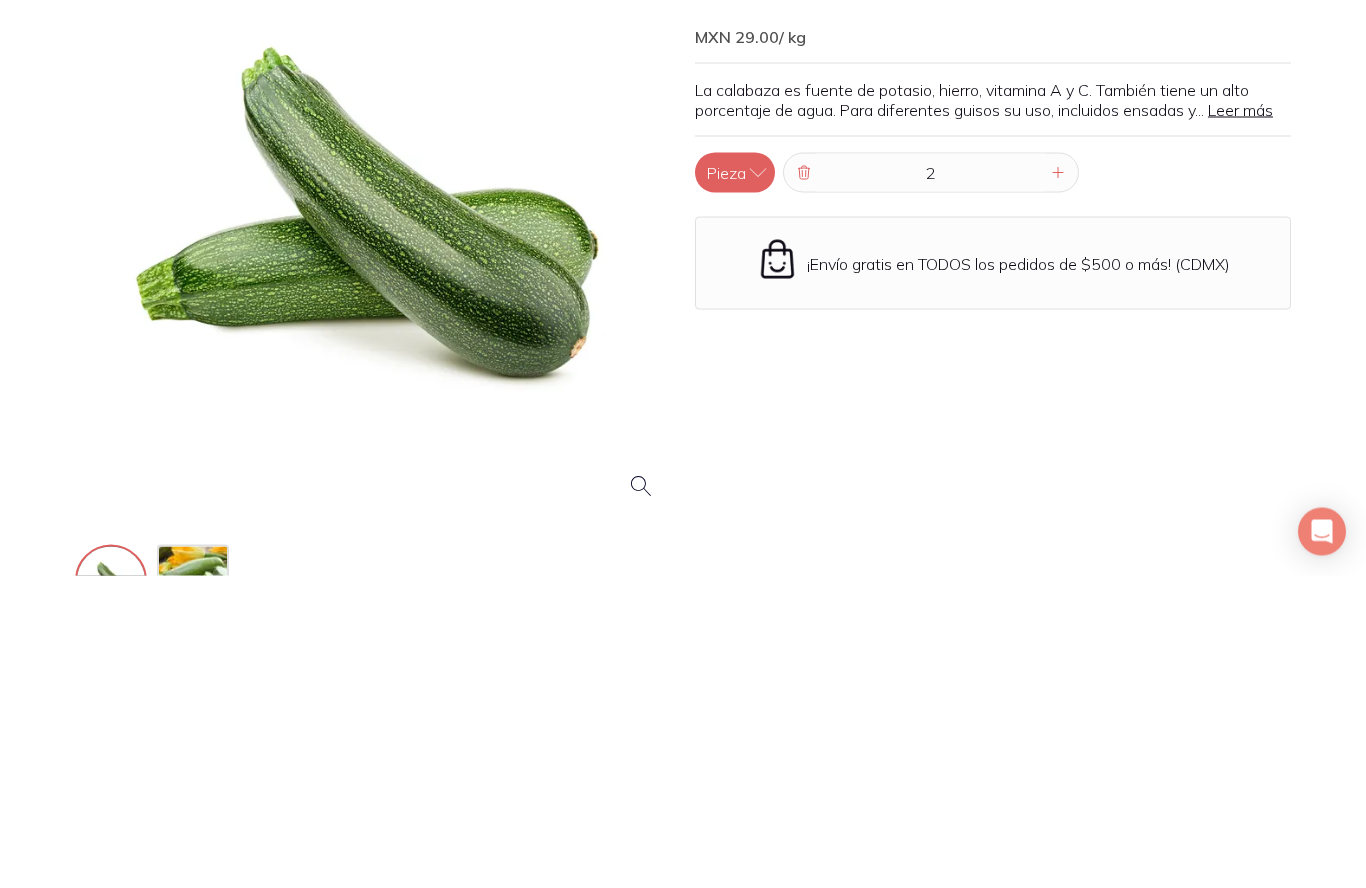 scroll, scrollTop: 313, scrollLeft: 0, axis: vertical 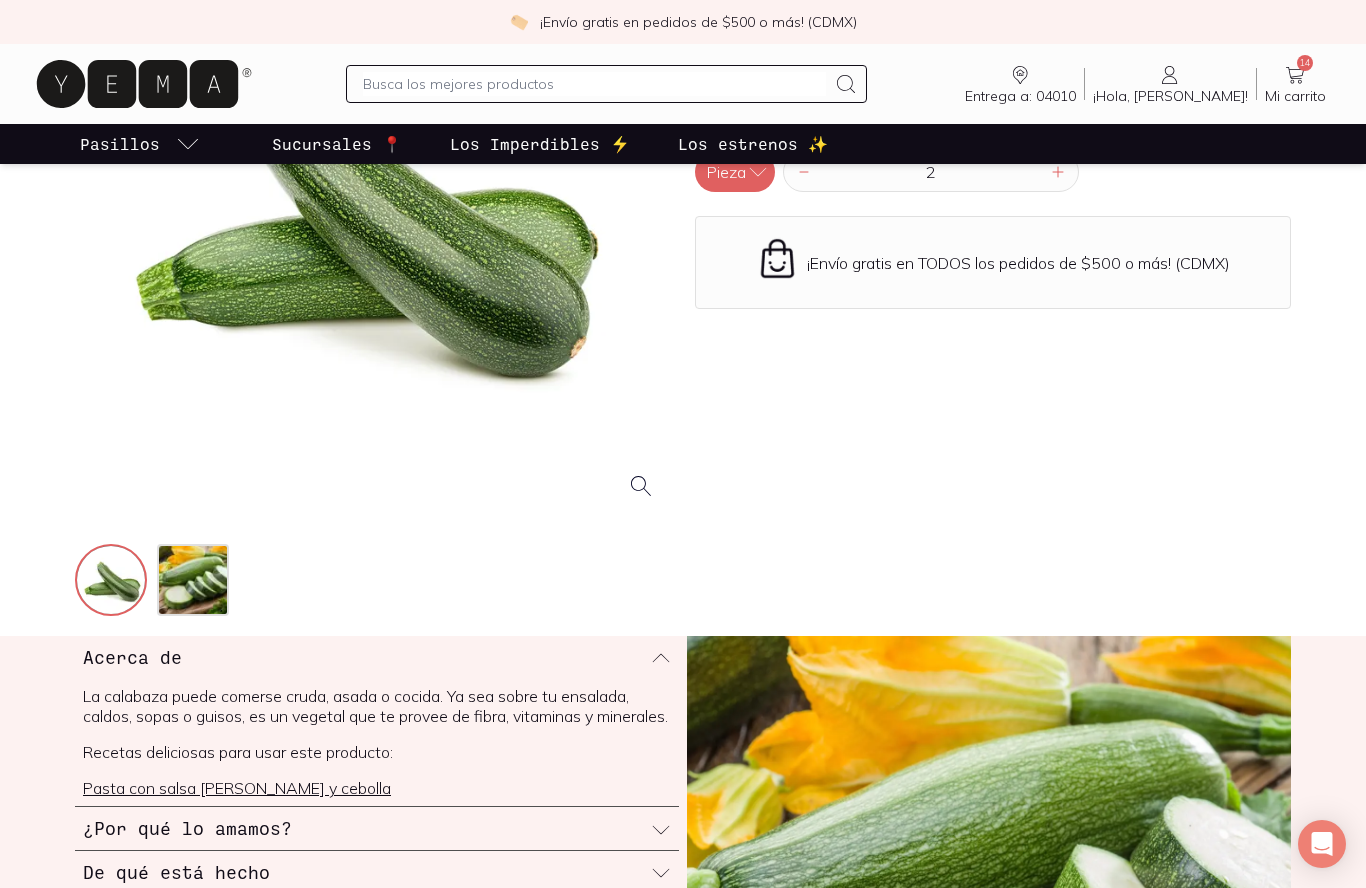 type on "1" 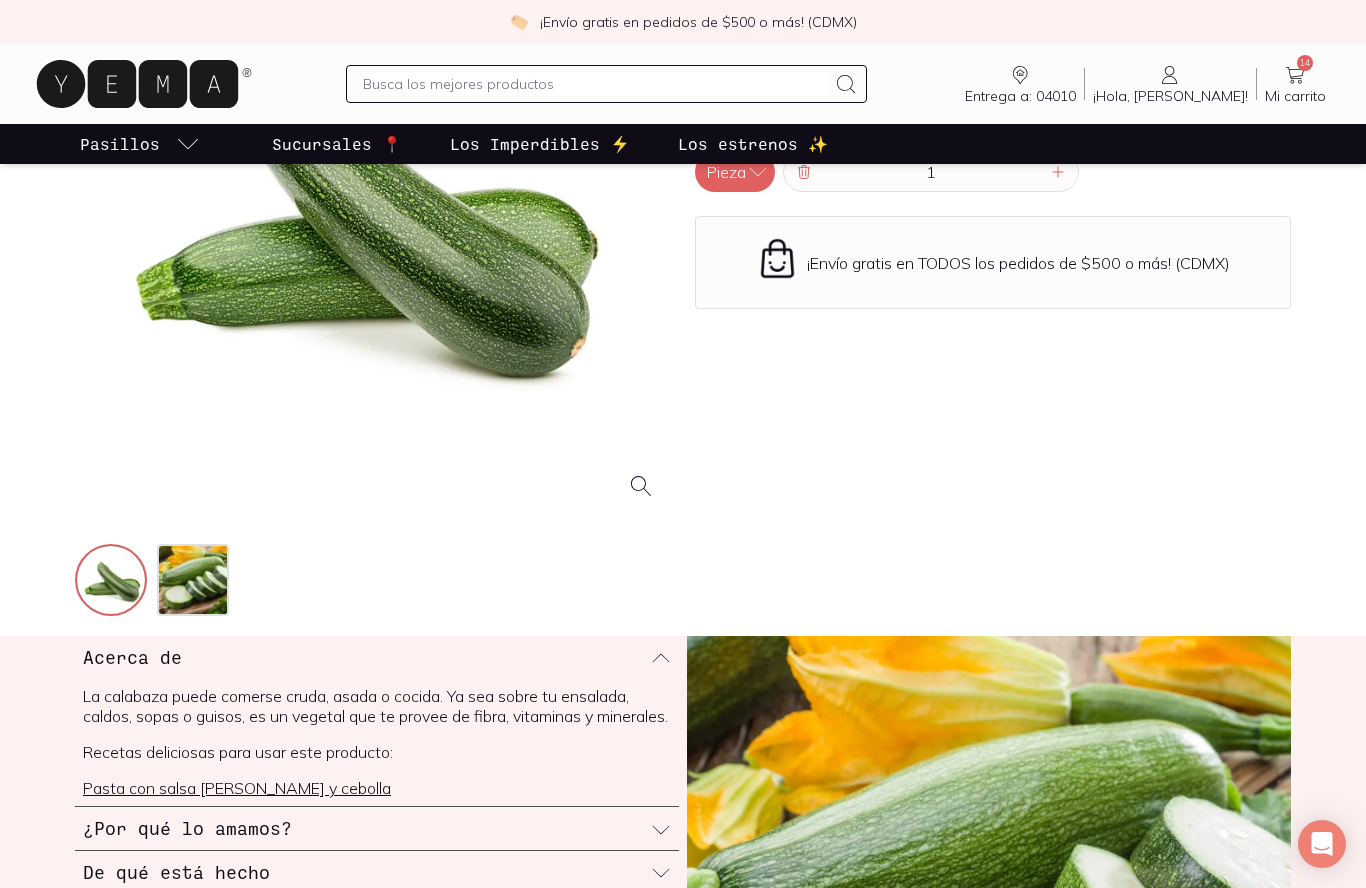 click 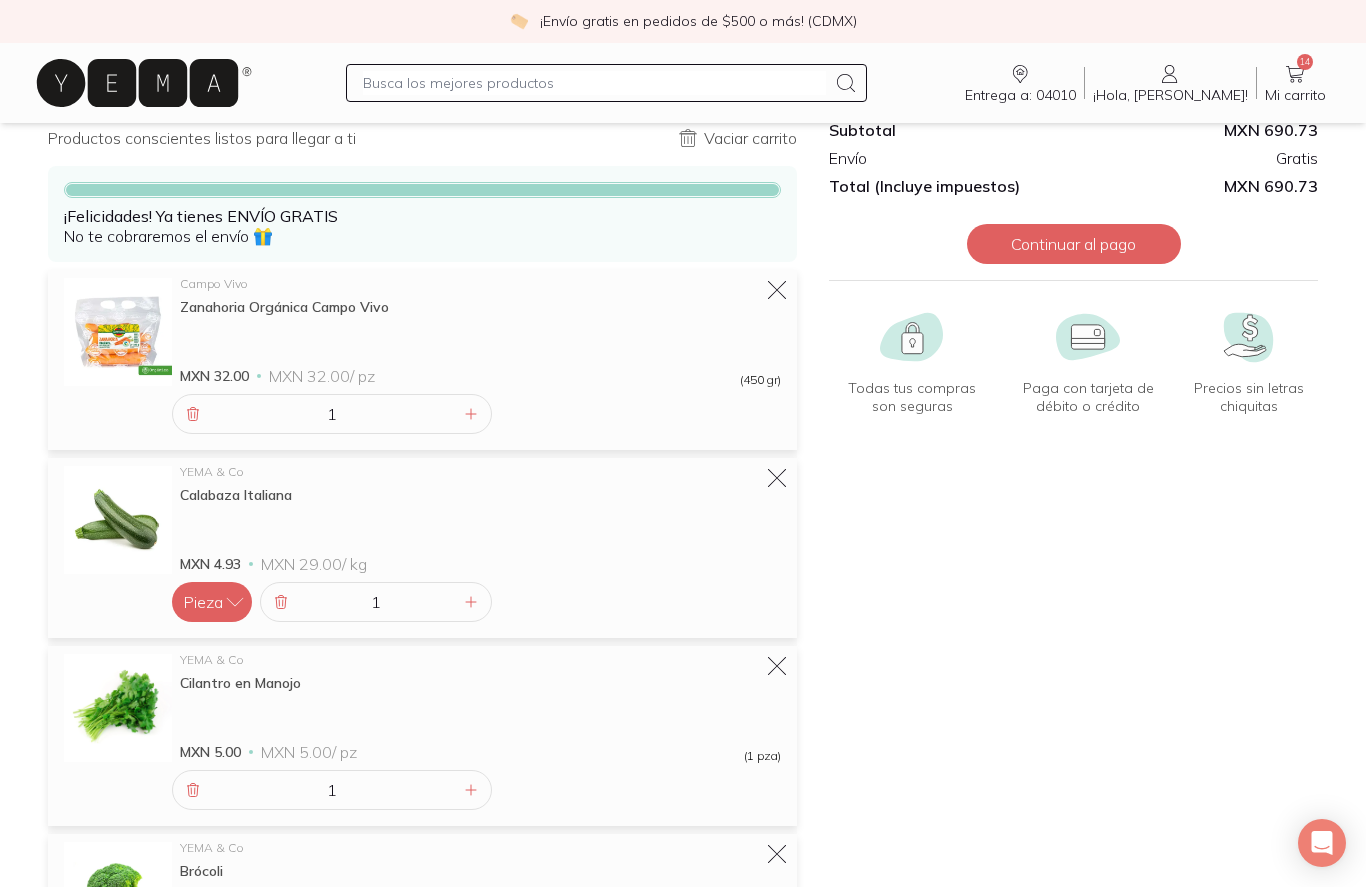 scroll, scrollTop: 88, scrollLeft: 0, axis: vertical 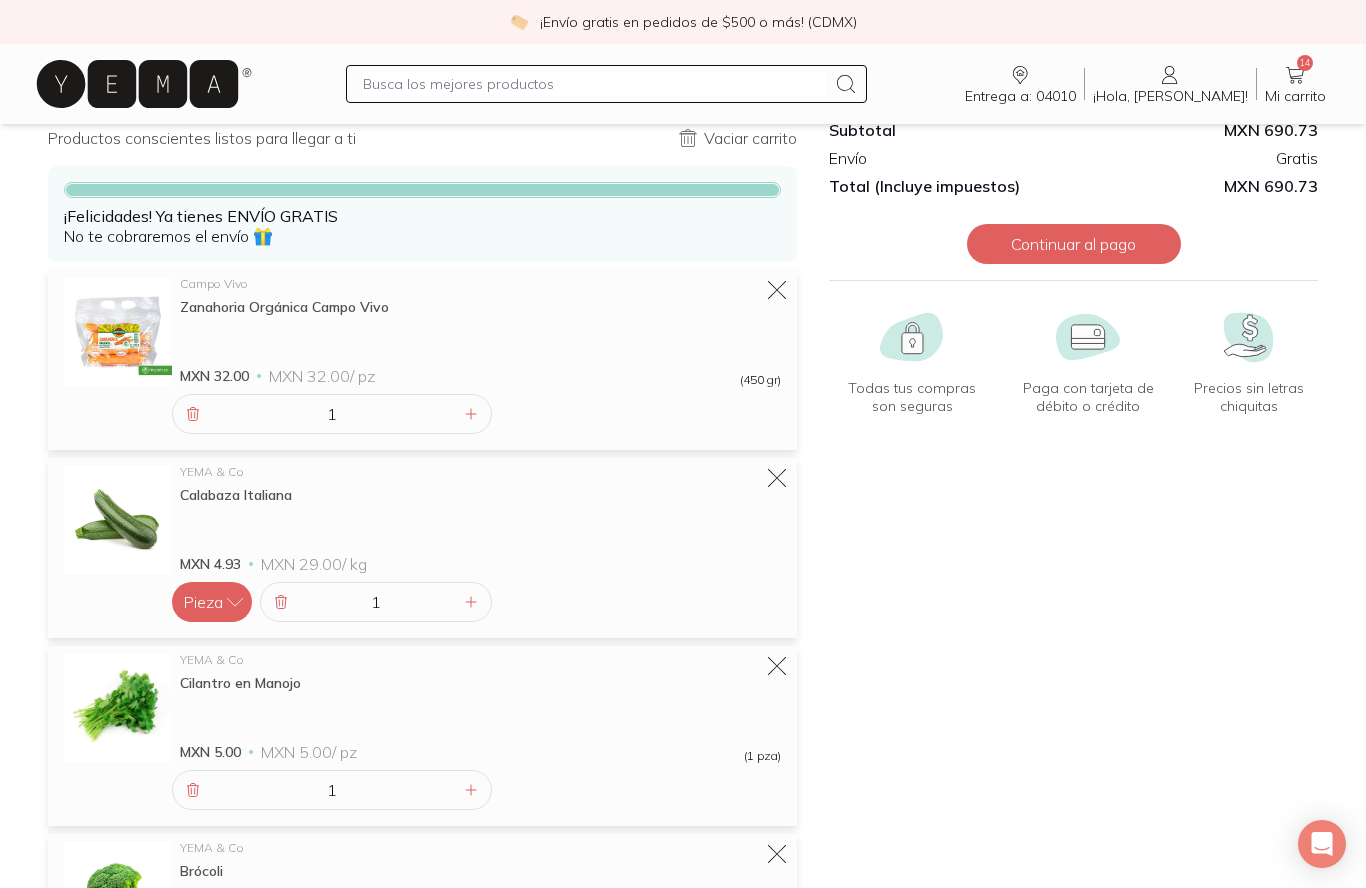 click 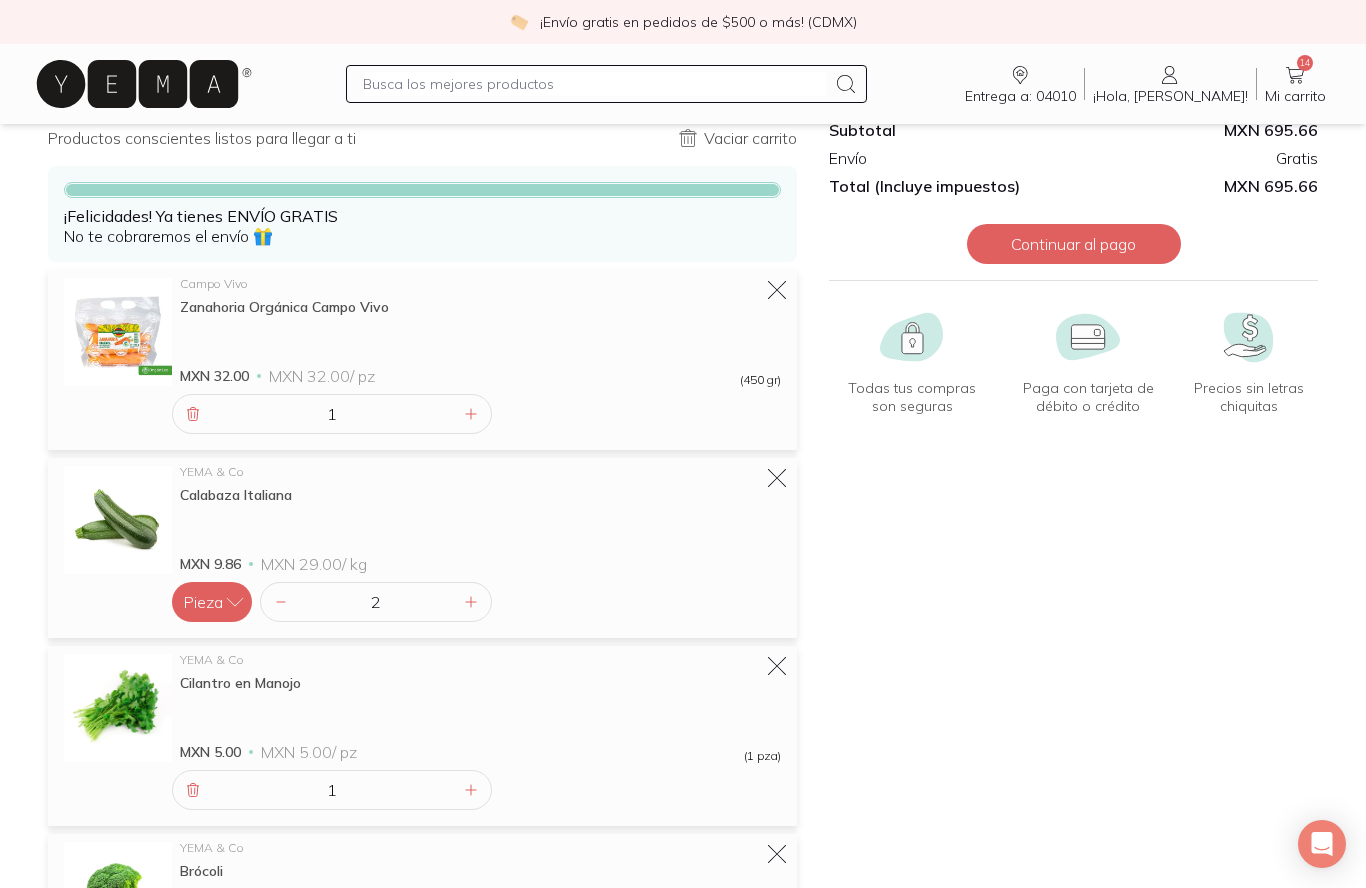 click at bounding box center [594, 84] 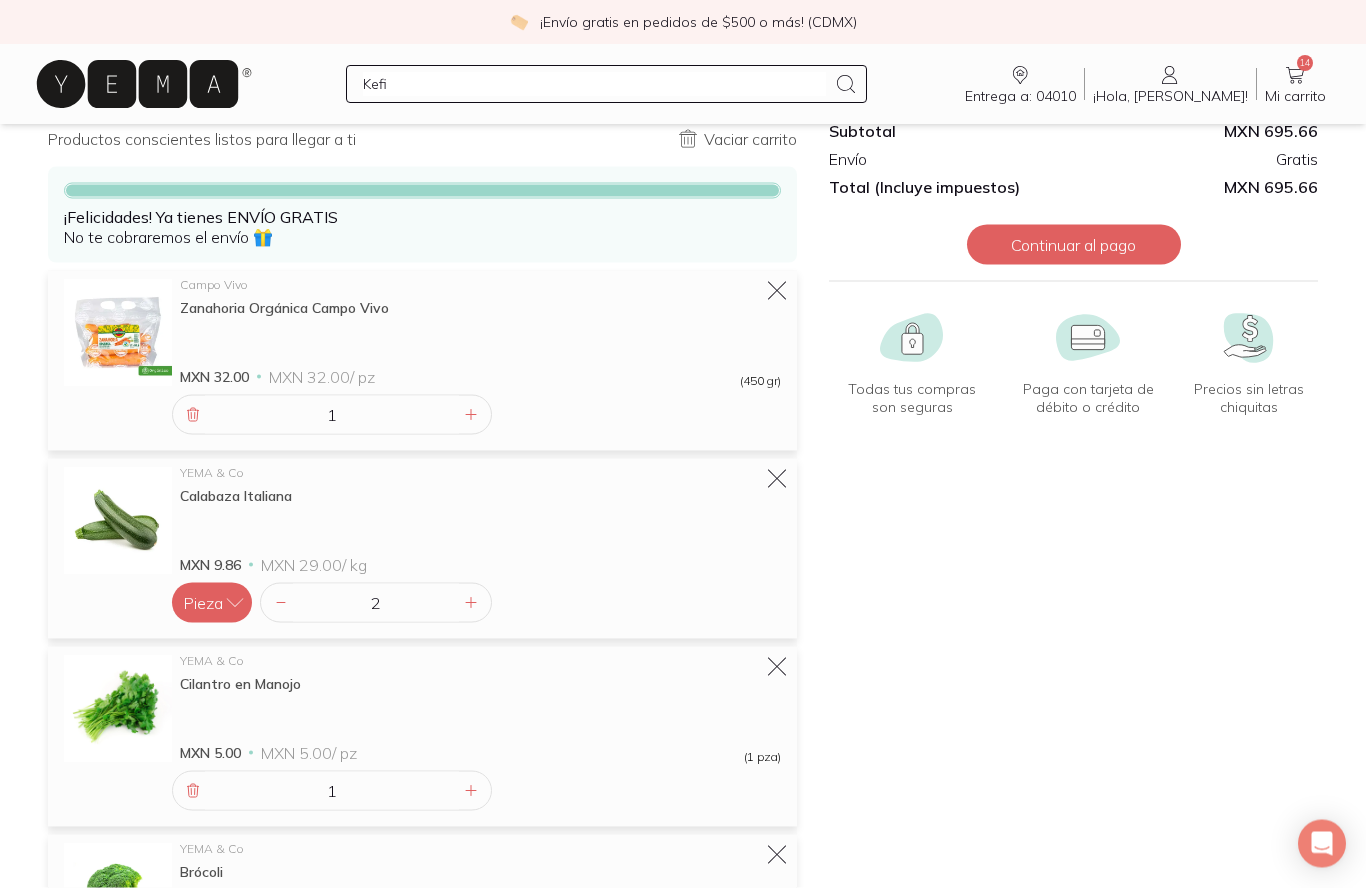 type on "Kefir" 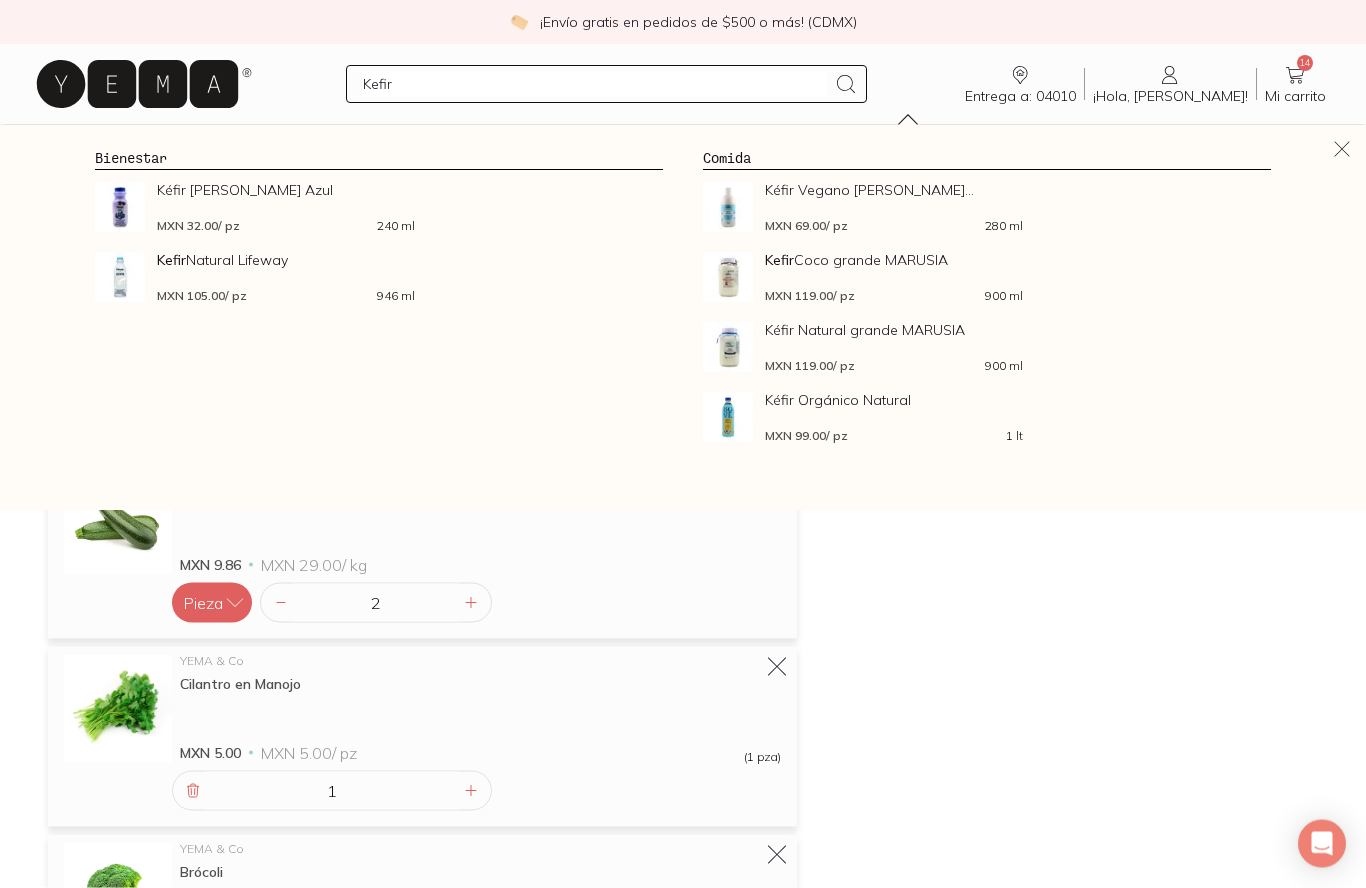 click on "Kefir" at bounding box center (779, 260) 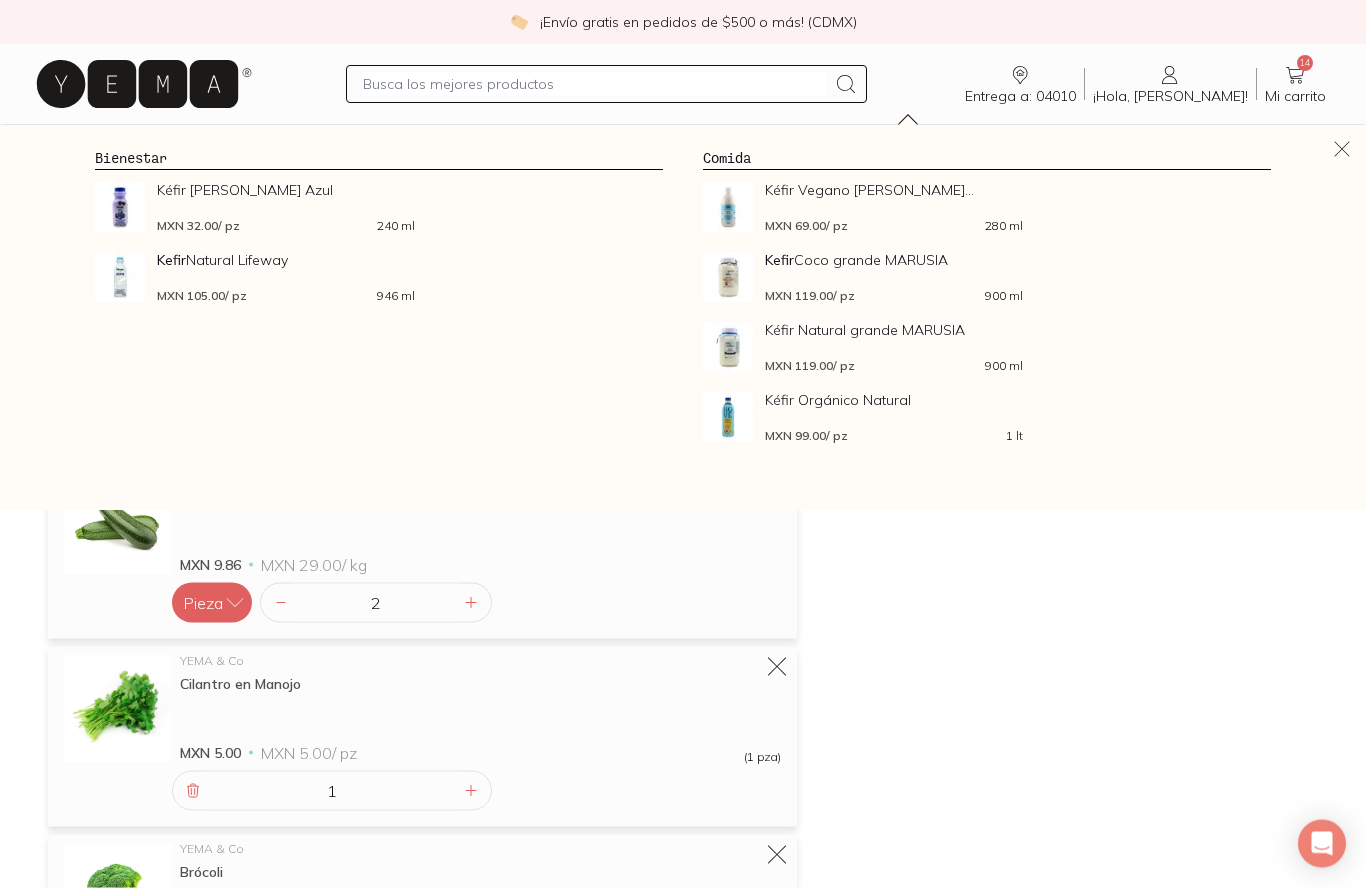 scroll, scrollTop: 88, scrollLeft: 0, axis: vertical 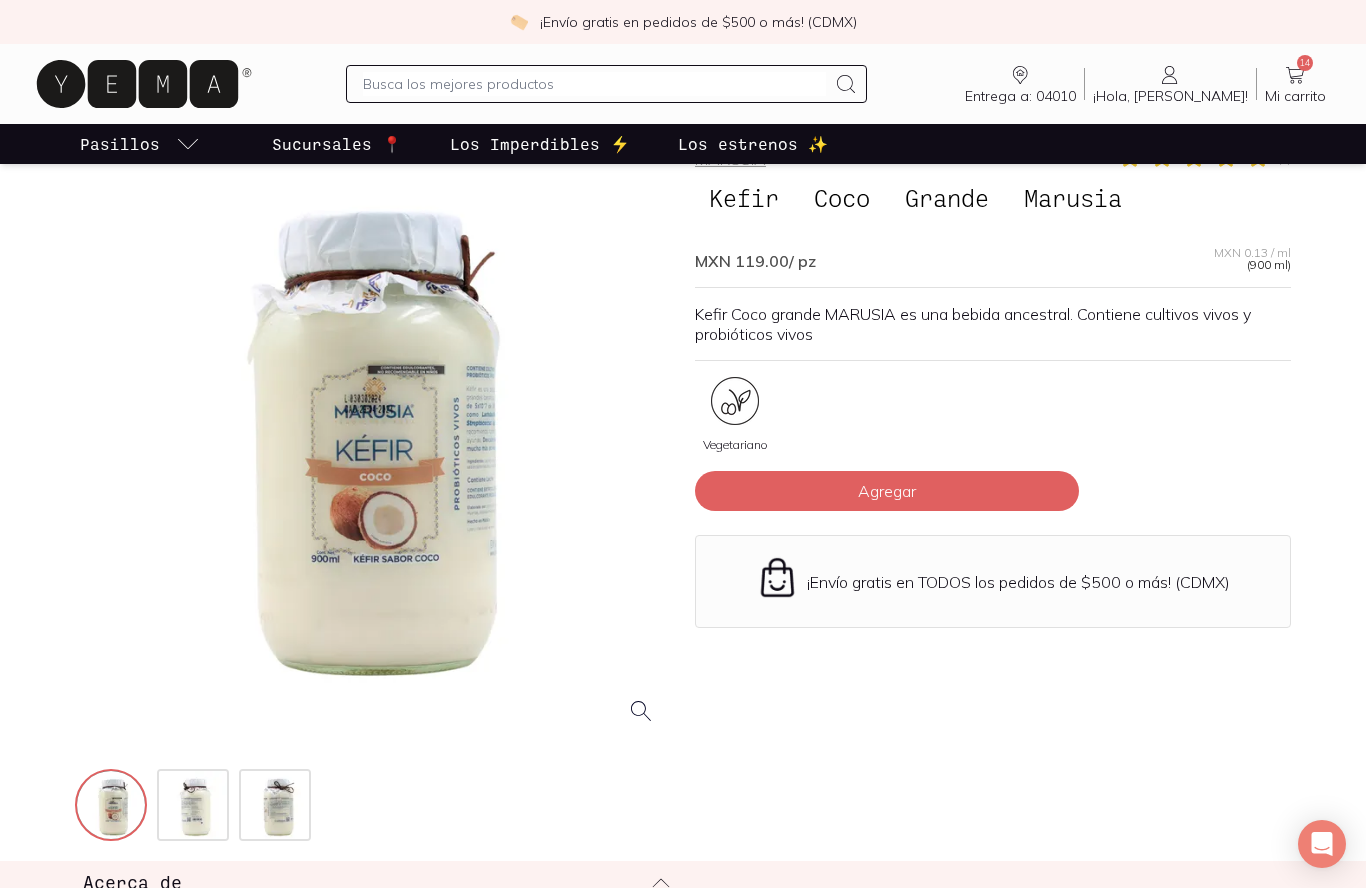 click on "Agregar" at bounding box center (887, 491) 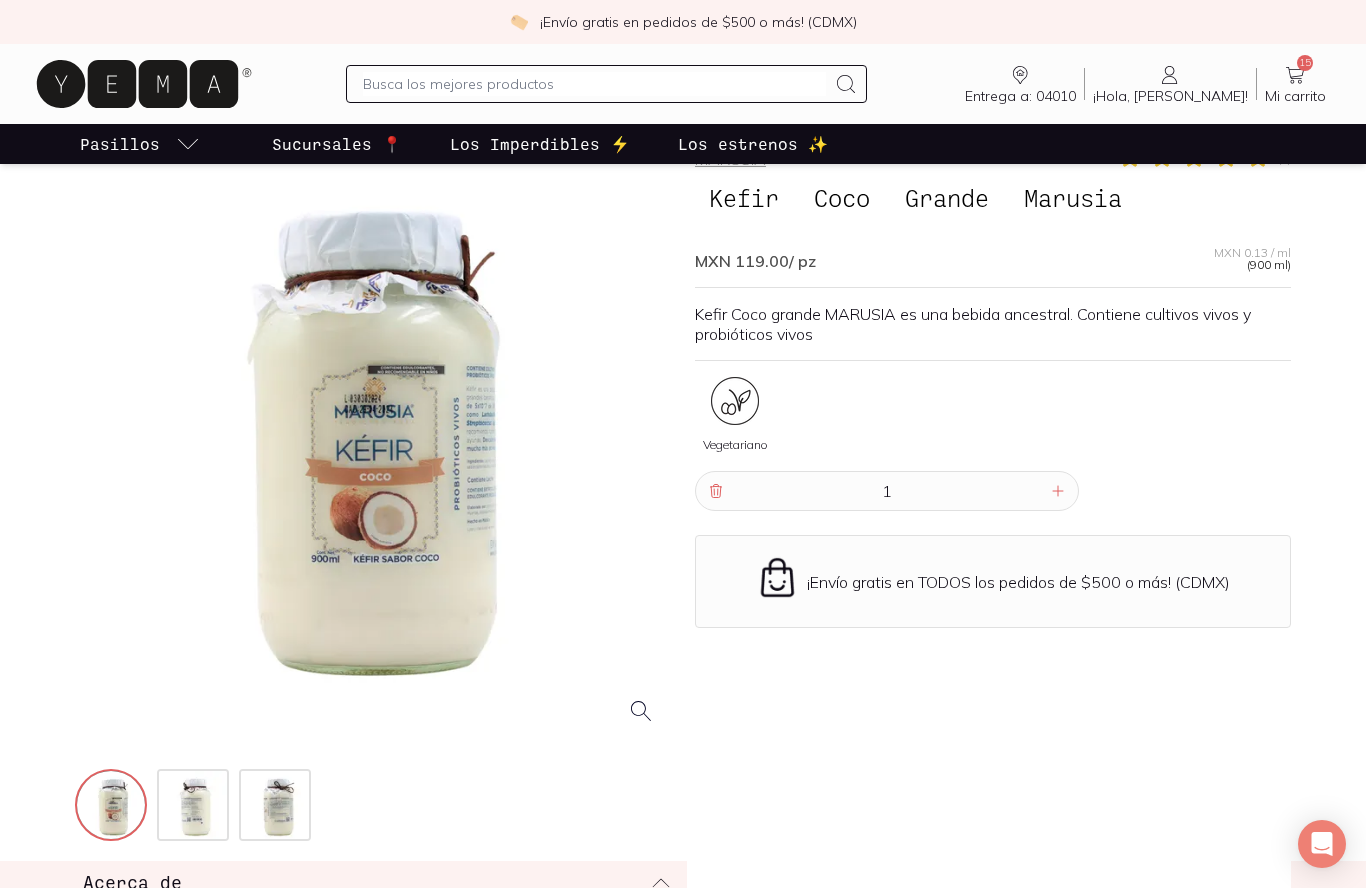 click on "15" at bounding box center [1305, 63] 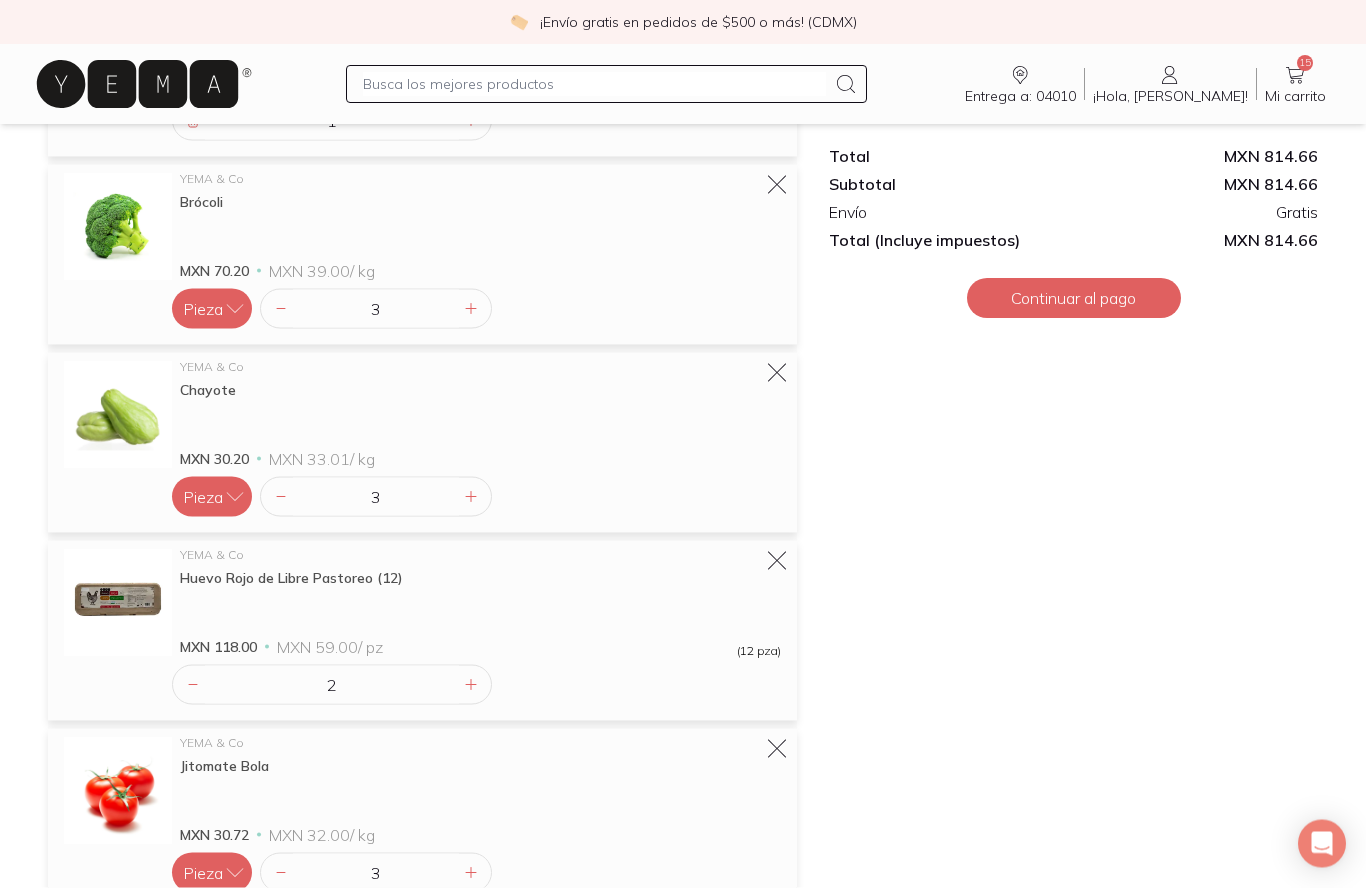 scroll, scrollTop: 758, scrollLeft: 0, axis: vertical 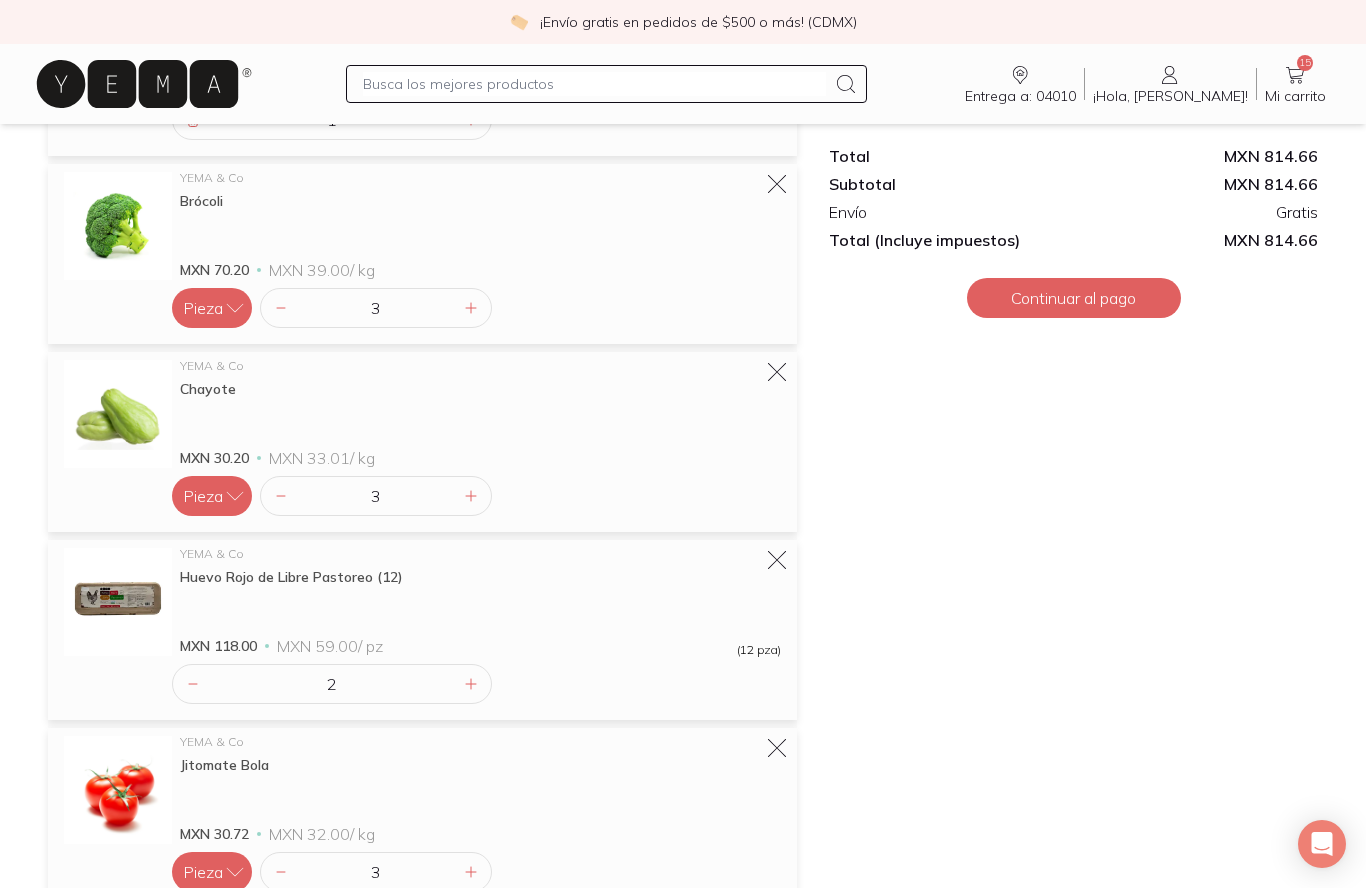 click at bounding box center [594, 84] 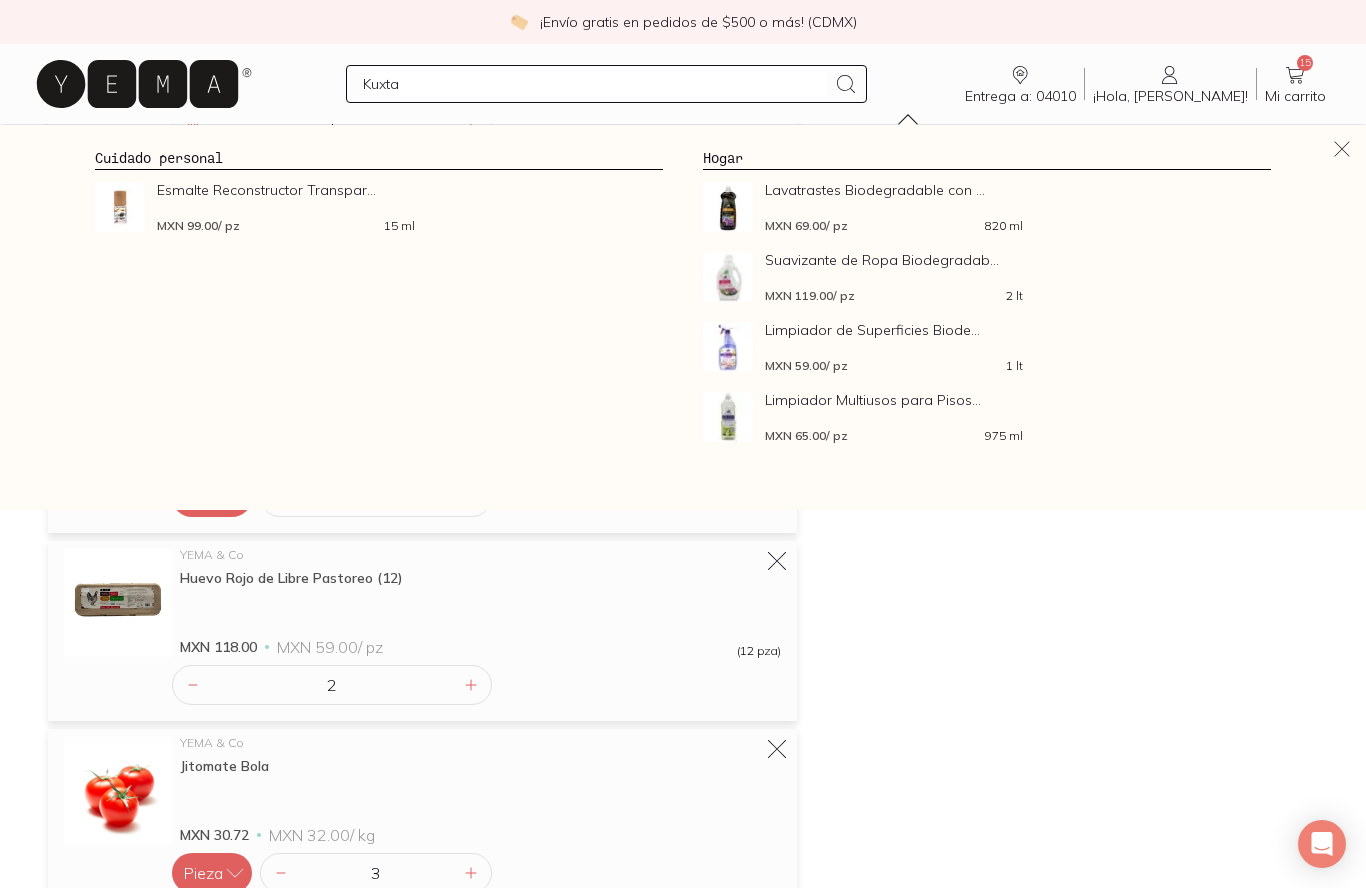 type on "Kuxtal" 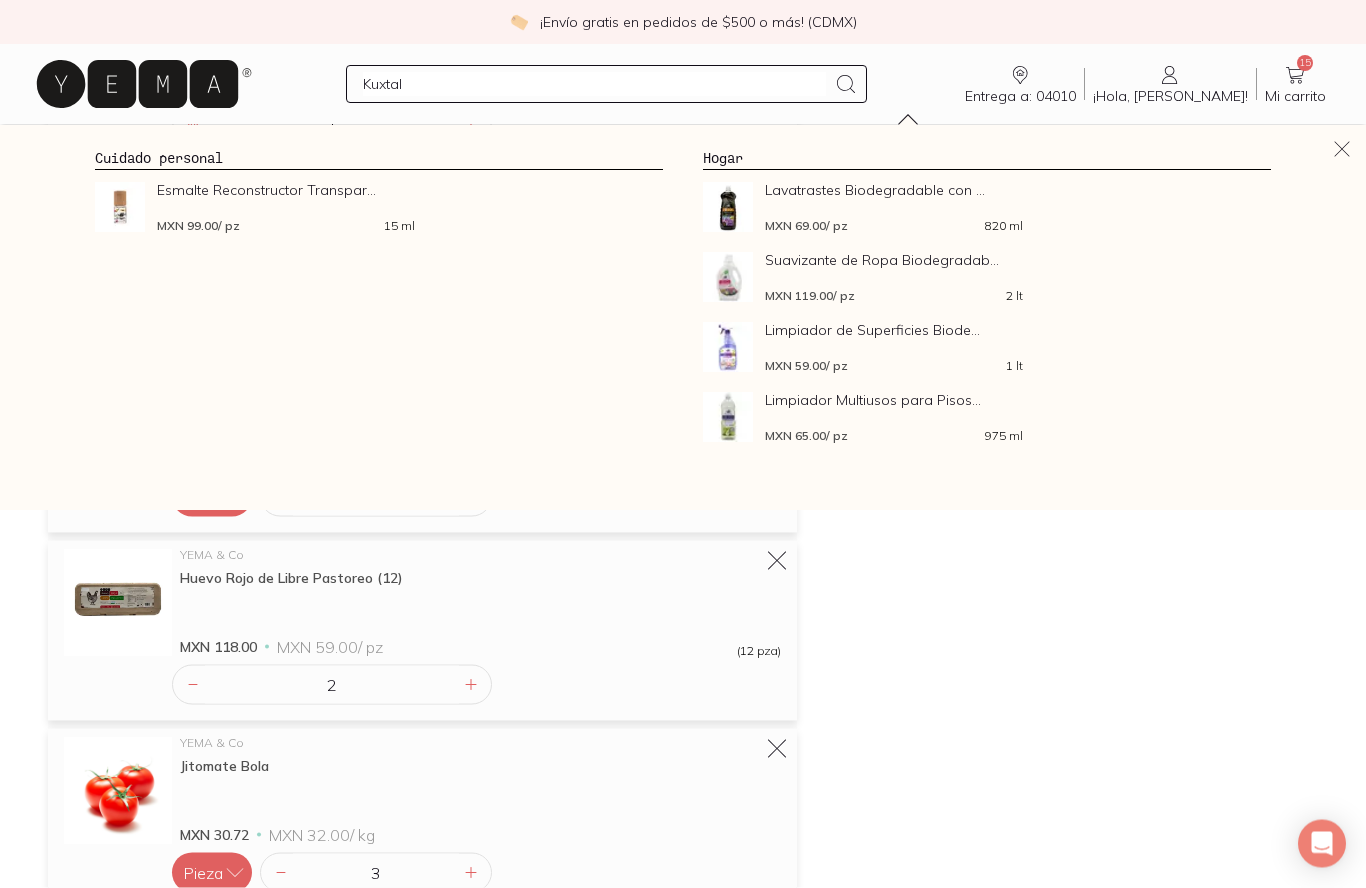 scroll, scrollTop: 758, scrollLeft: 0, axis: vertical 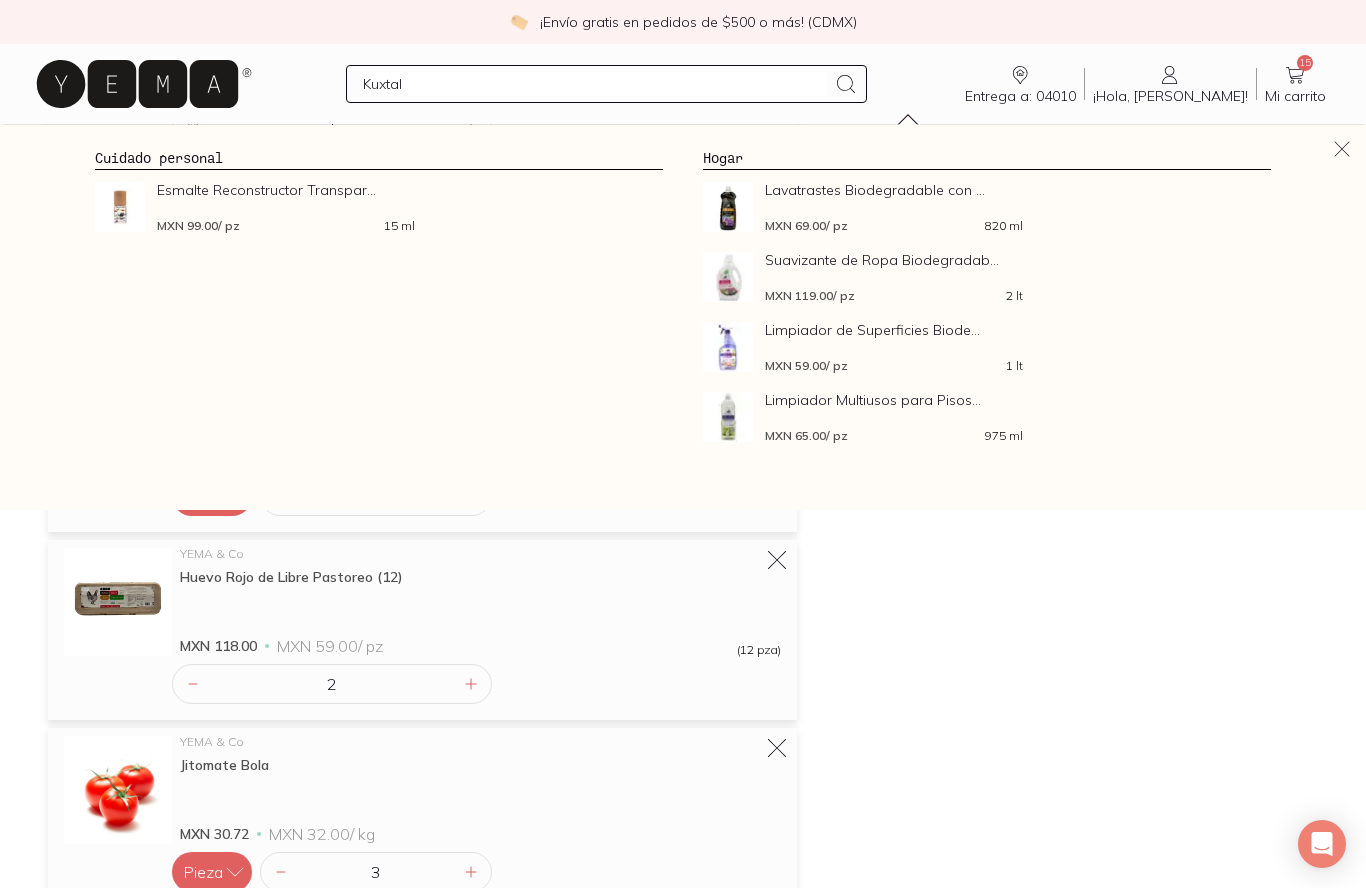 click on "Limpiador Multiusos para Pisos... MXN 65.00  / pz 975 ml" at bounding box center (894, 417) 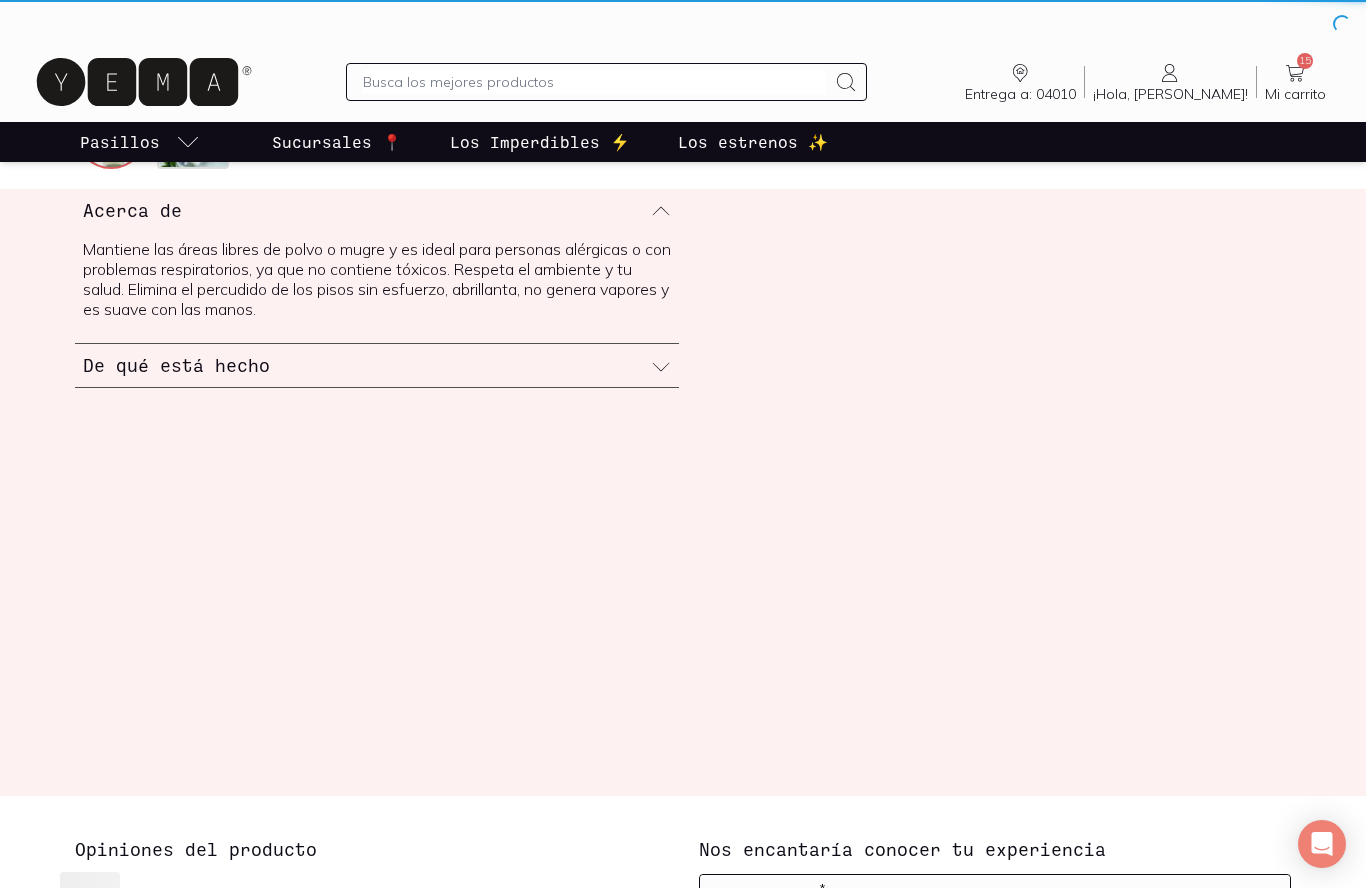 scroll, scrollTop: 0, scrollLeft: 0, axis: both 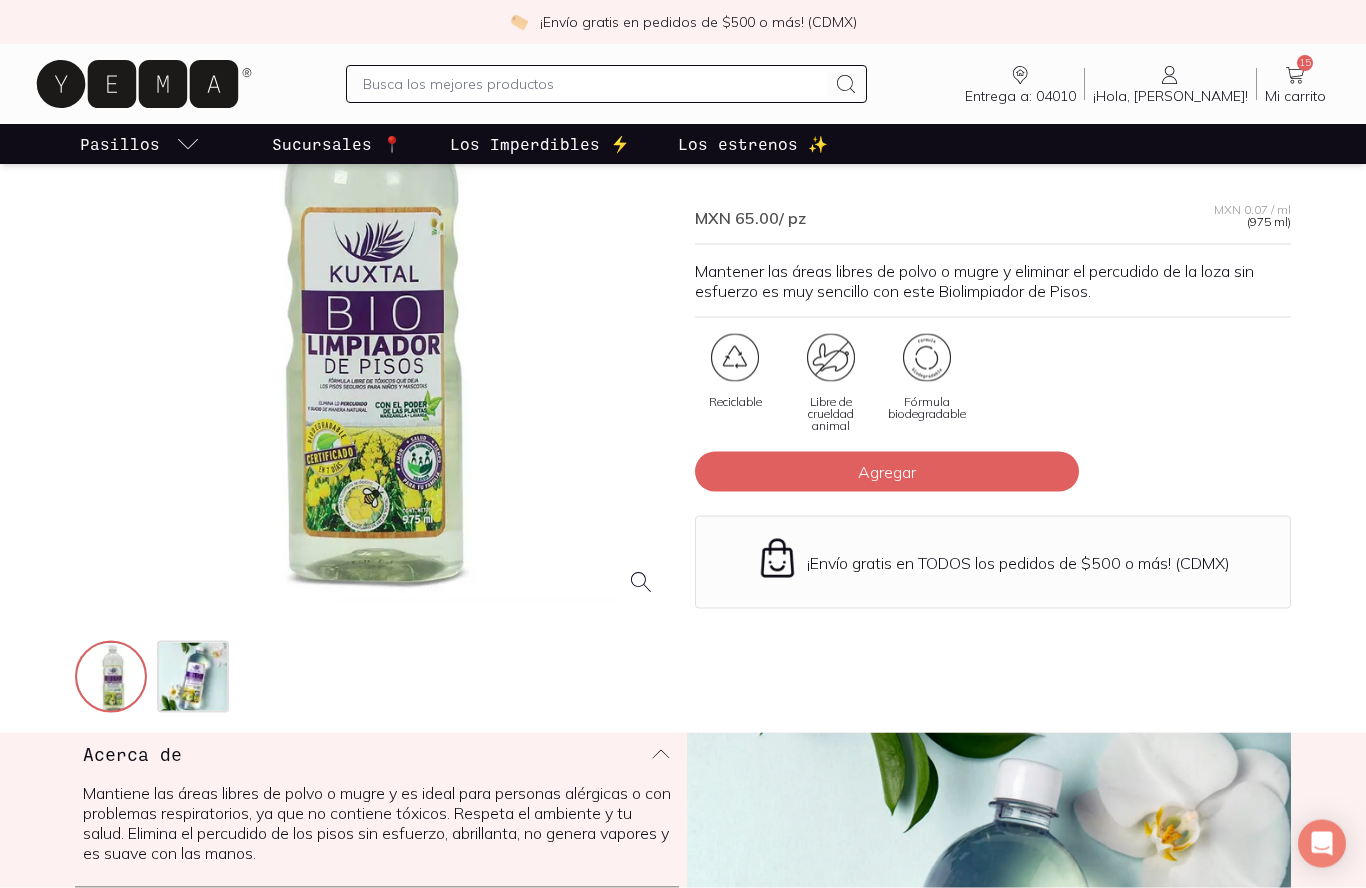 click on "Agregar" at bounding box center (887, 472) 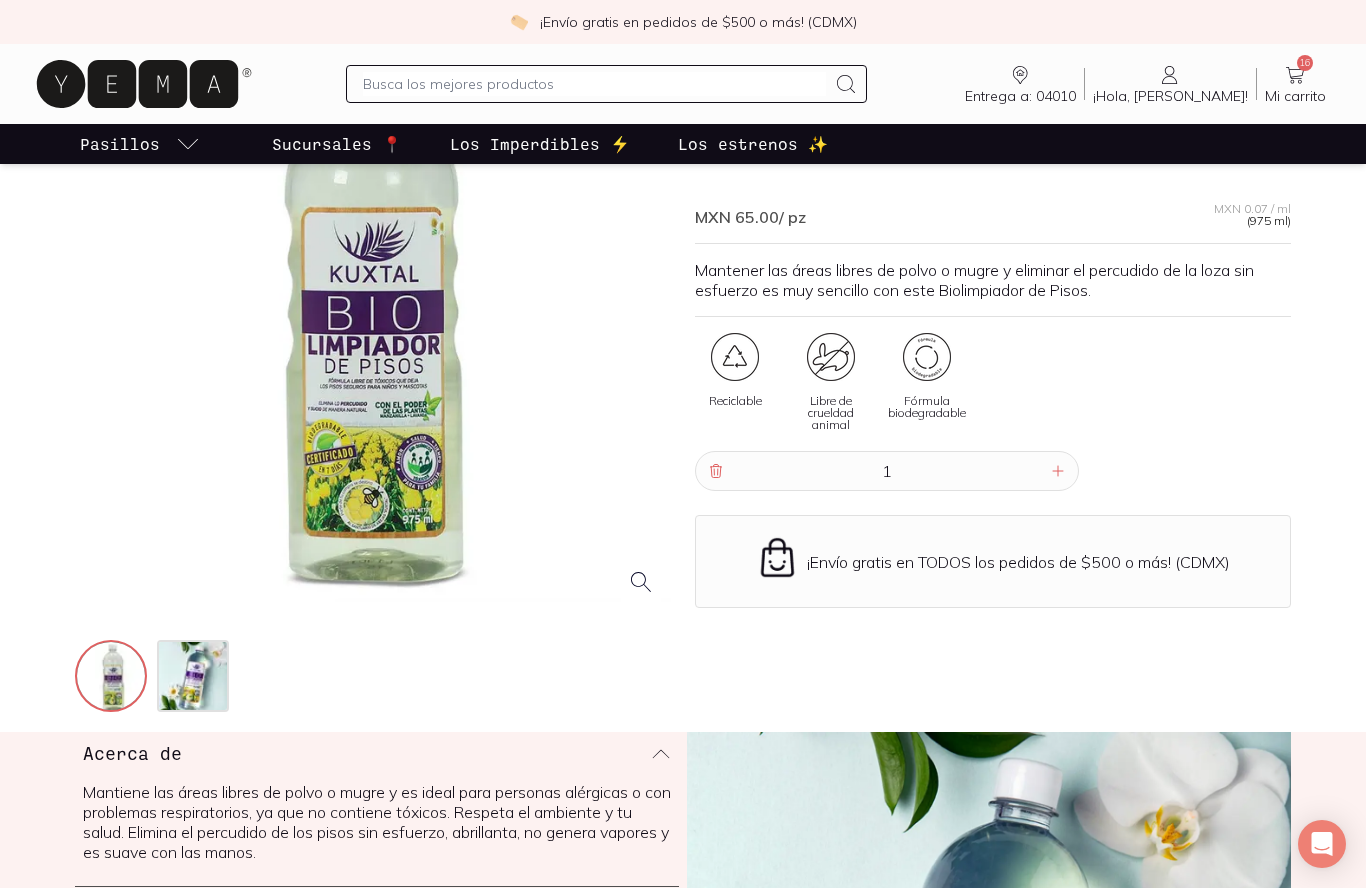 click on "1" at bounding box center (887, 471) 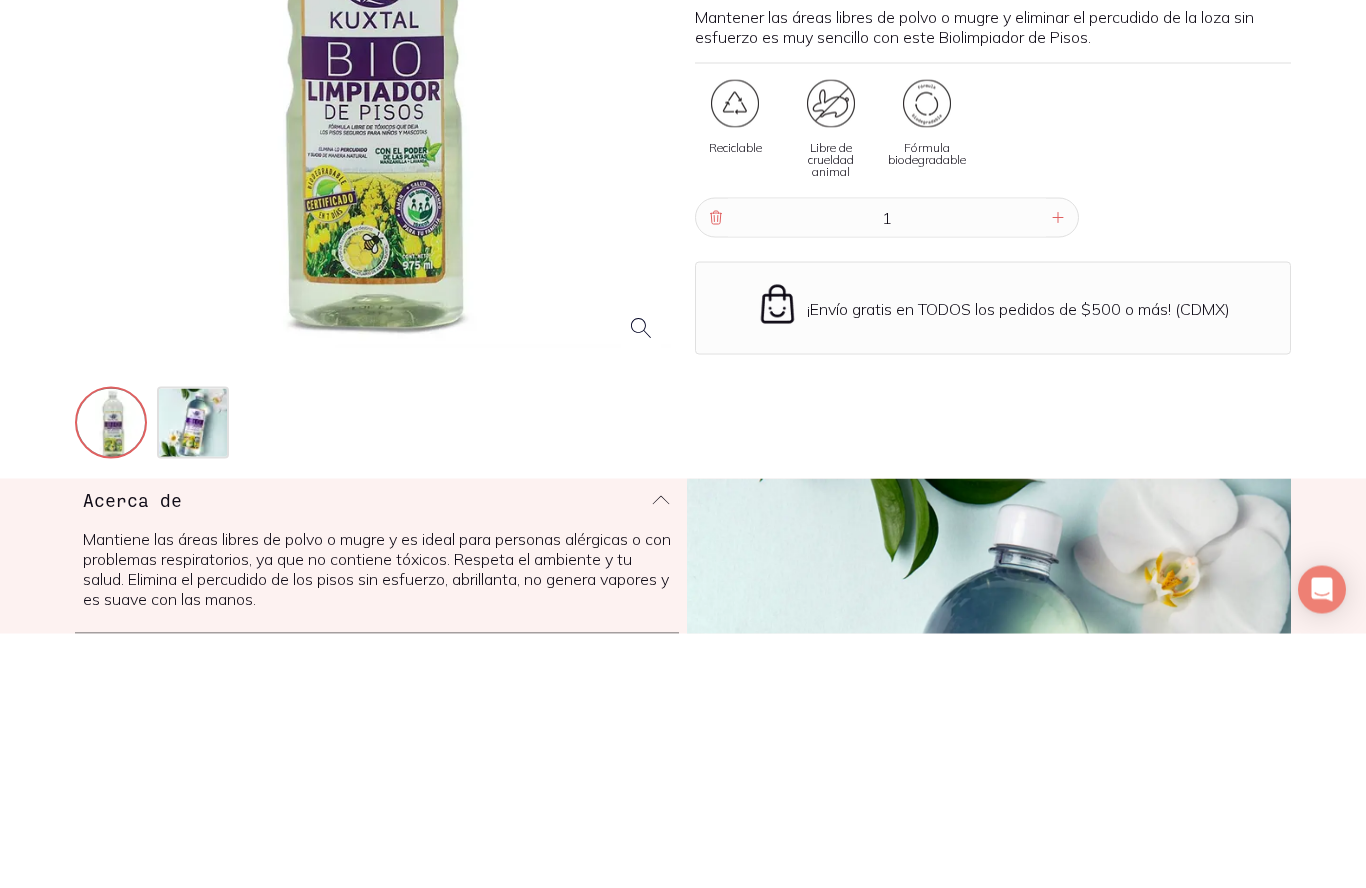 click on "1" at bounding box center [887, 472] 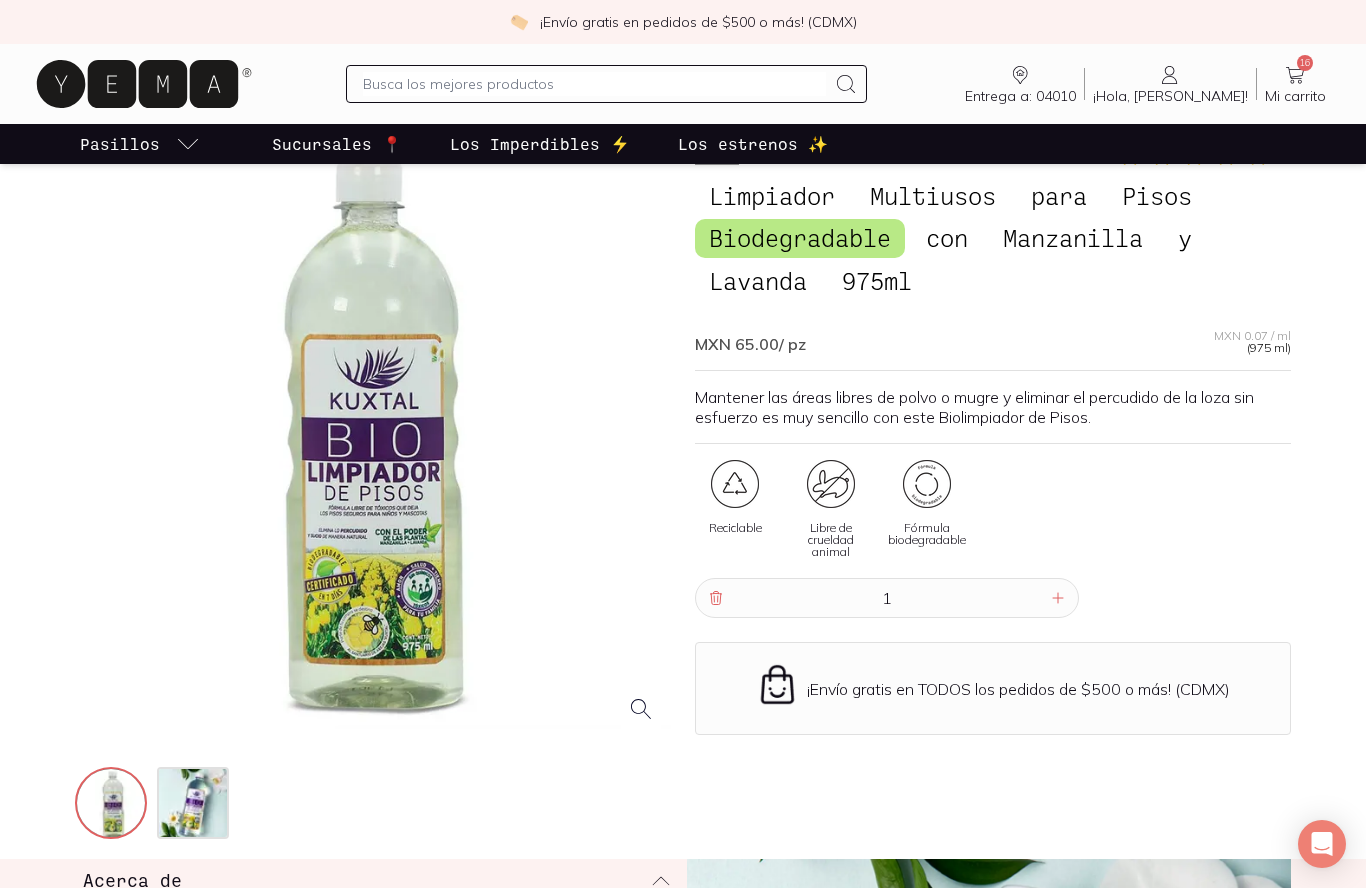 scroll, scrollTop: 89, scrollLeft: 0, axis: vertical 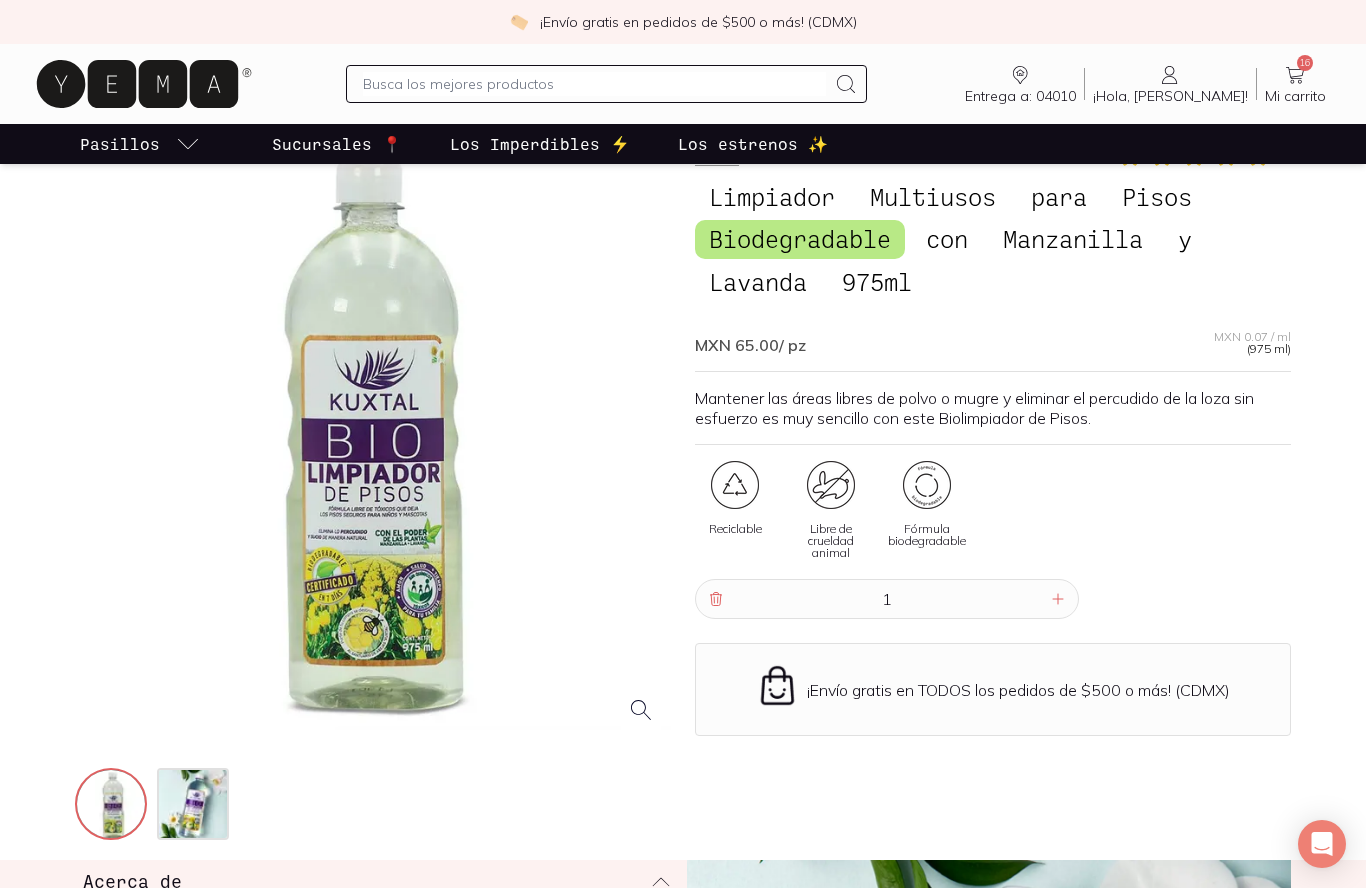 click 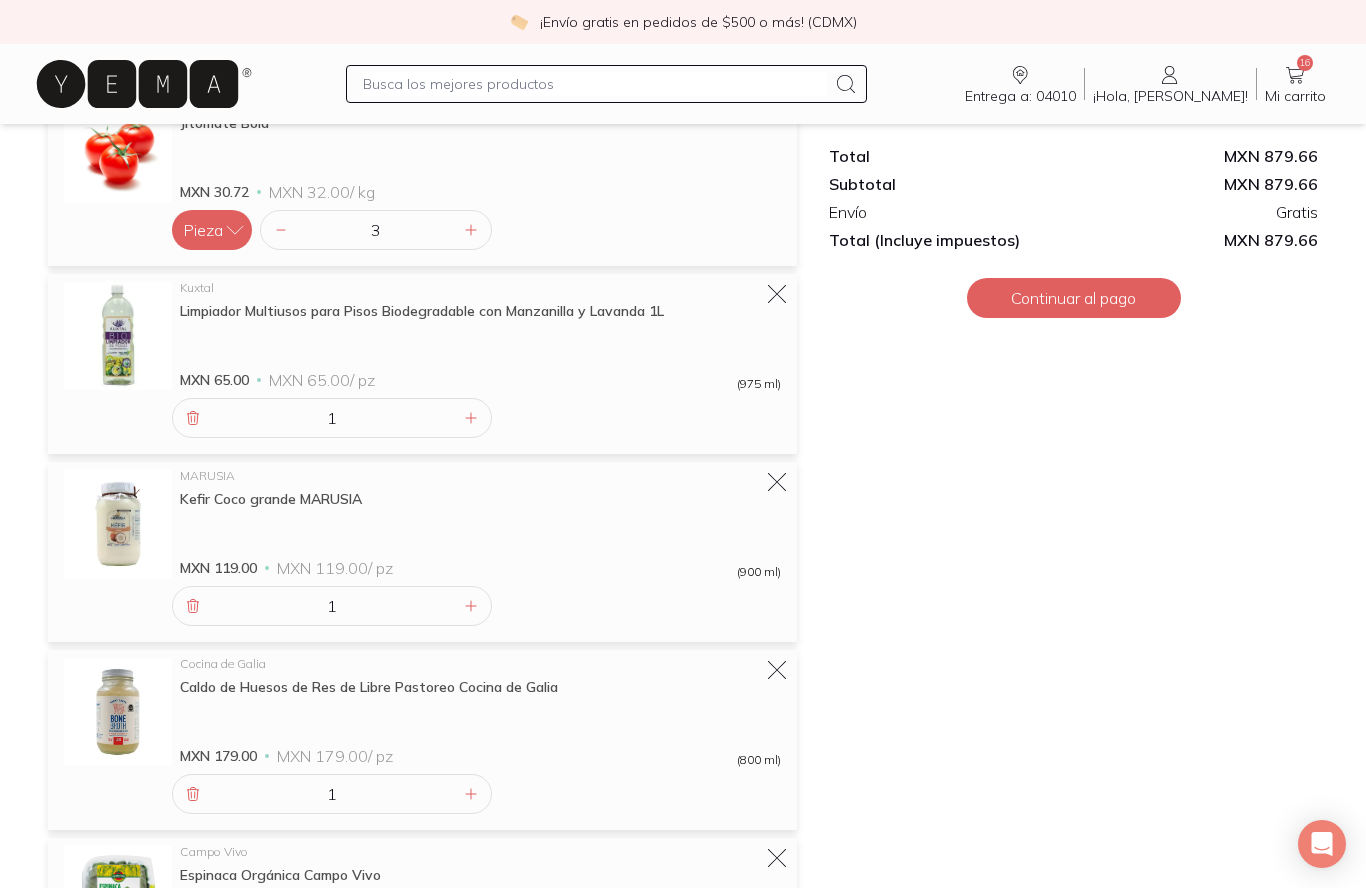 scroll, scrollTop: 1398, scrollLeft: 0, axis: vertical 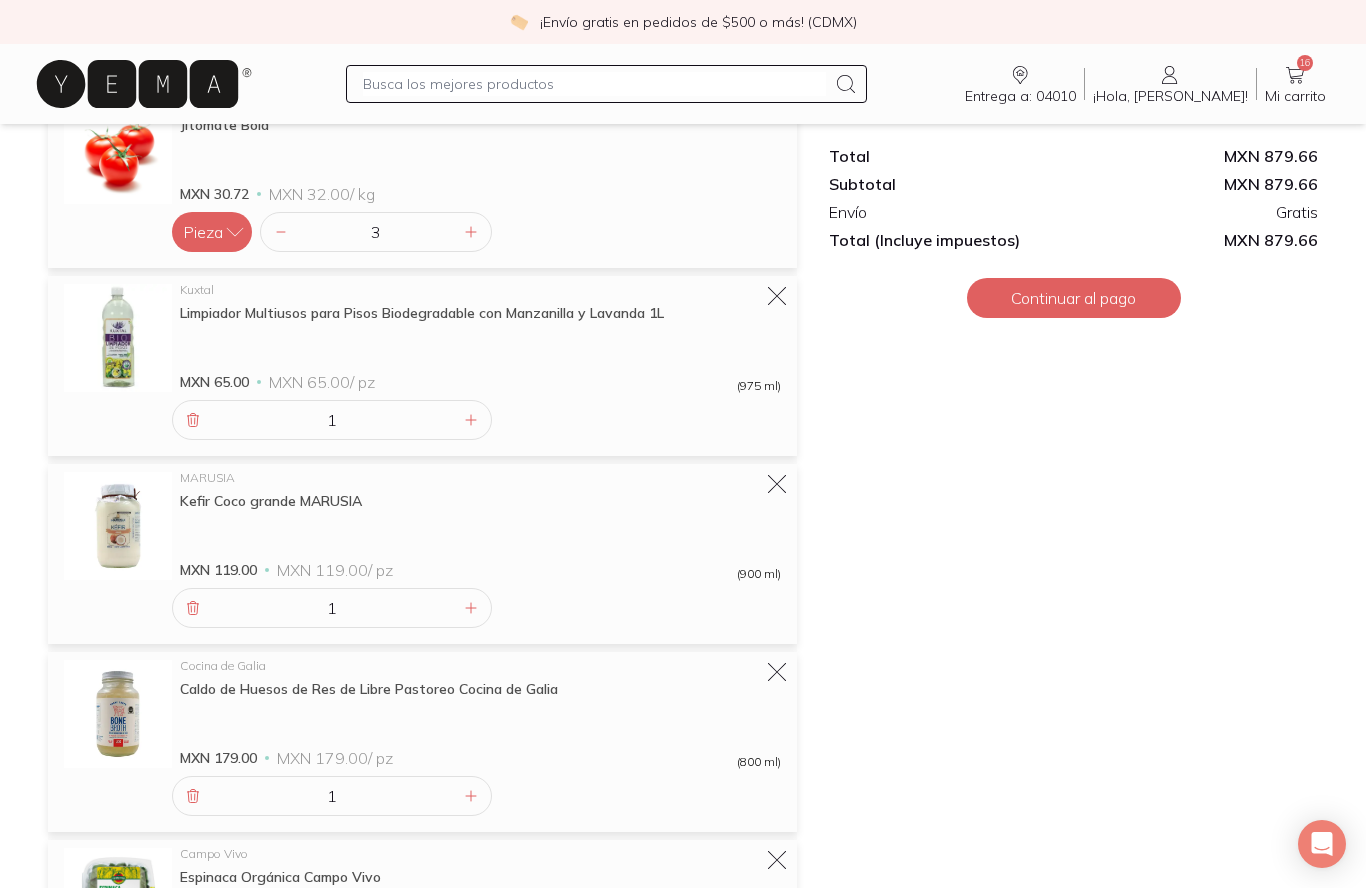 click on "1" at bounding box center [332, 420] 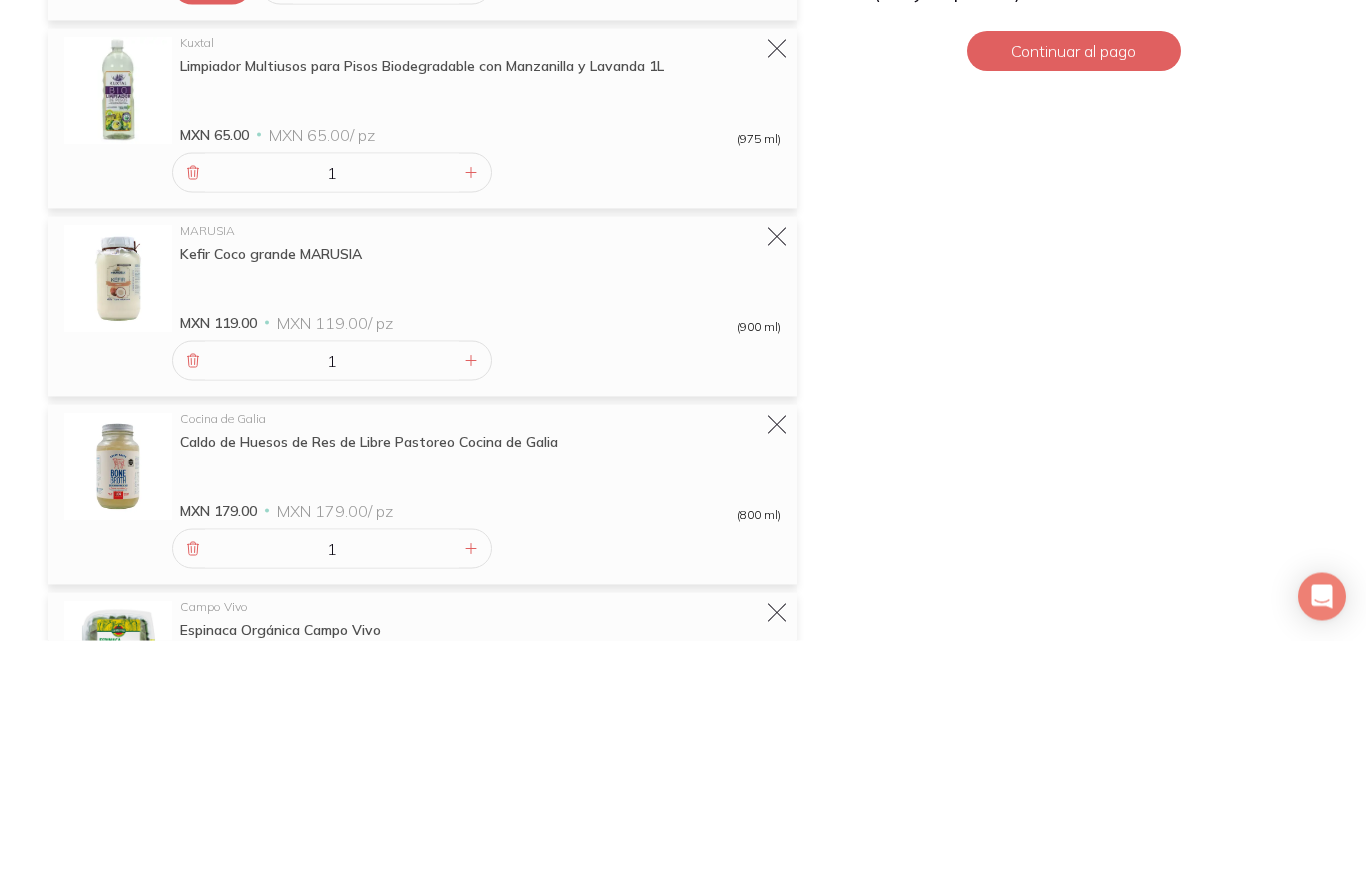 click at bounding box center [471, 420] 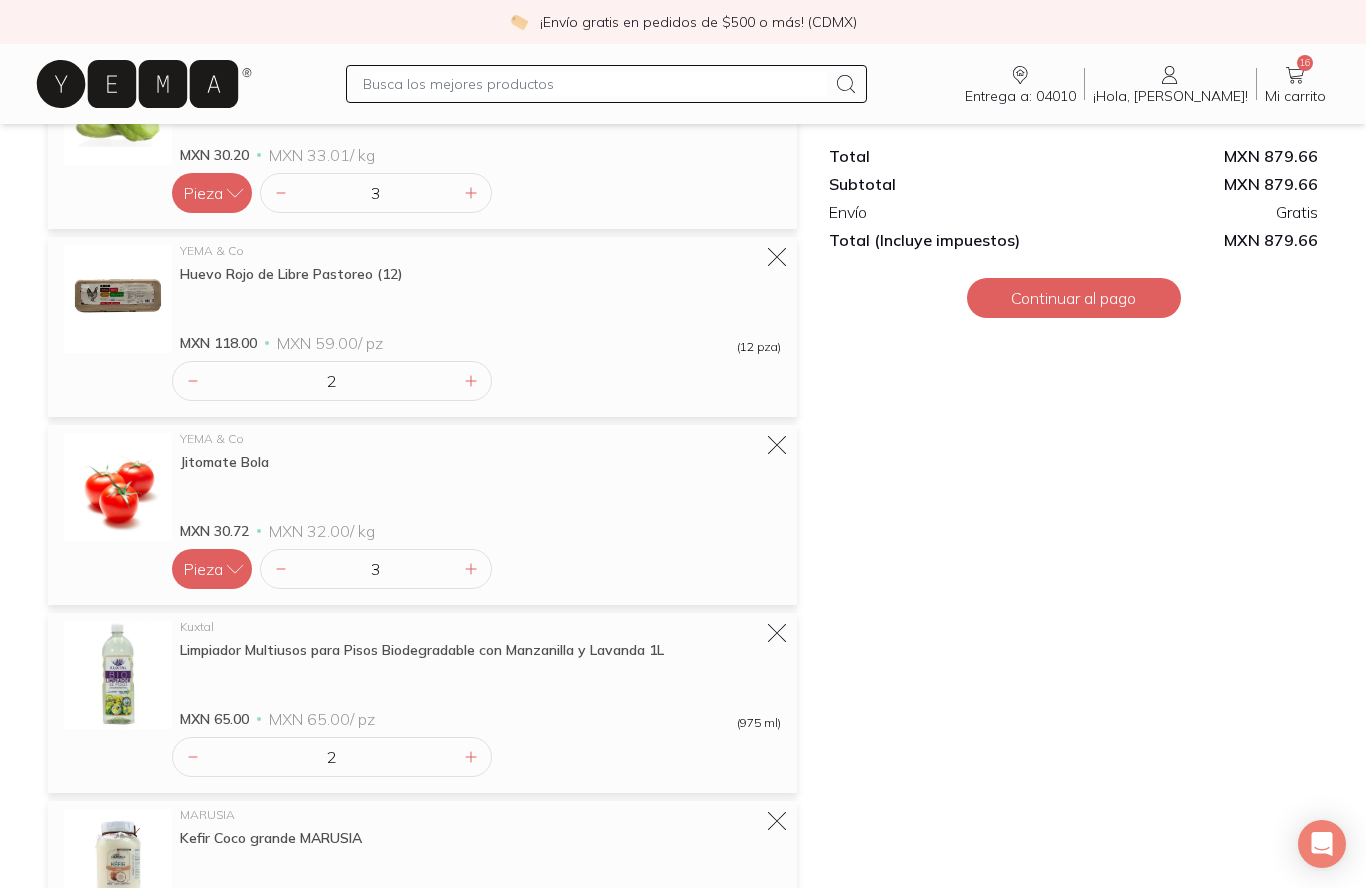 scroll, scrollTop: 1059, scrollLeft: 0, axis: vertical 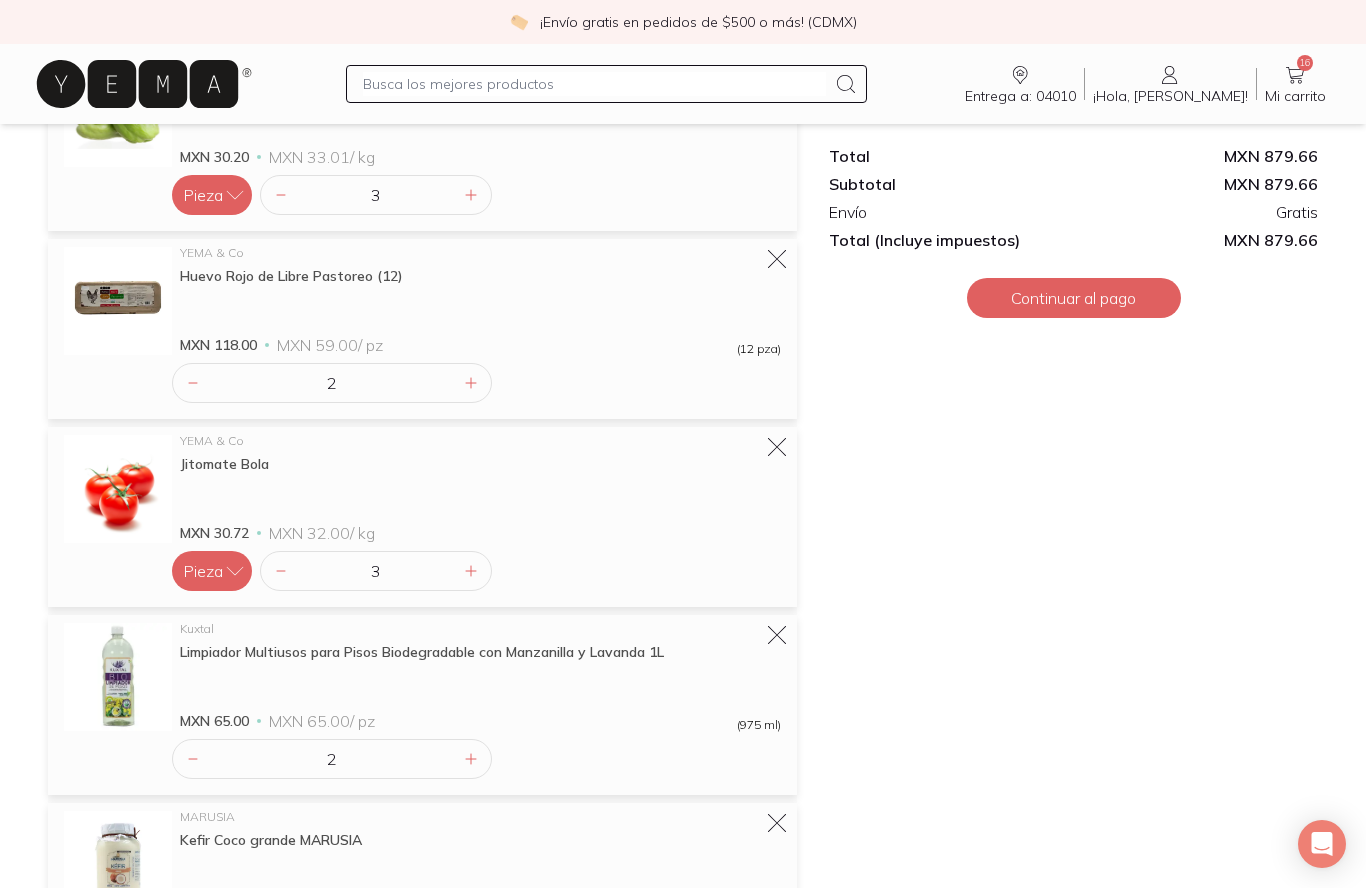 click at bounding box center (594, 84) 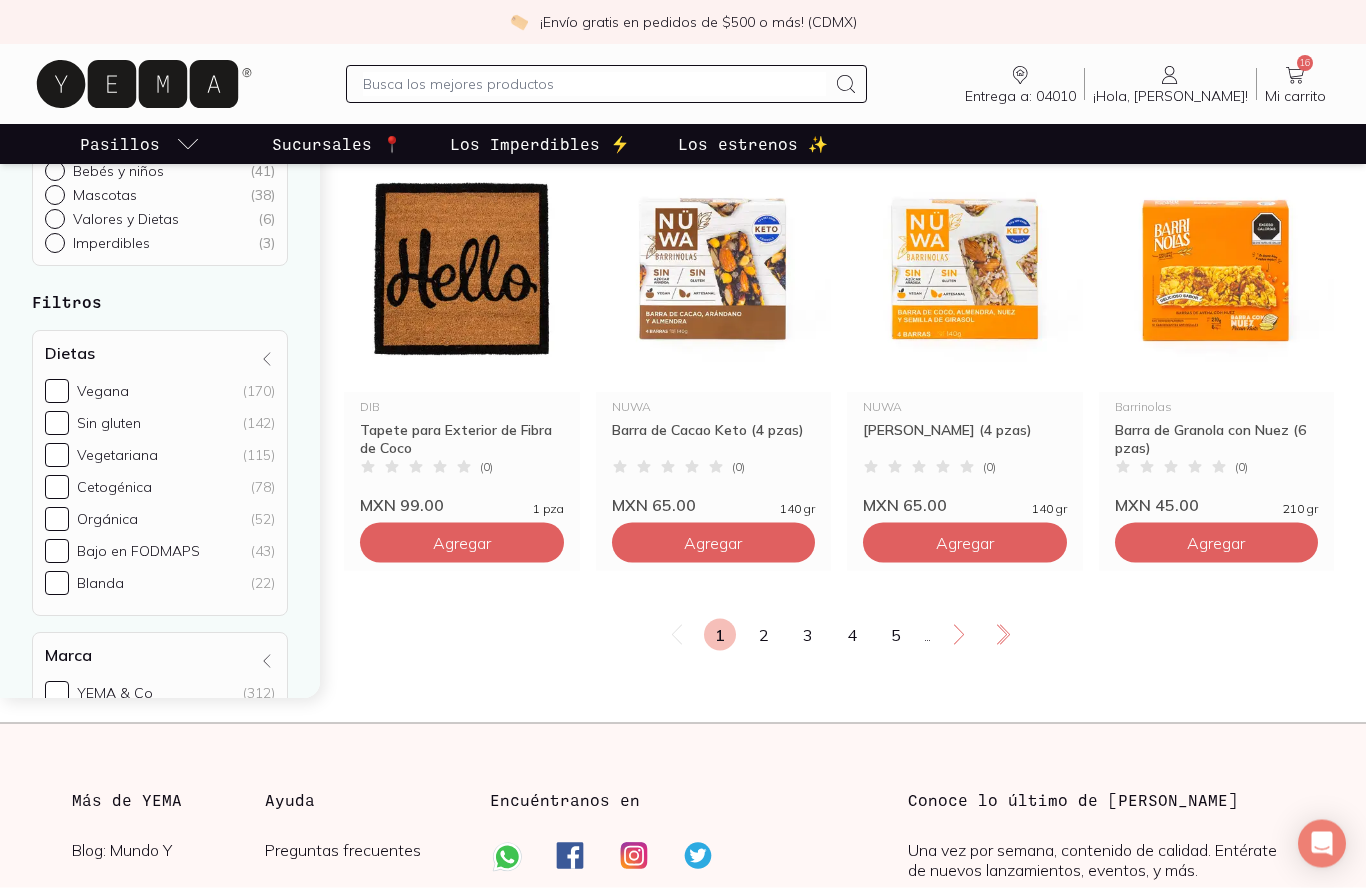 scroll, scrollTop: 2517, scrollLeft: 0, axis: vertical 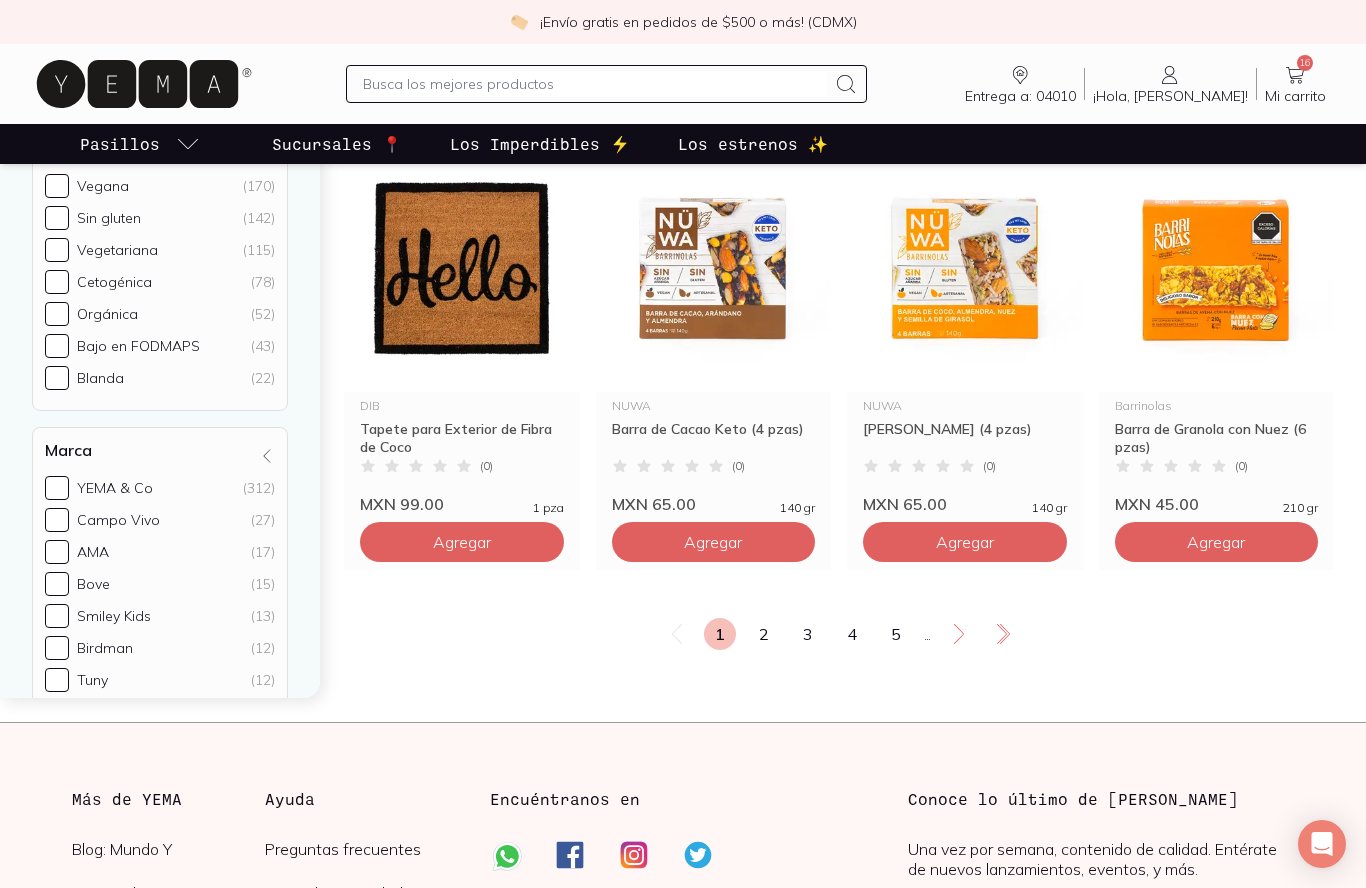 click on "YEMA & Co (312)" at bounding box center [57, 488] 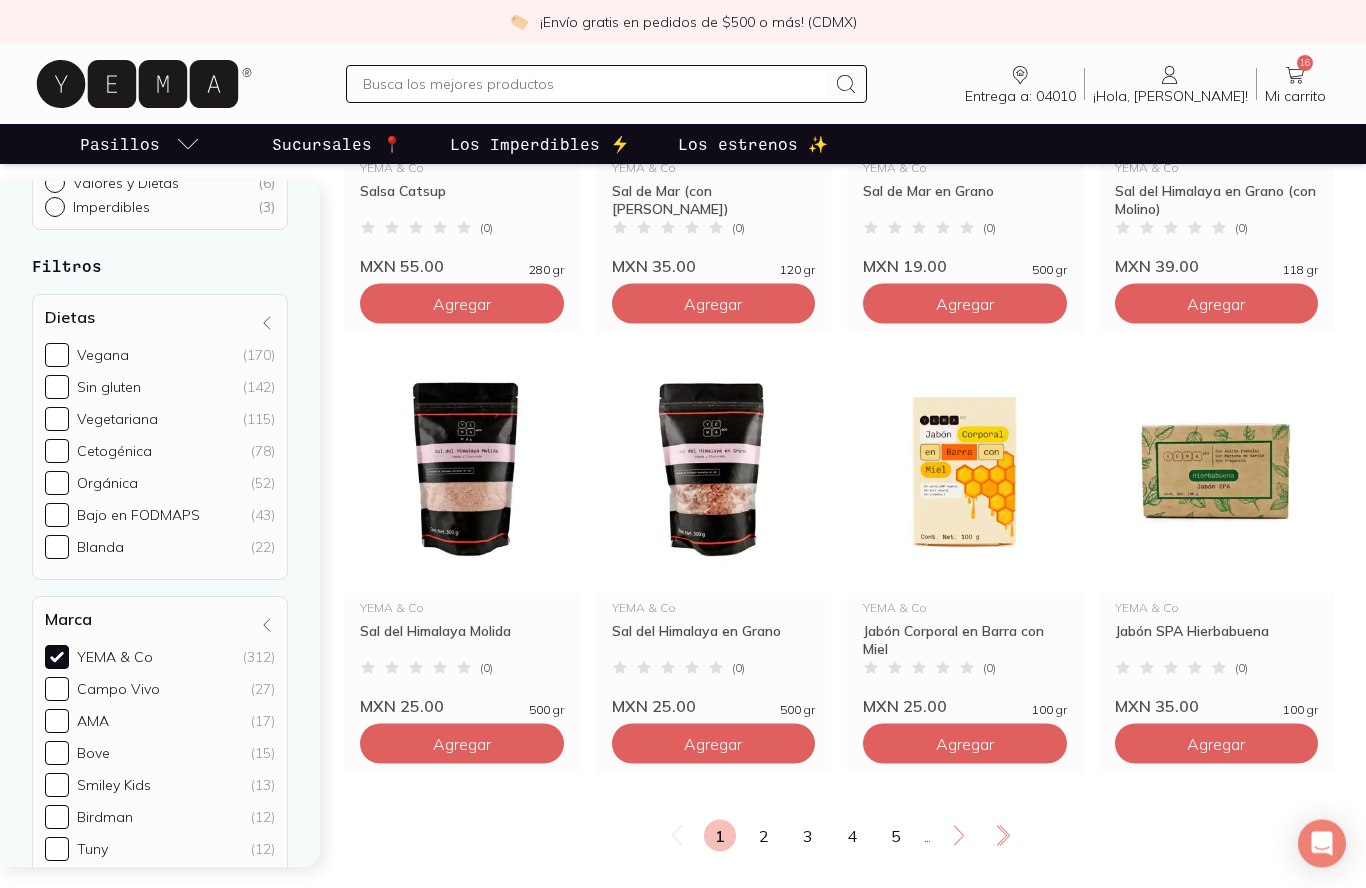 scroll, scrollTop: 2380, scrollLeft: 0, axis: vertical 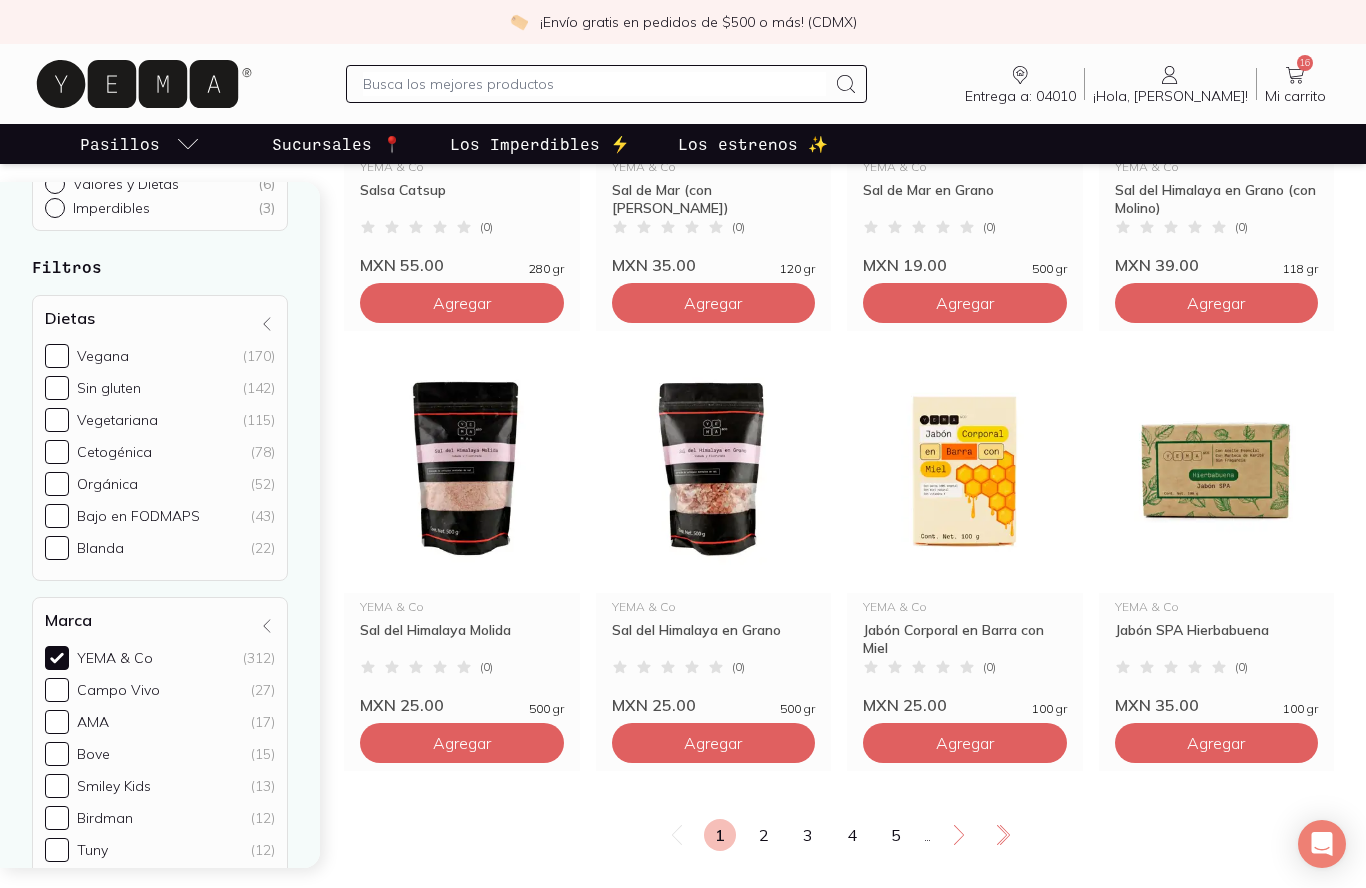 click 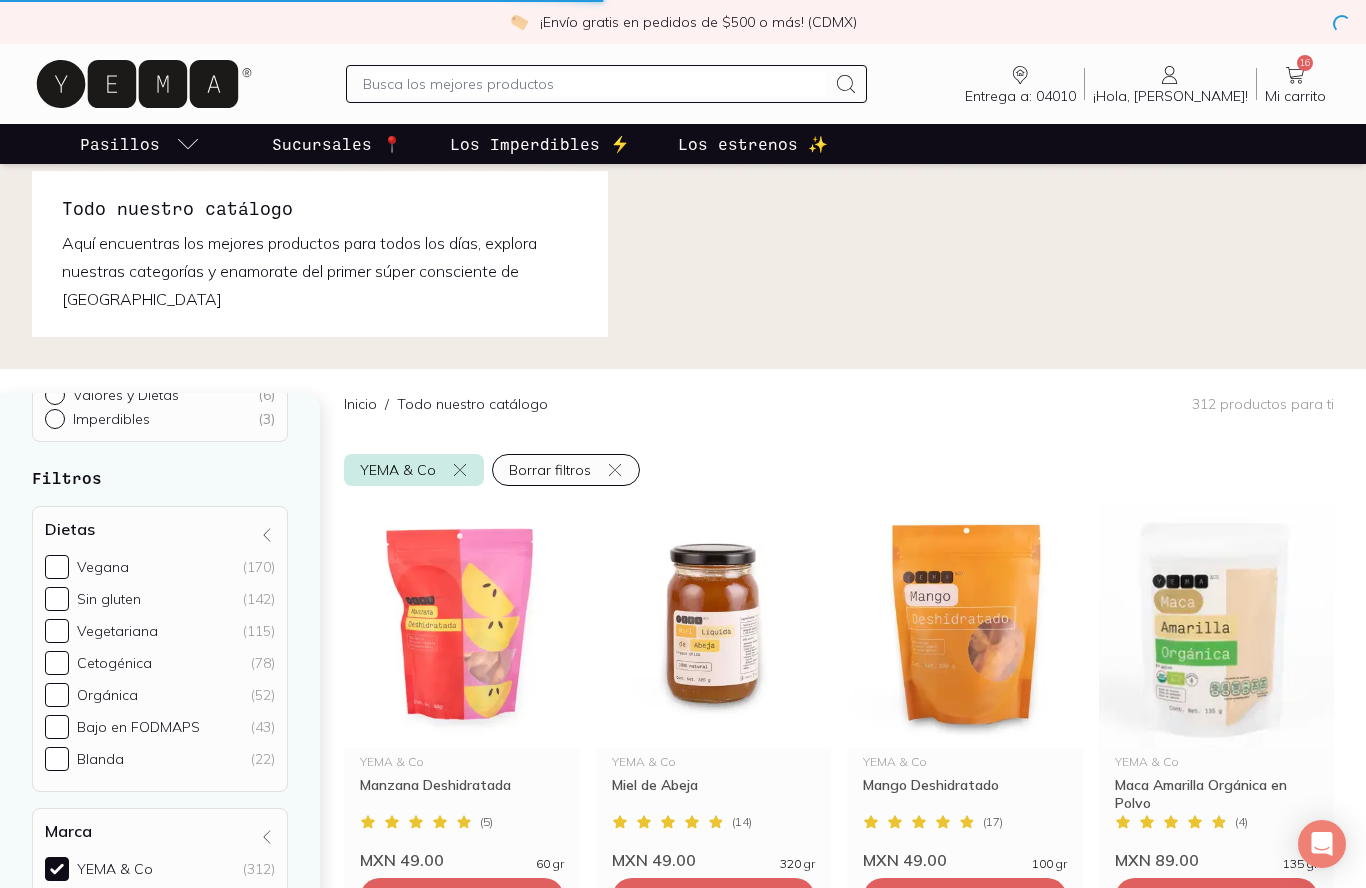 scroll, scrollTop: 0, scrollLeft: 0, axis: both 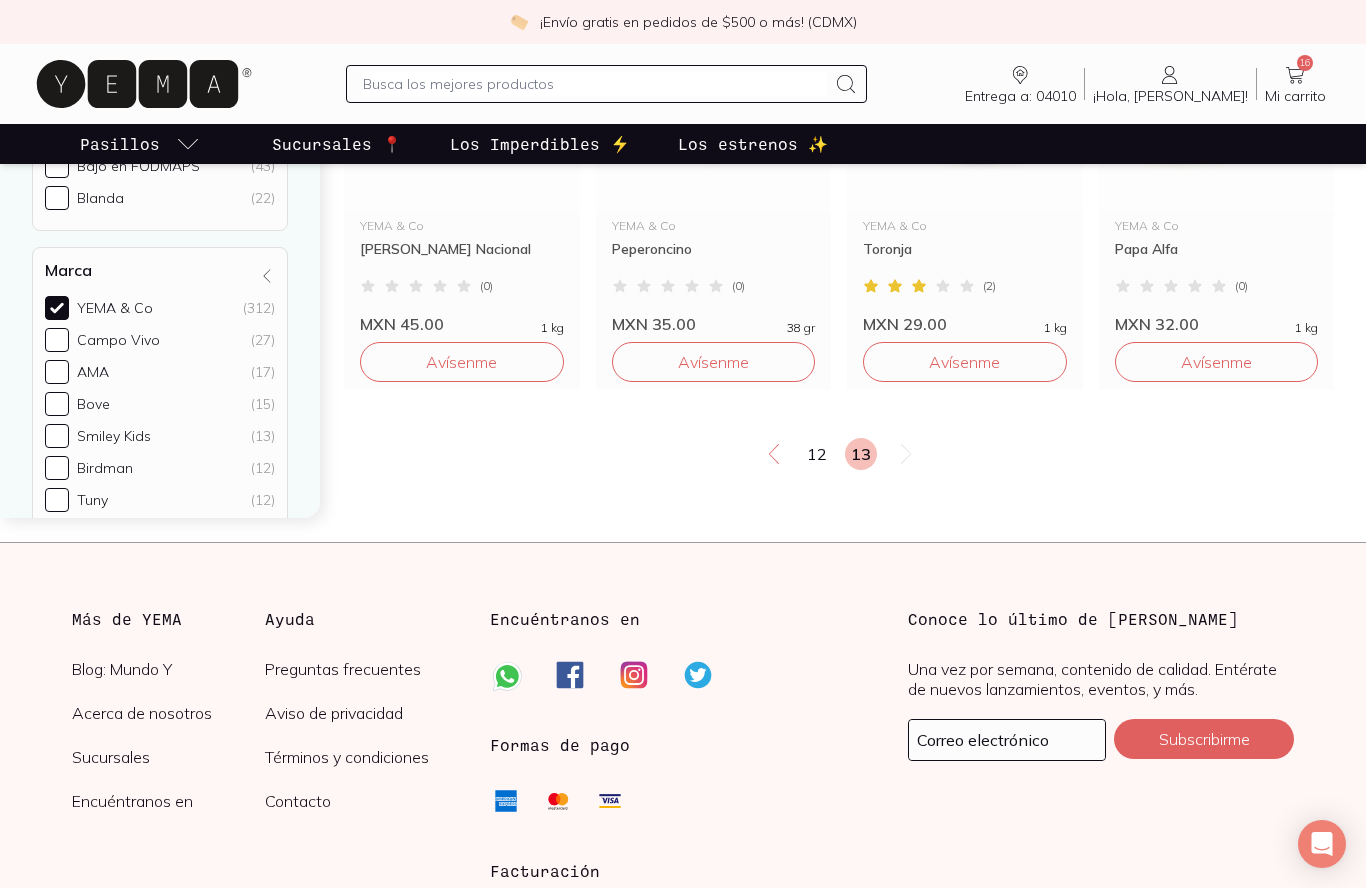 click 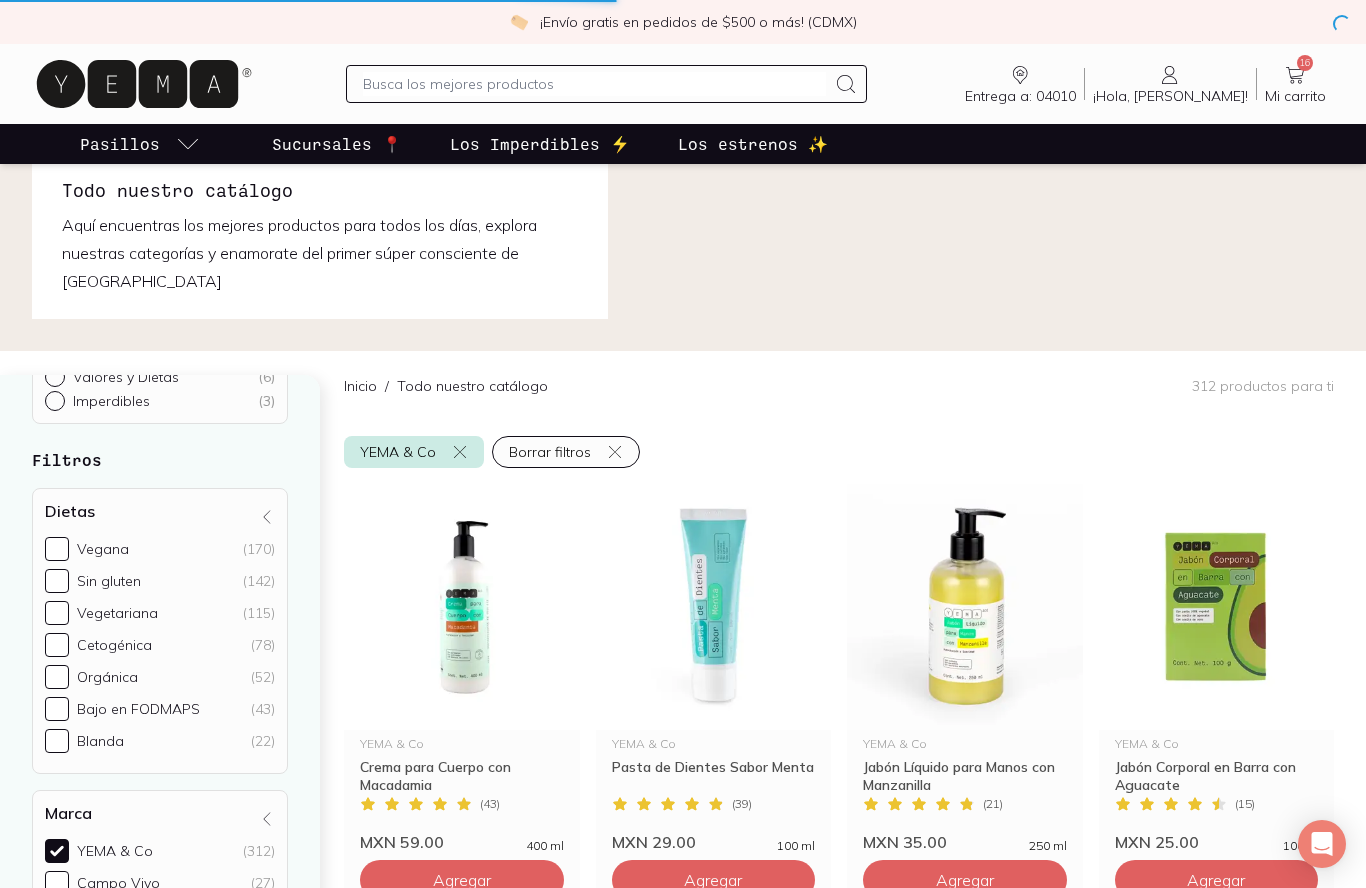scroll, scrollTop: 0, scrollLeft: 0, axis: both 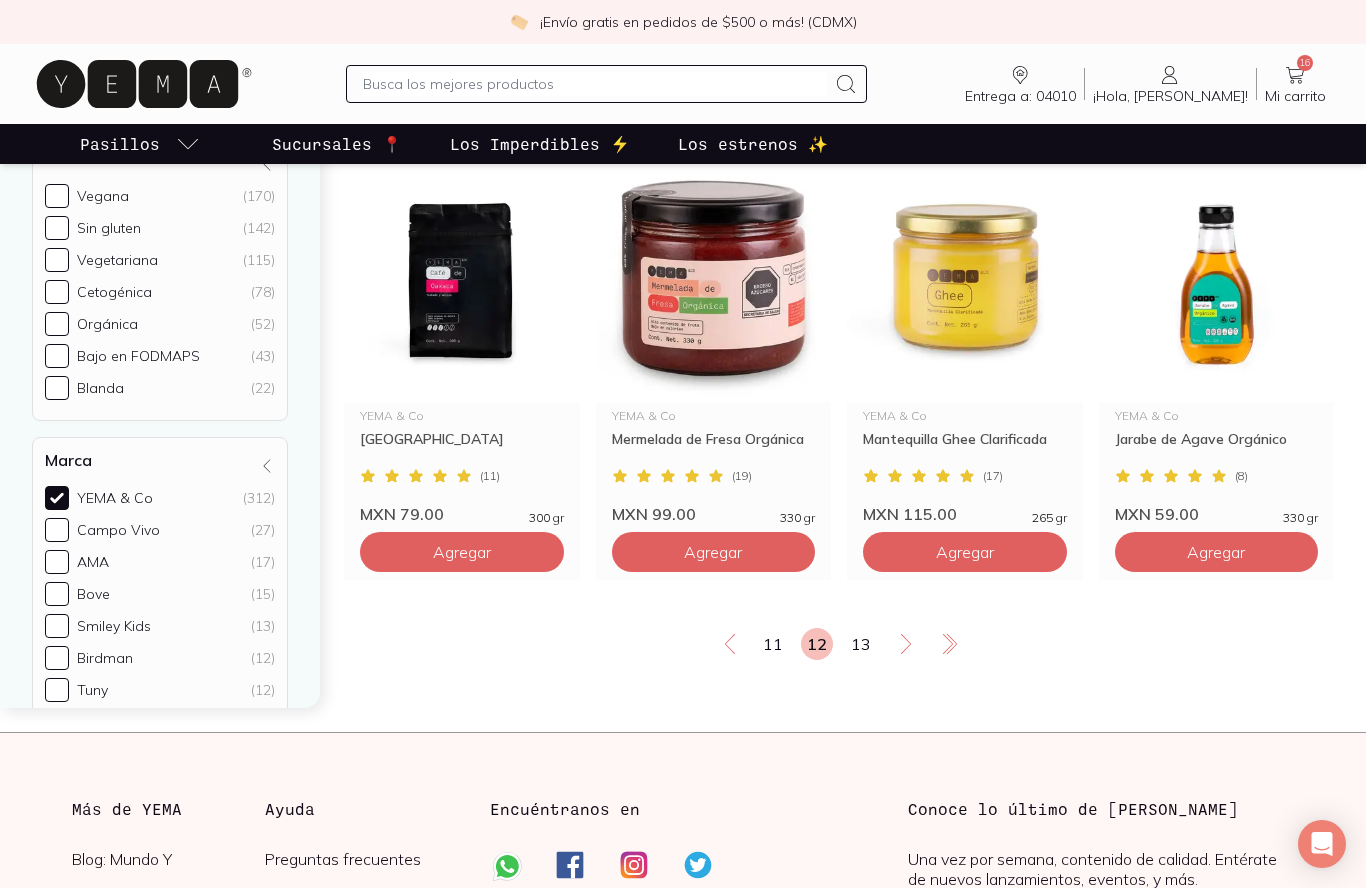 click 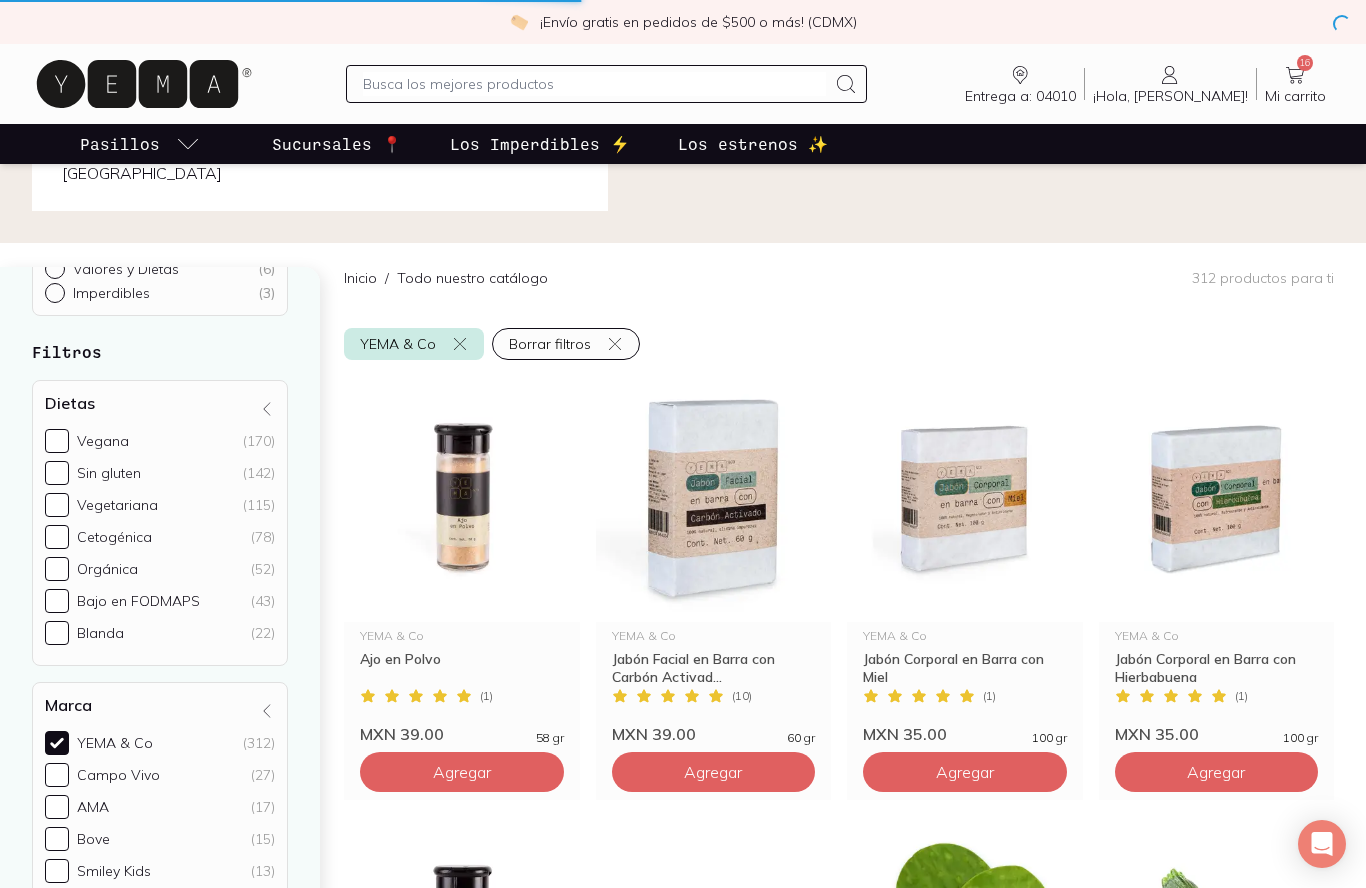 scroll, scrollTop: 0, scrollLeft: 0, axis: both 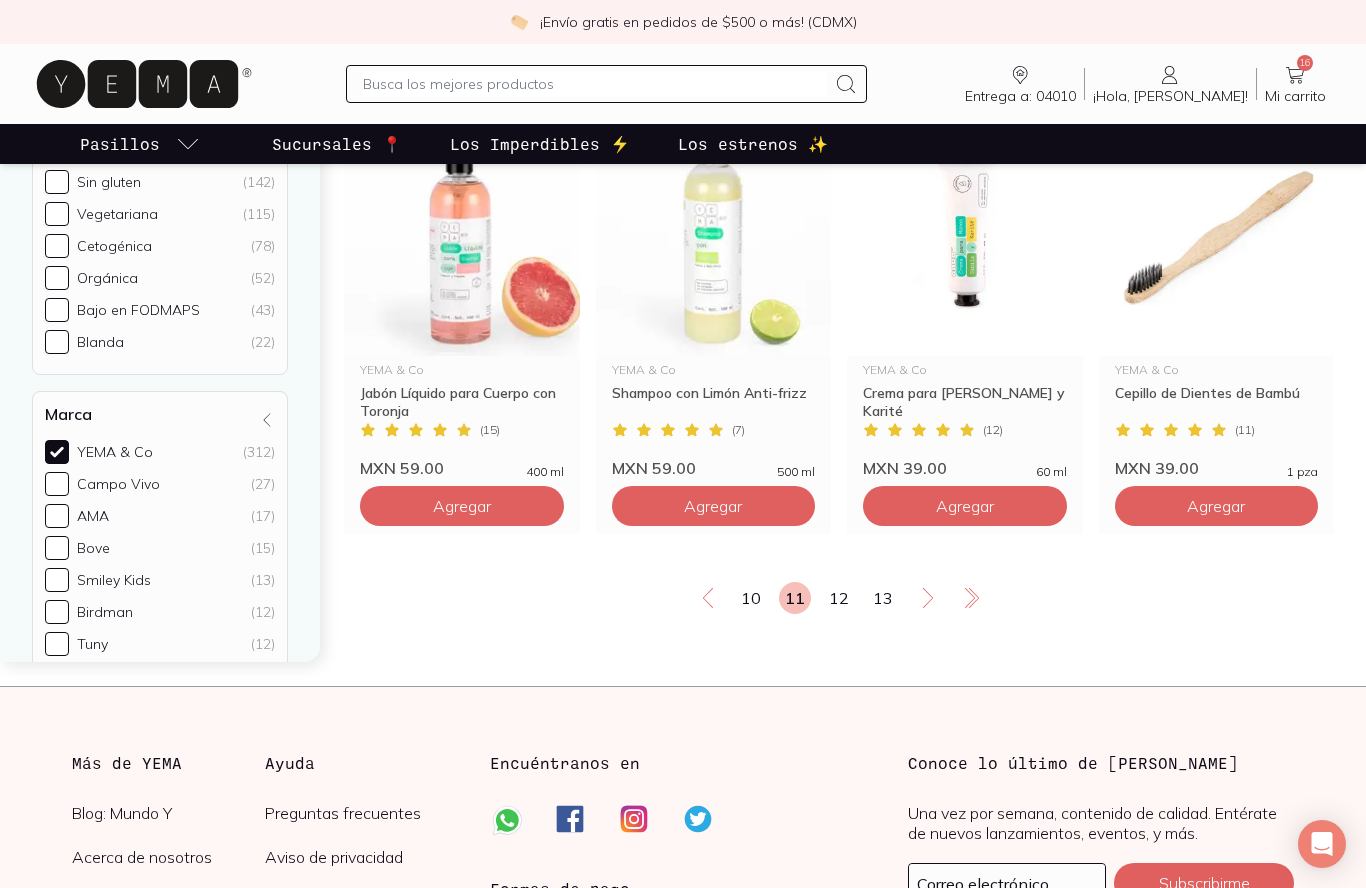 click 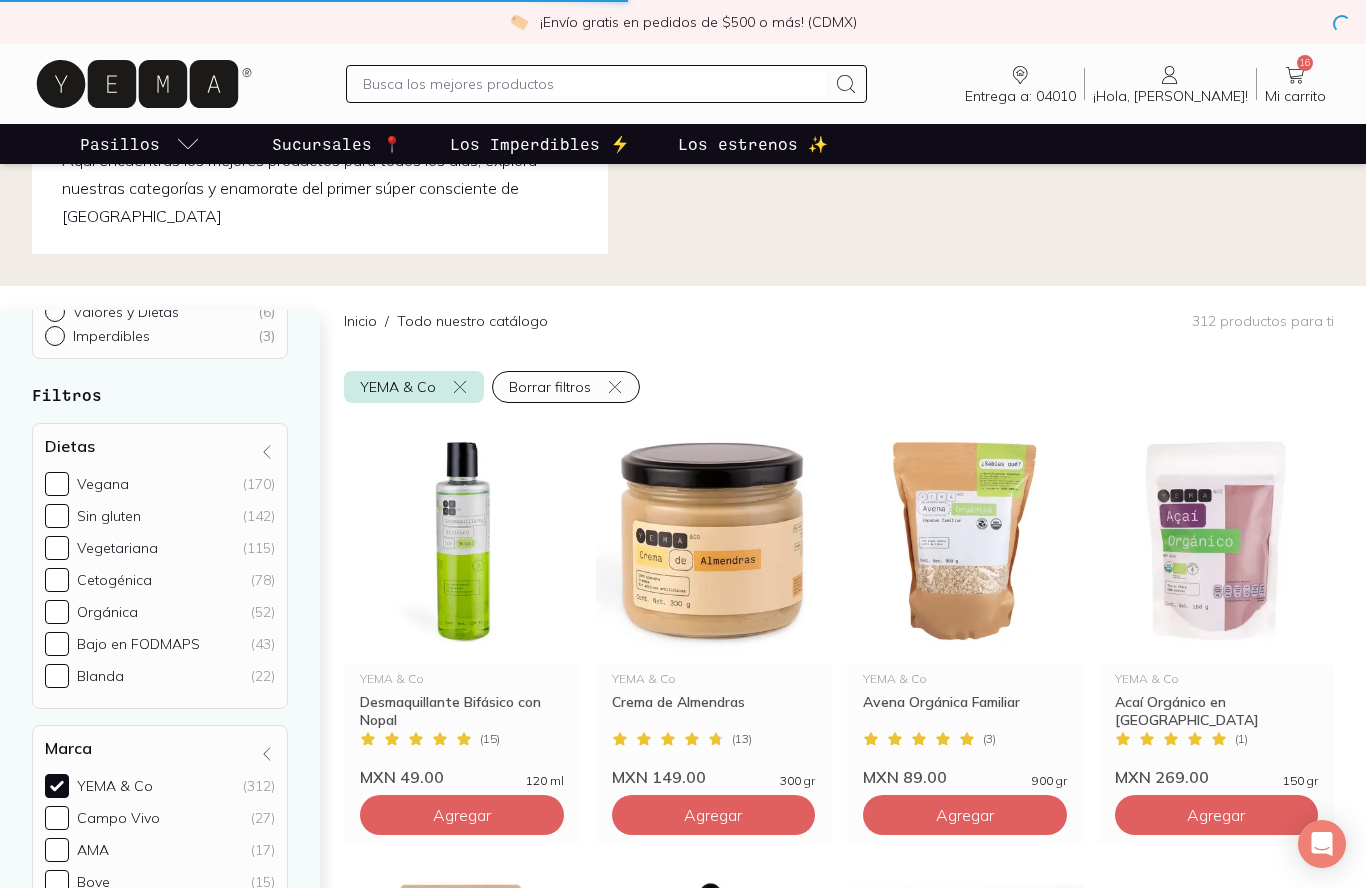 scroll, scrollTop: 0, scrollLeft: 0, axis: both 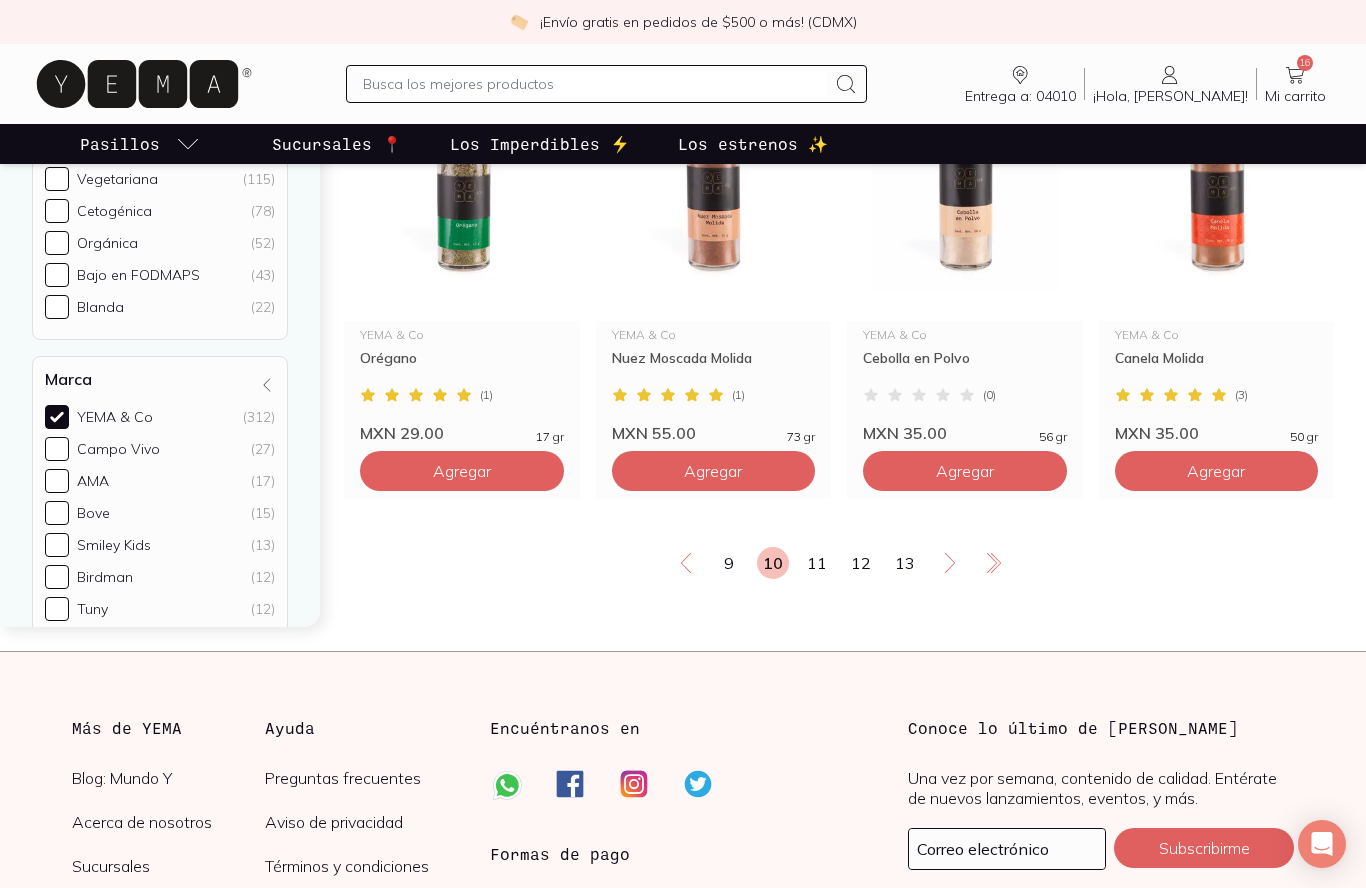 click 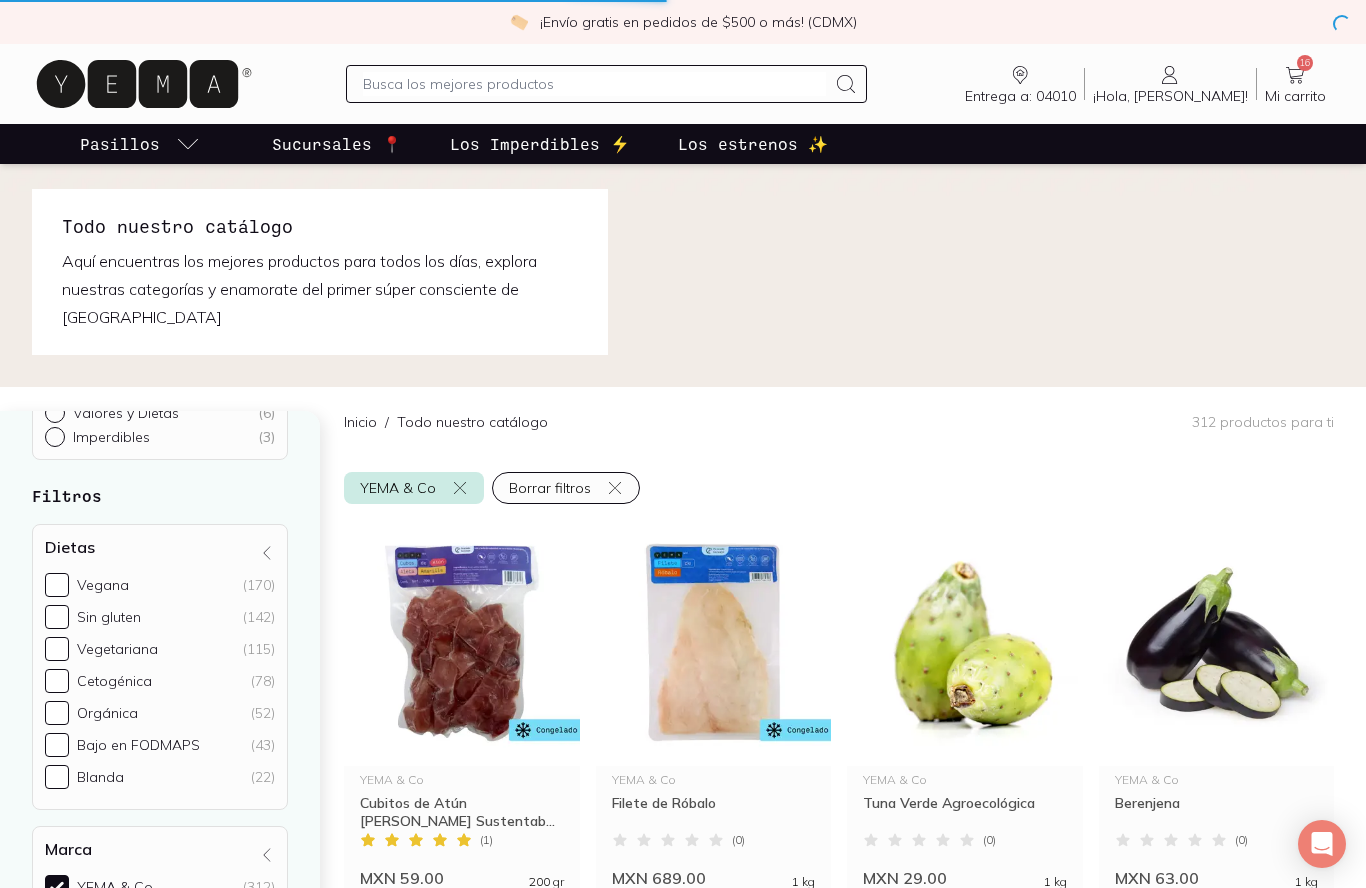 scroll, scrollTop: 0, scrollLeft: 0, axis: both 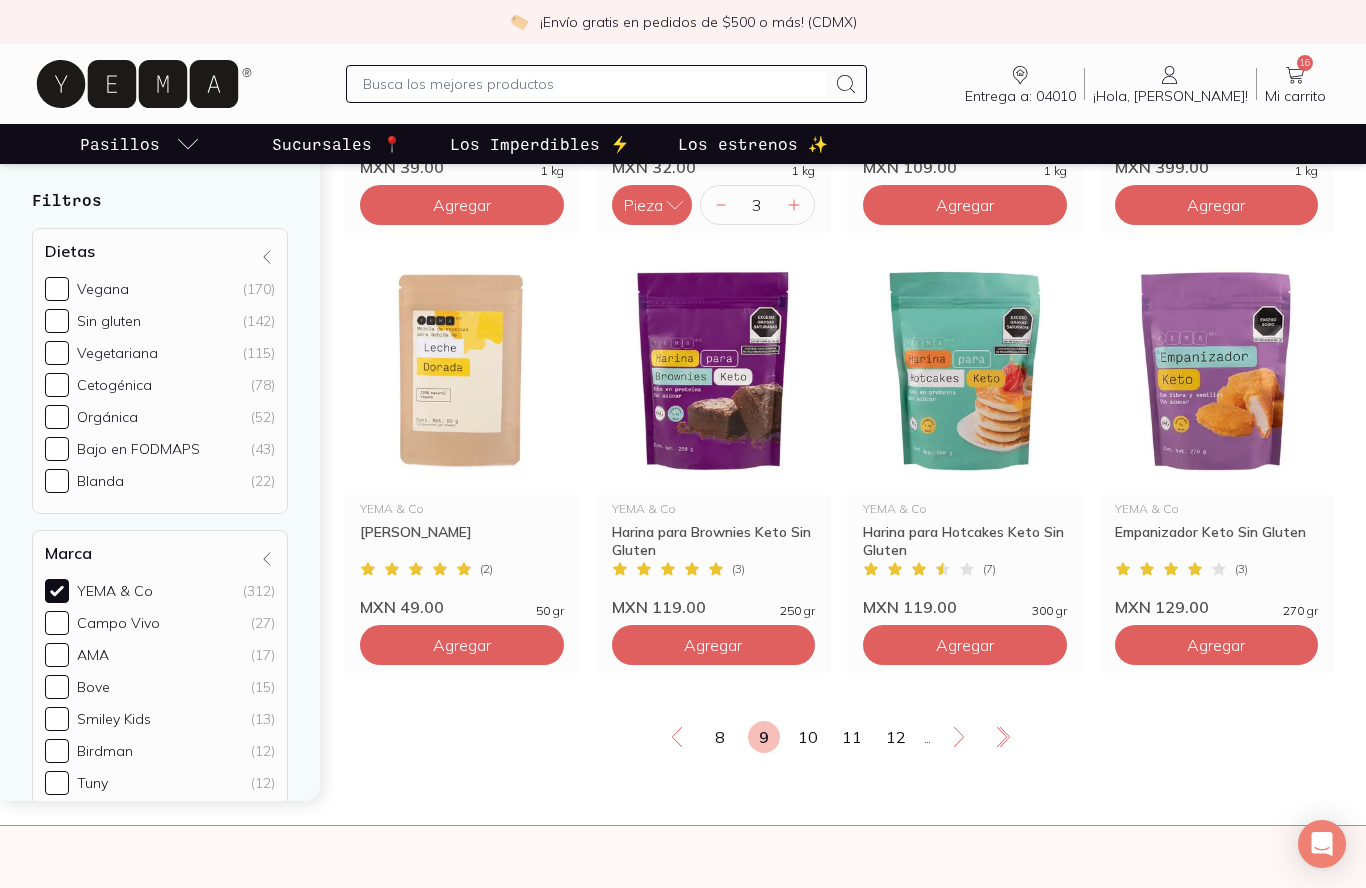 click 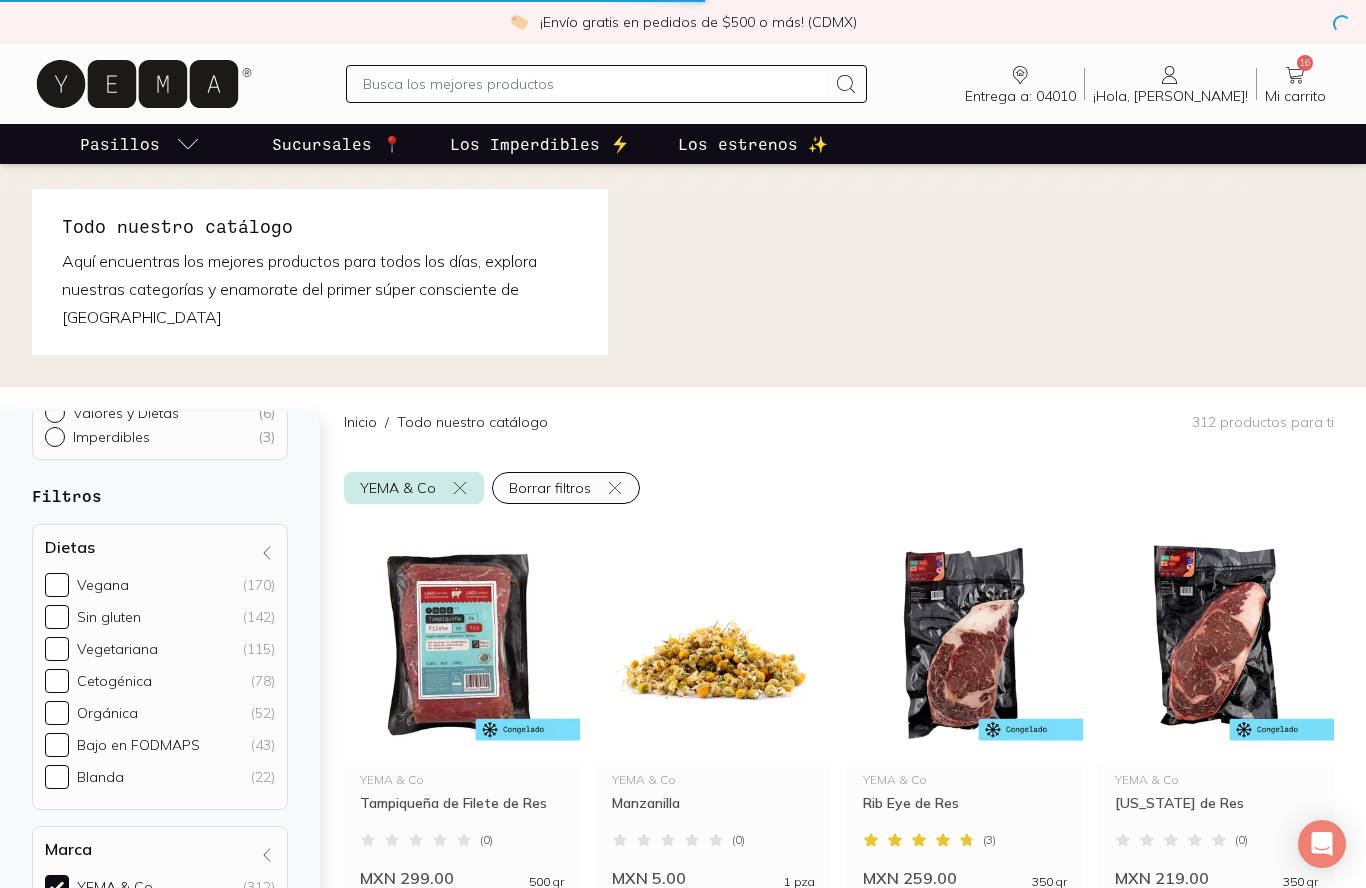 scroll, scrollTop: 0, scrollLeft: 0, axis: both 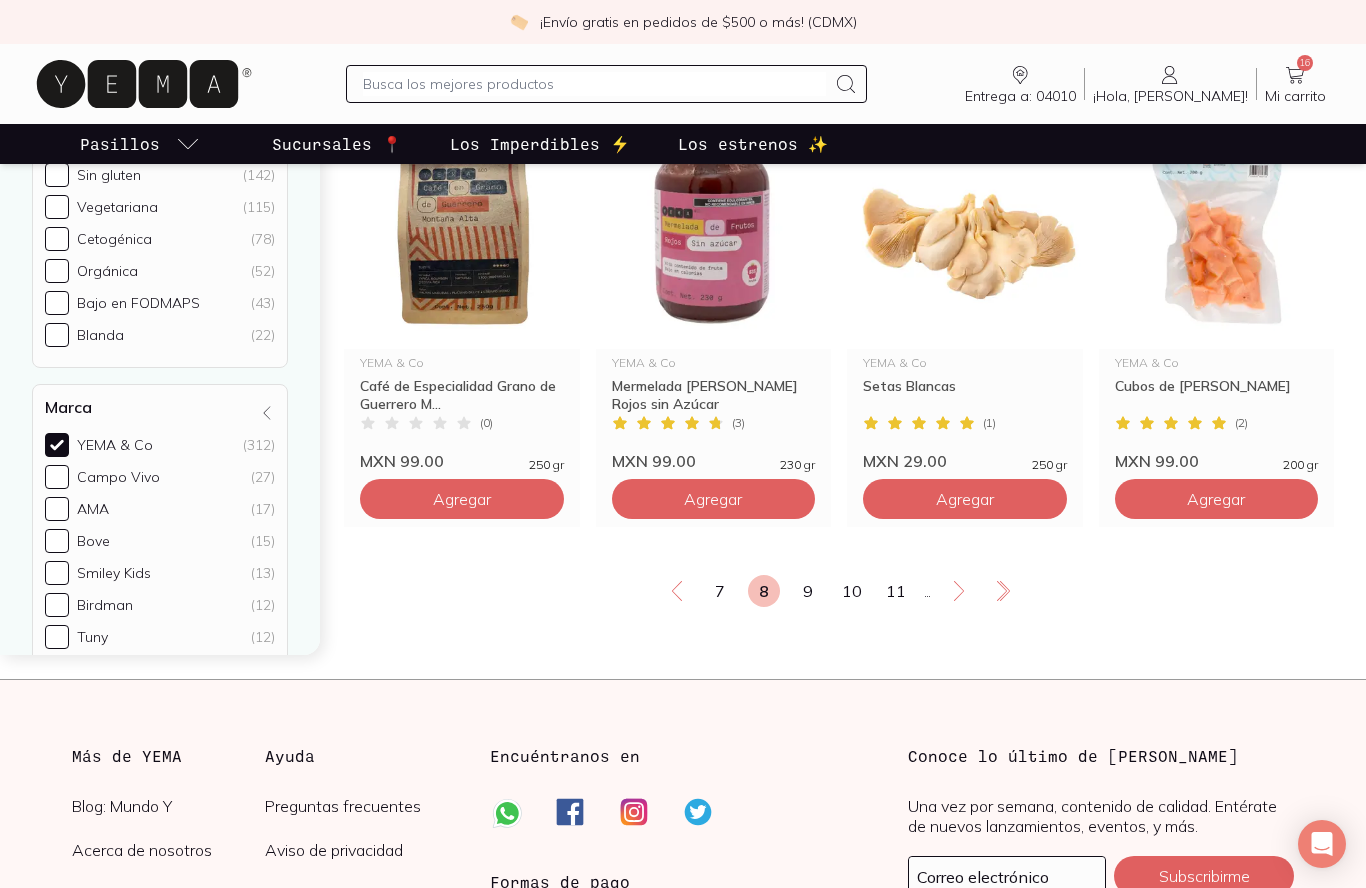 click at bounding box center [676, 591] 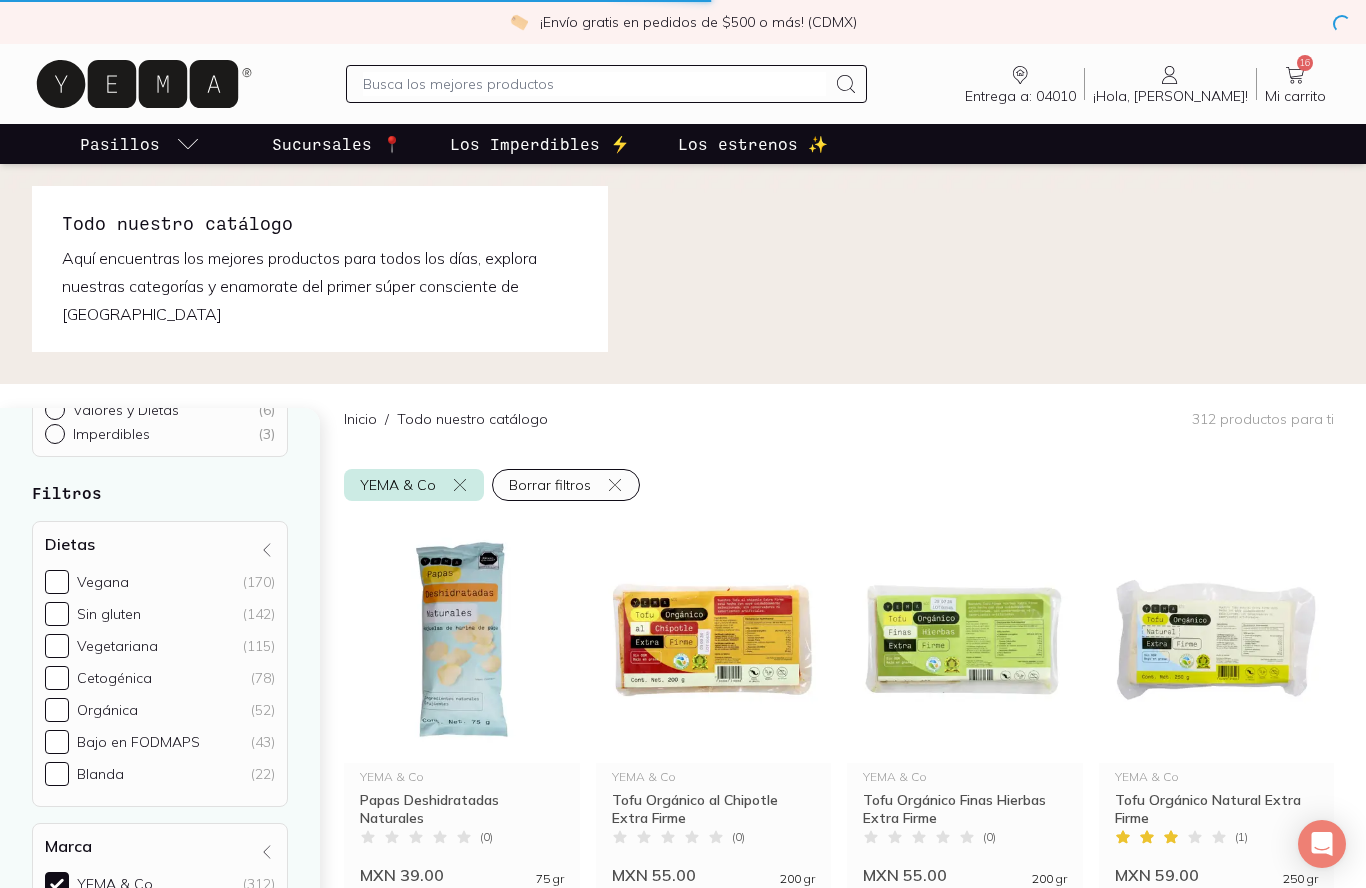 scroll, scrollTop: 0, scrollLeft: 0, axis: both 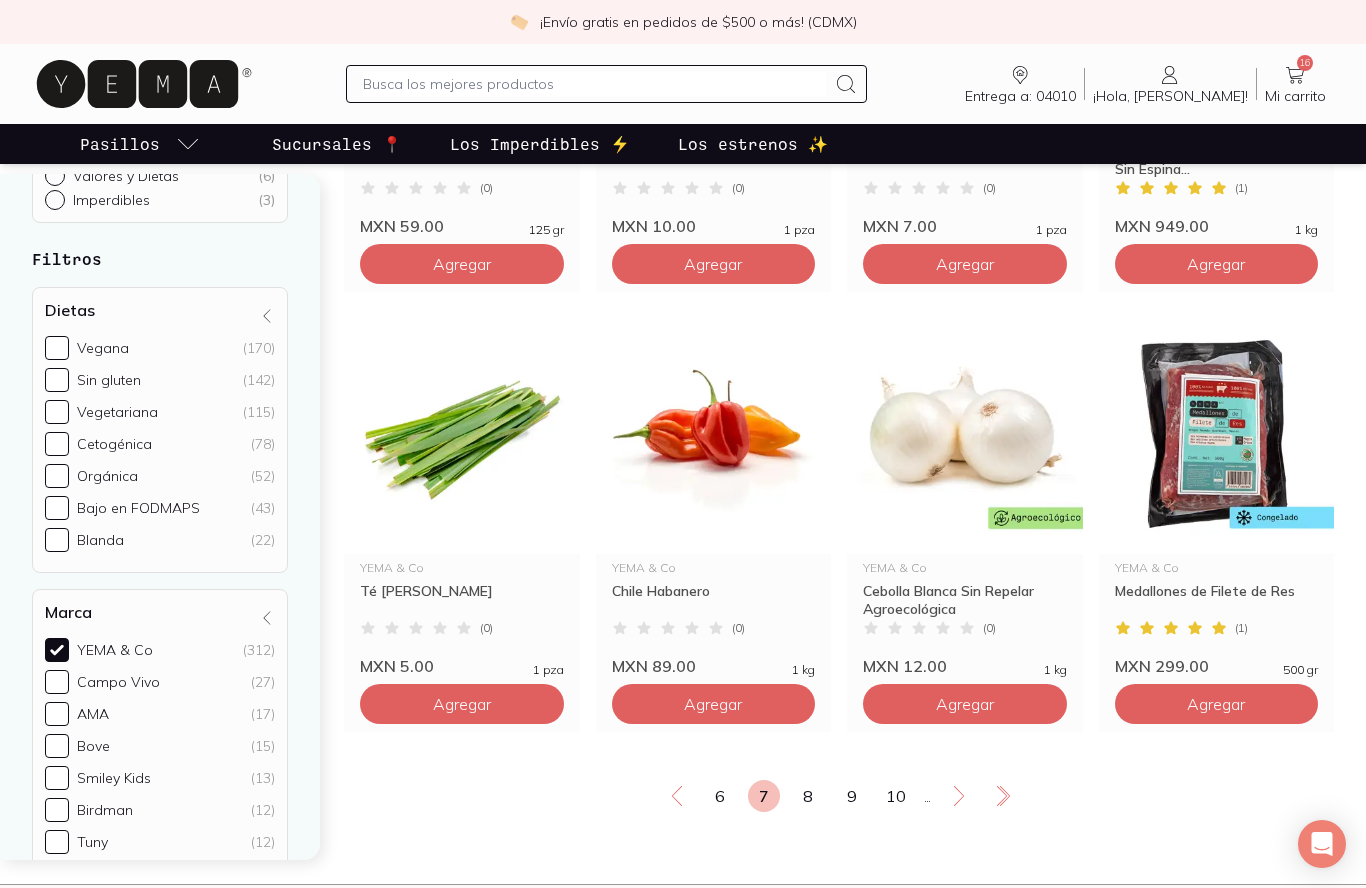 click 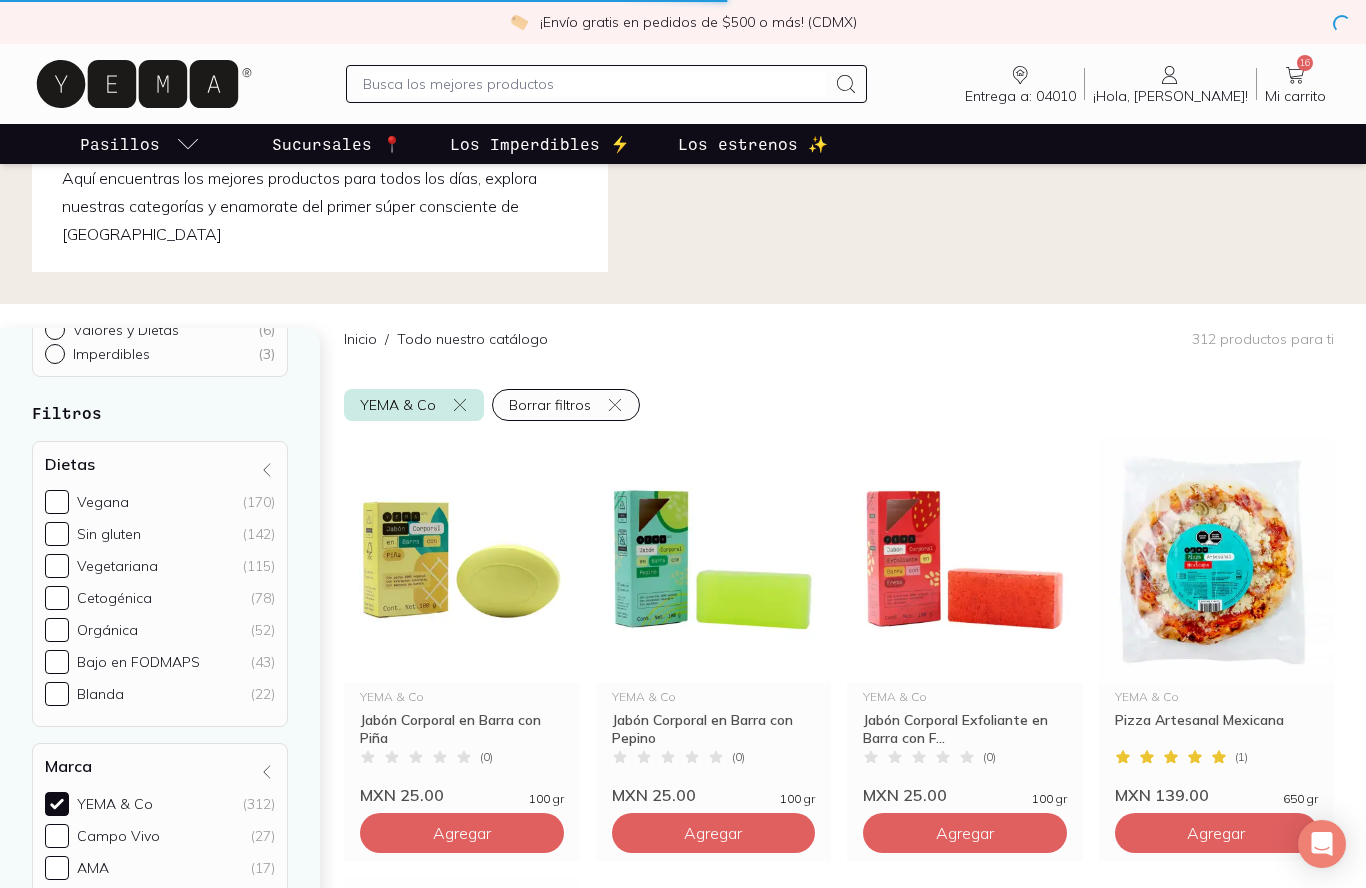 scroll, scrollTop: 0, scrollLeft: 0, axis: both 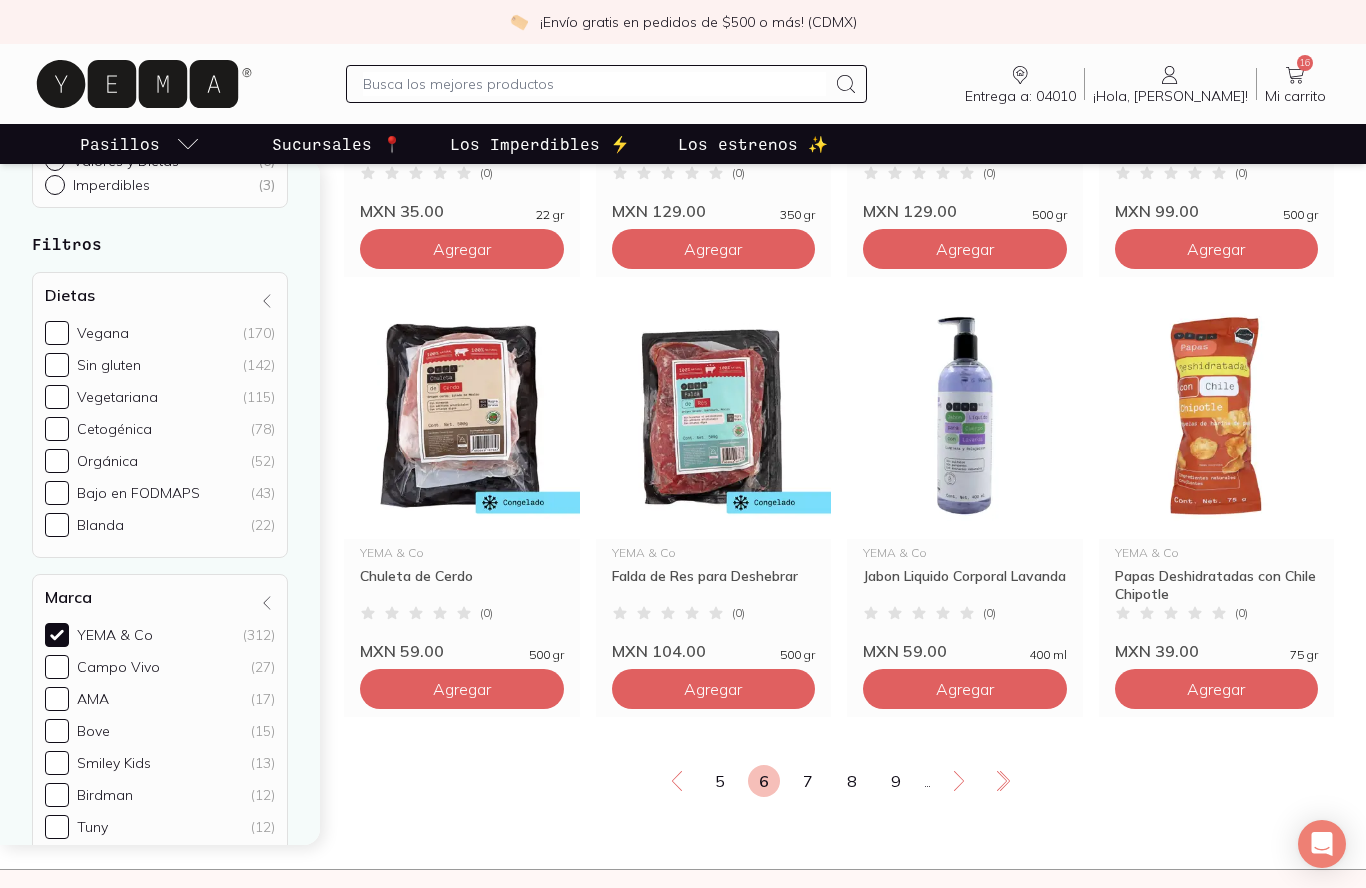 click 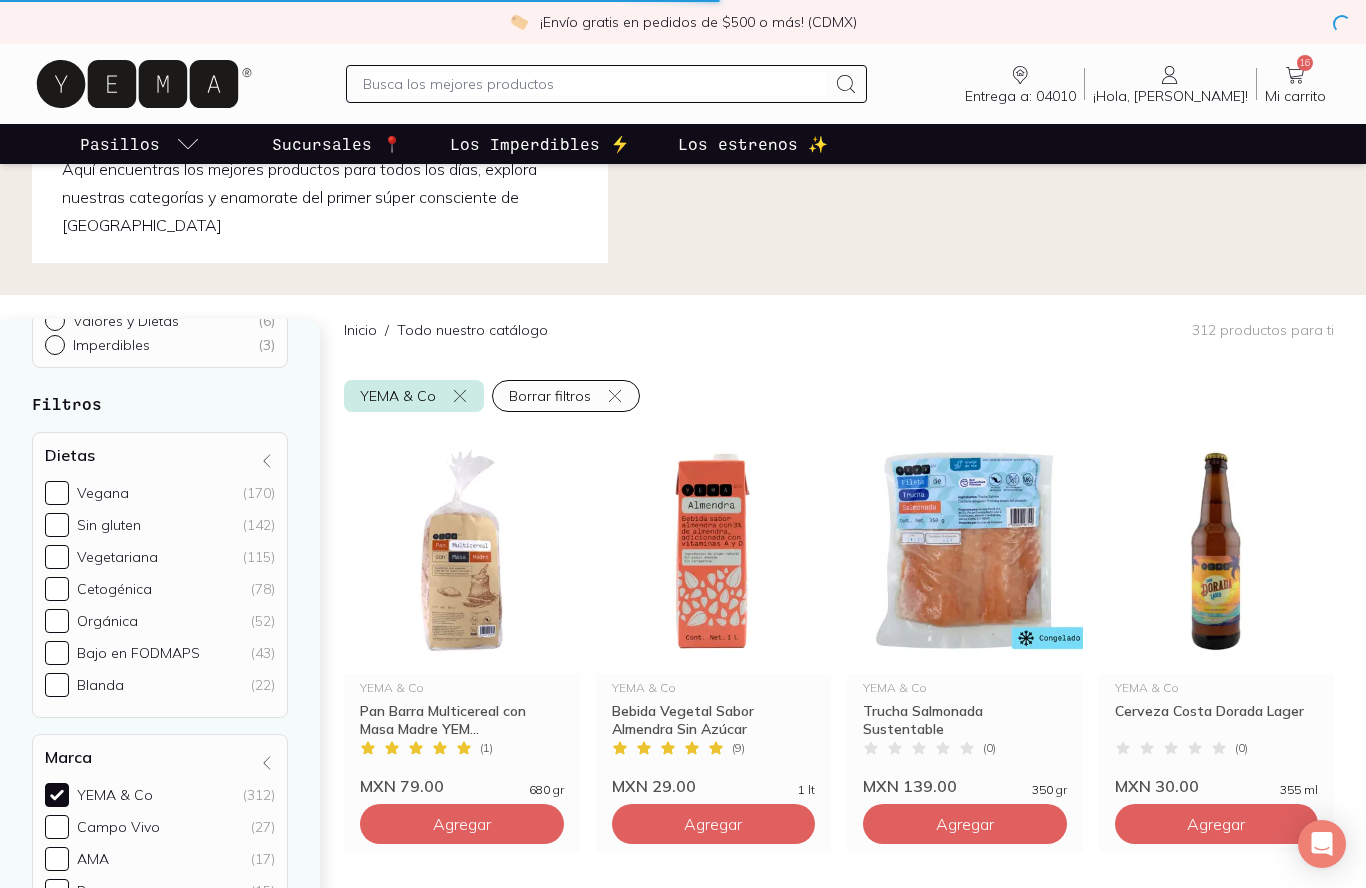 scroll, scrollTop: 0, scrollLeft: 0, axis: both 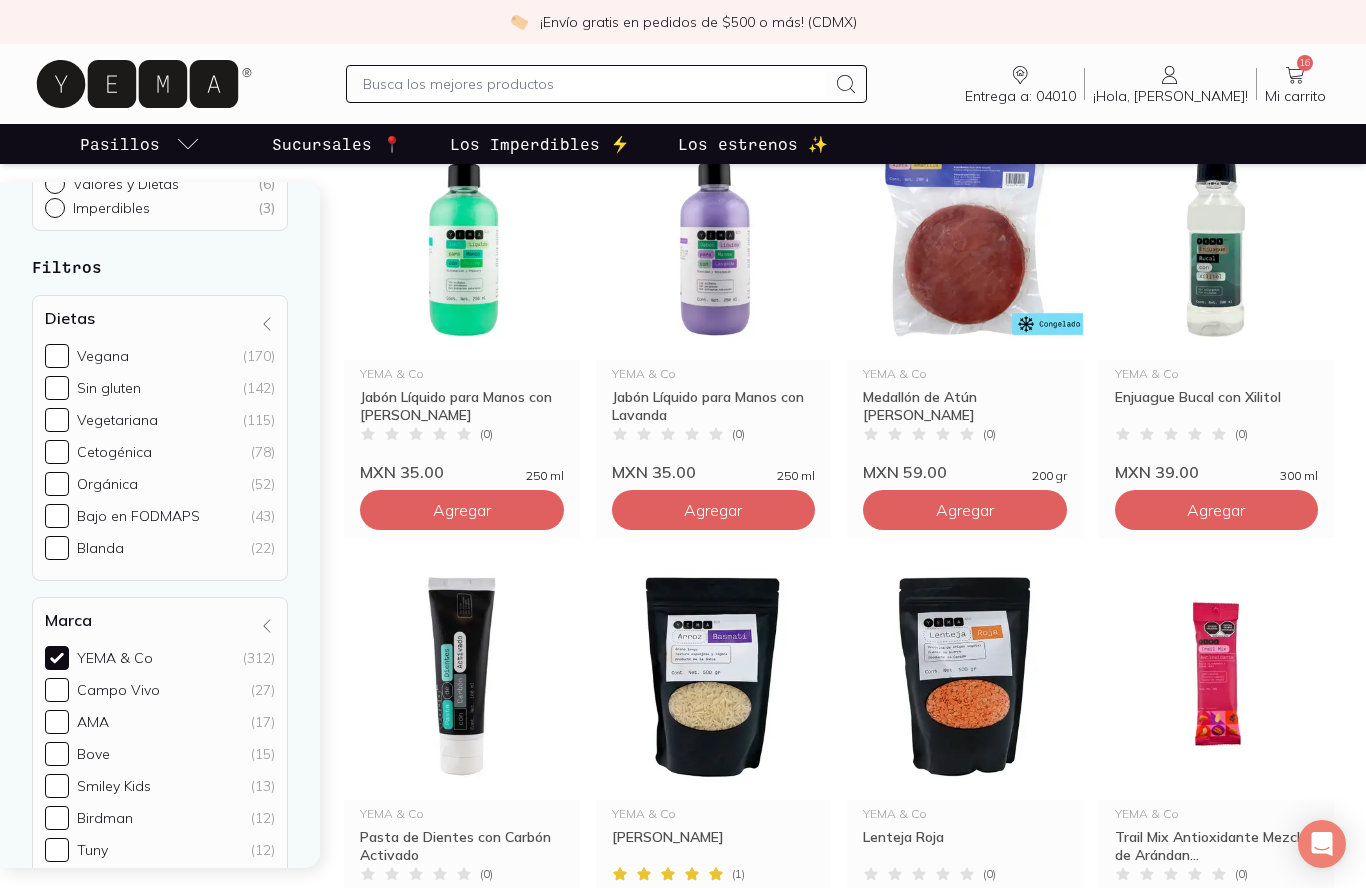 click on "YEMA & Co (312)" at bounding box center (57, 658) 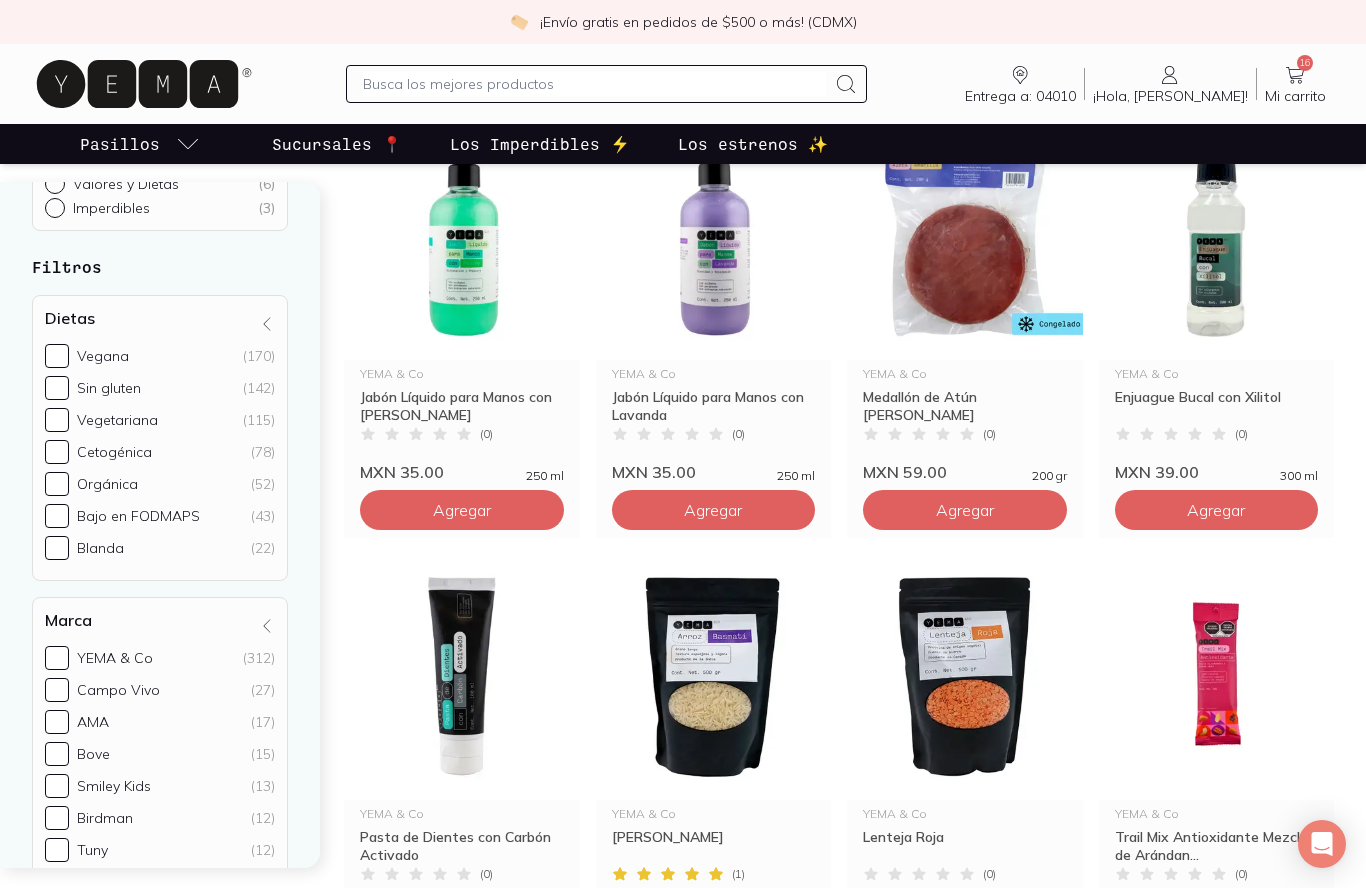 checkbox on "false" 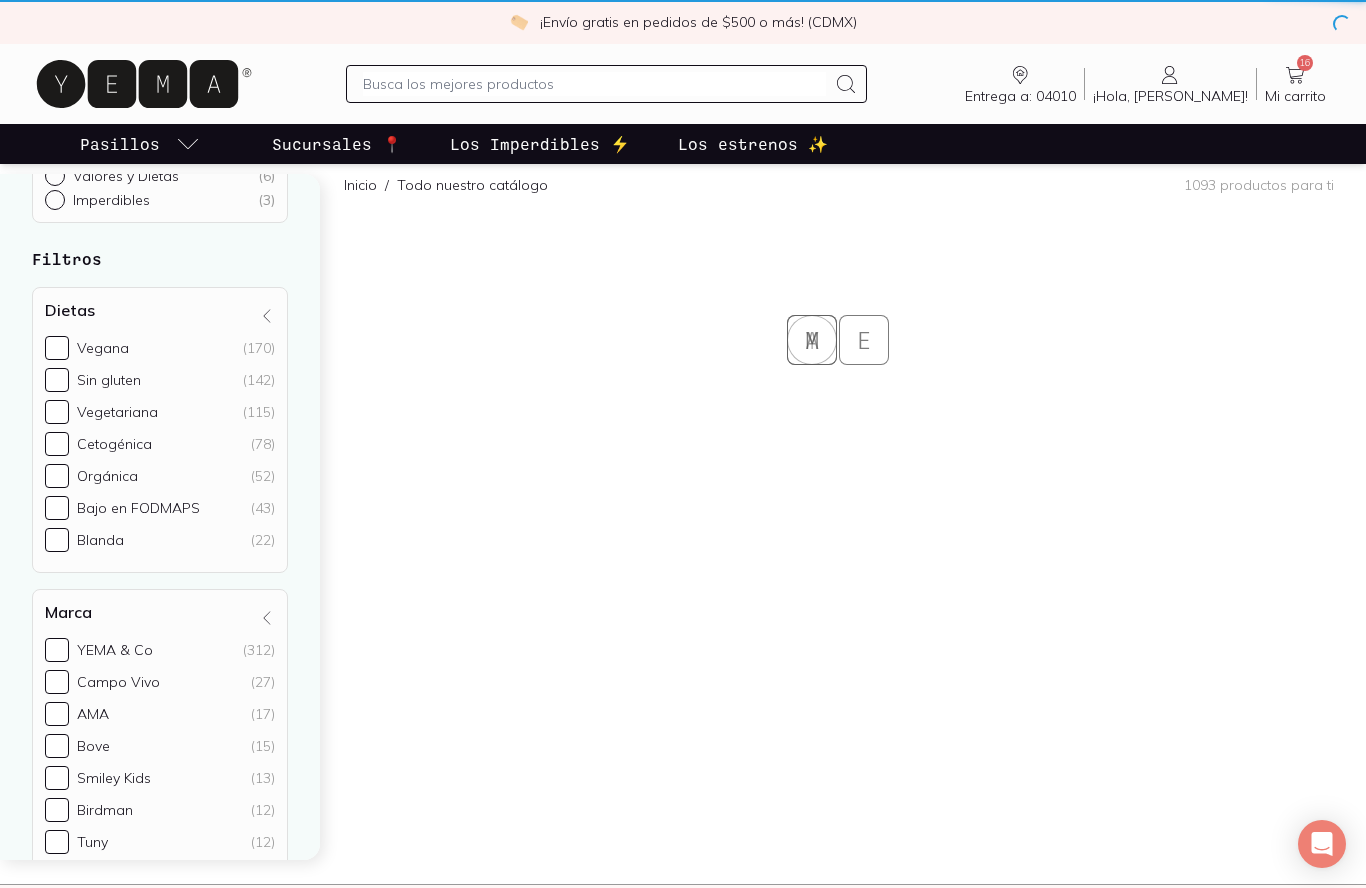 scroll, scrollTop: 331, scrollLeft: 0, axis: vertical 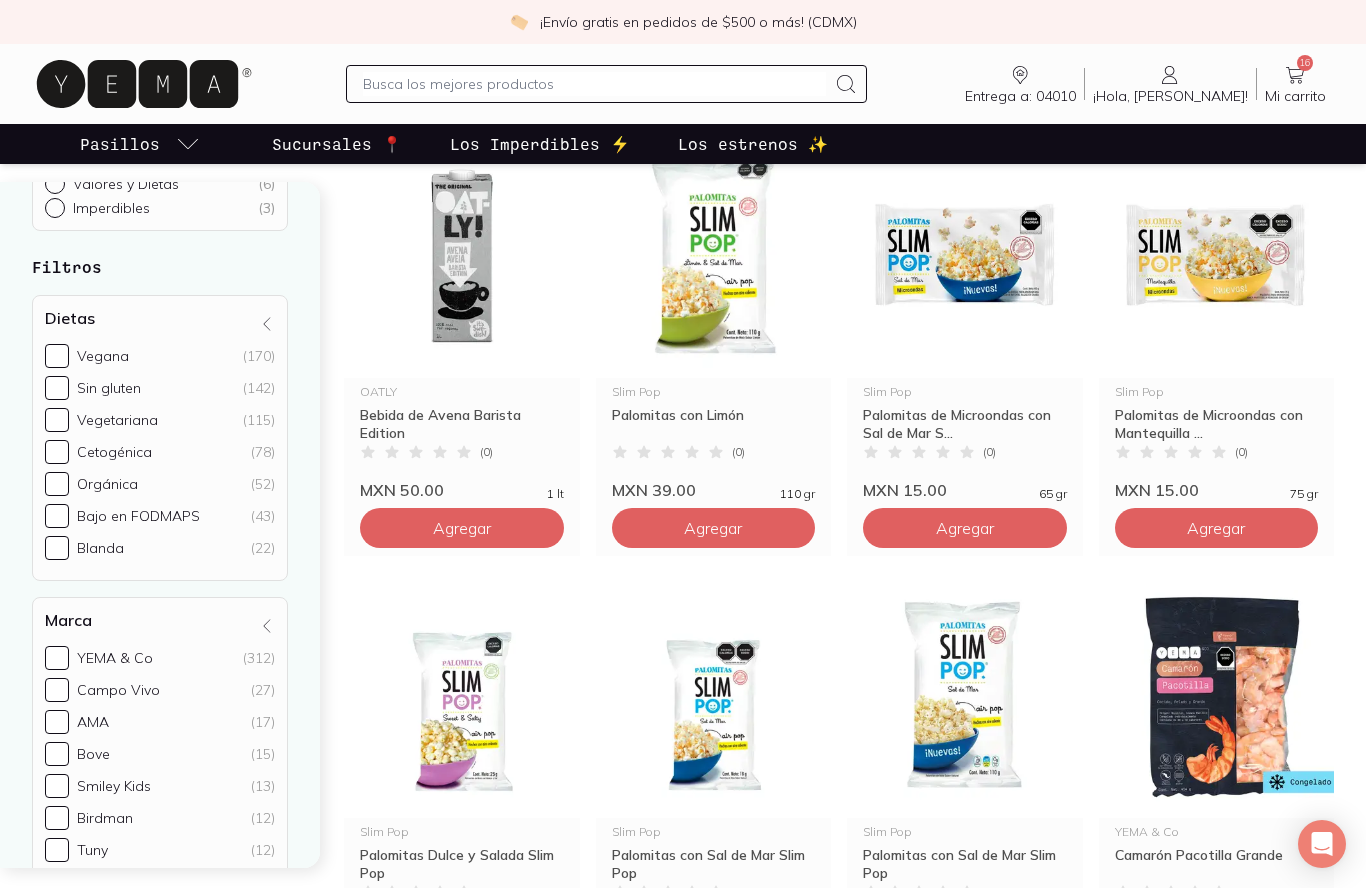 click on "Sin gluten (142)" at bounding box center [57, 388] 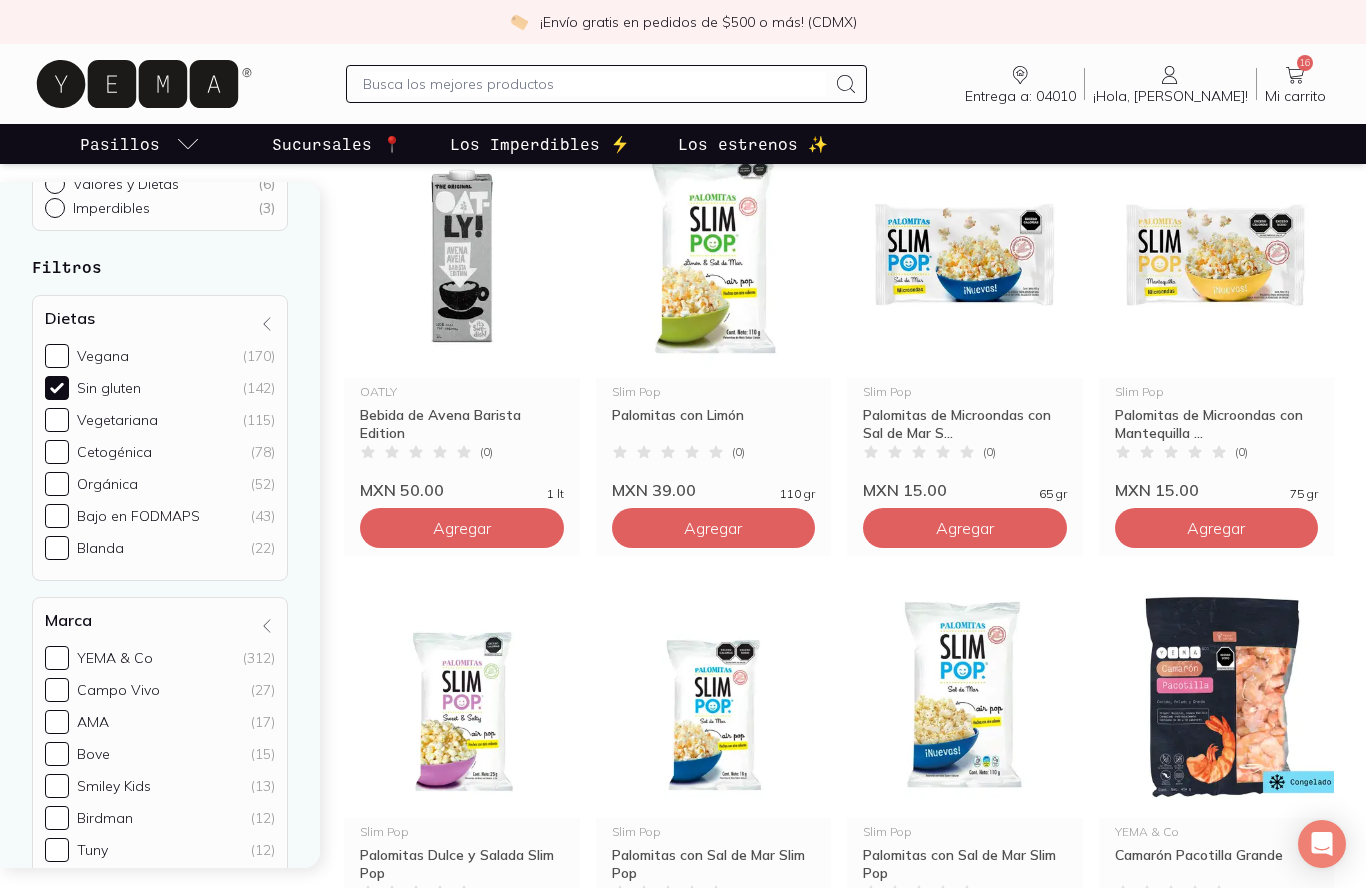 checkbox on "true" 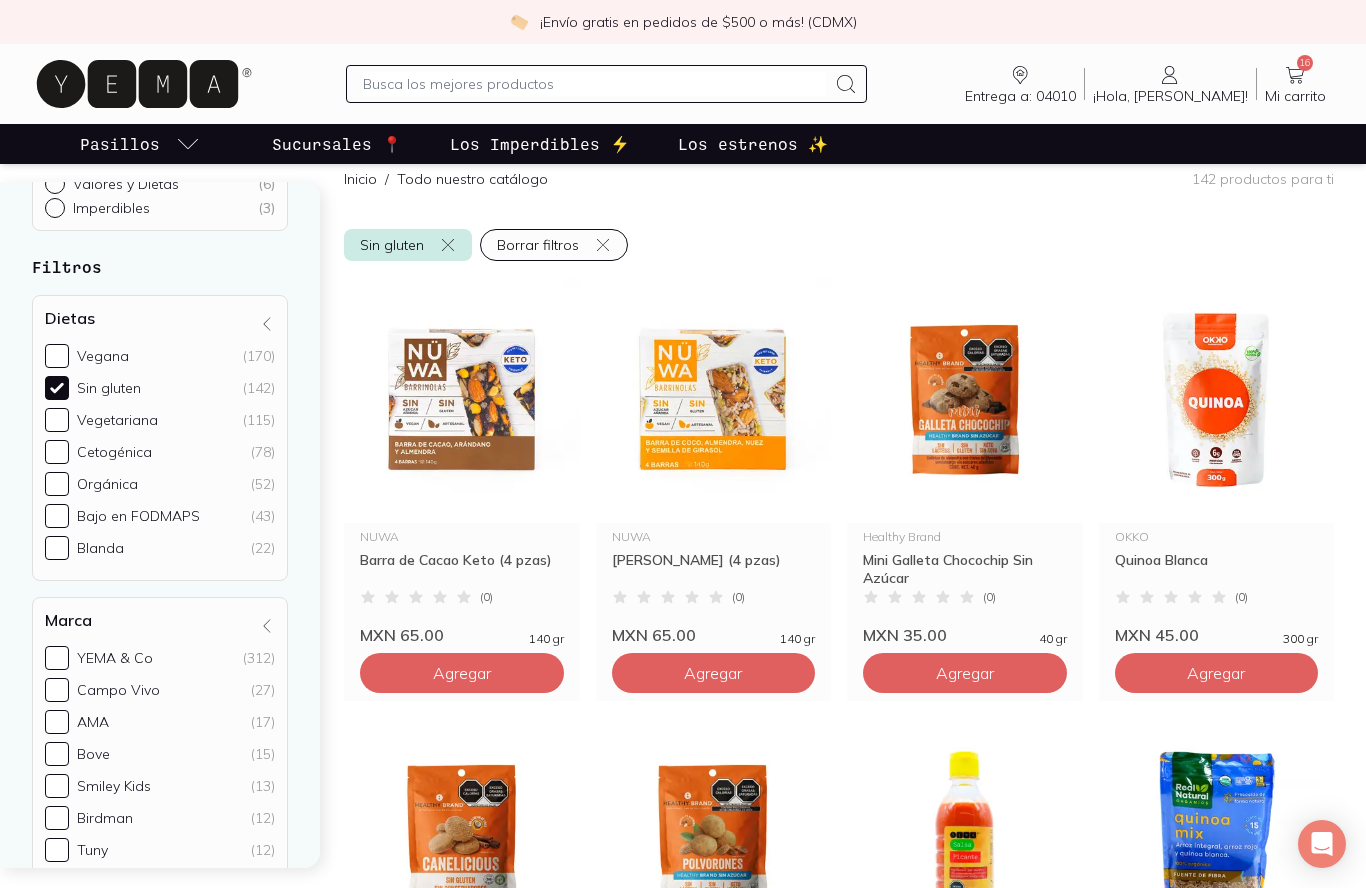 scroll, scrollTop: 244, scrollLeft: 0, axis: vertical 